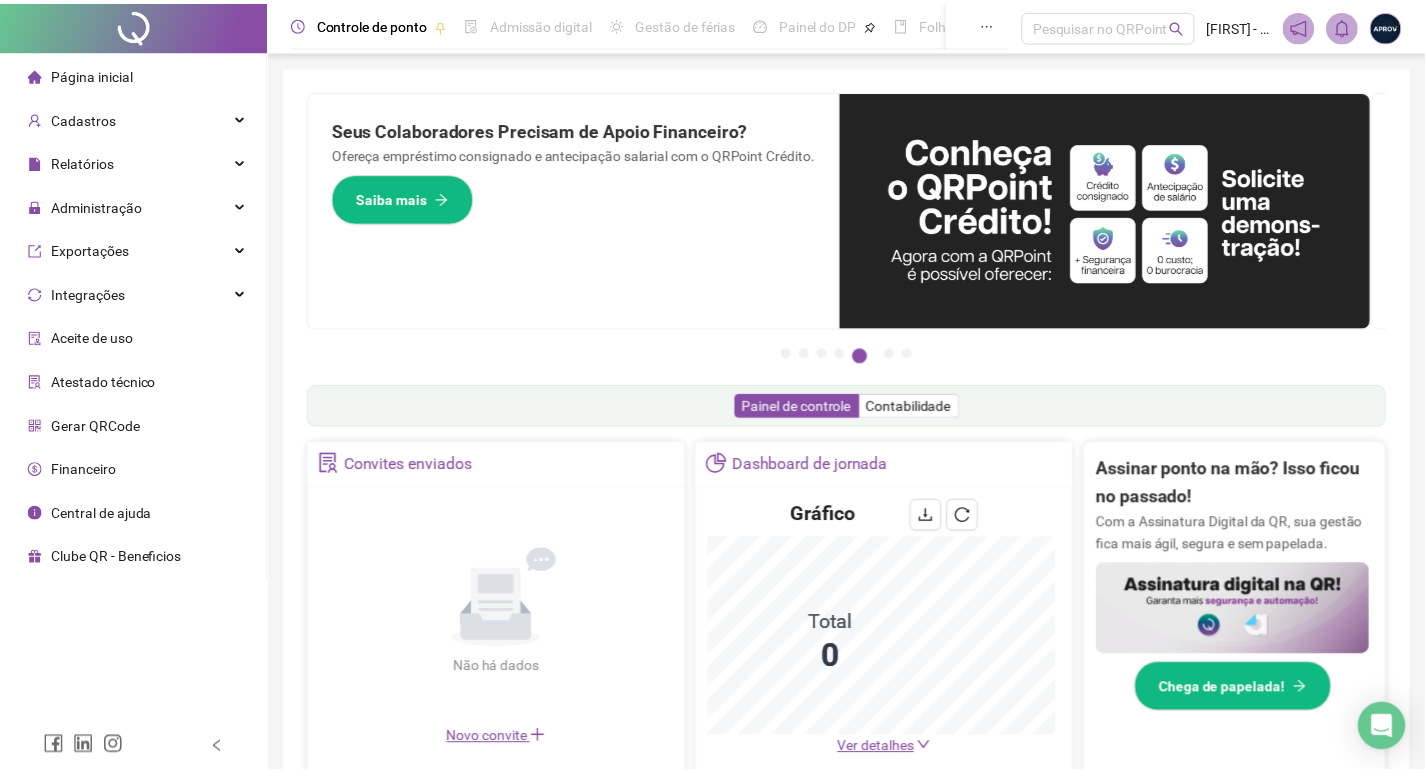 scroll, scrollTop: 0, scrollLeft: 0, axis: both 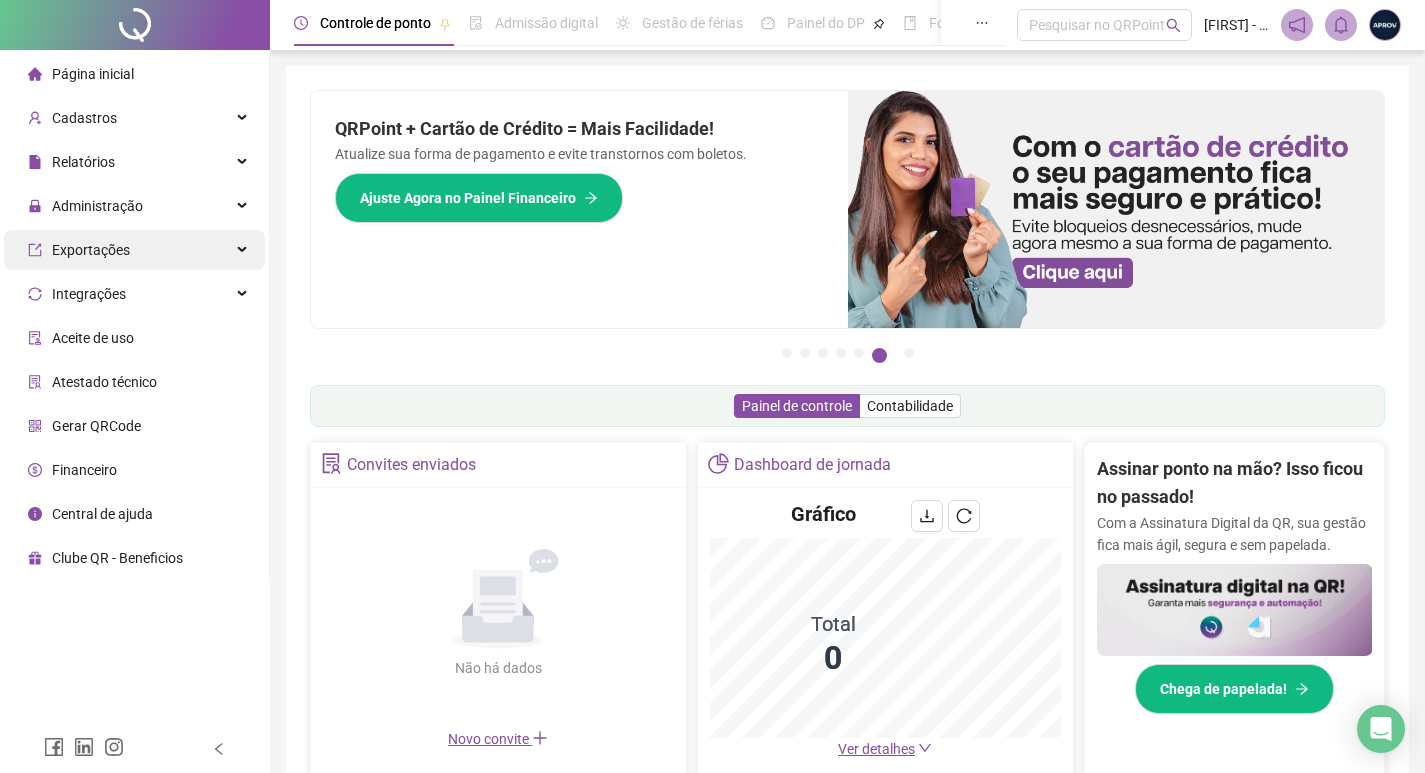 drag, startPoint x: 70, startPoint y: 201, endPoint x: 85, endPoint y: 243, distance: 44.598206 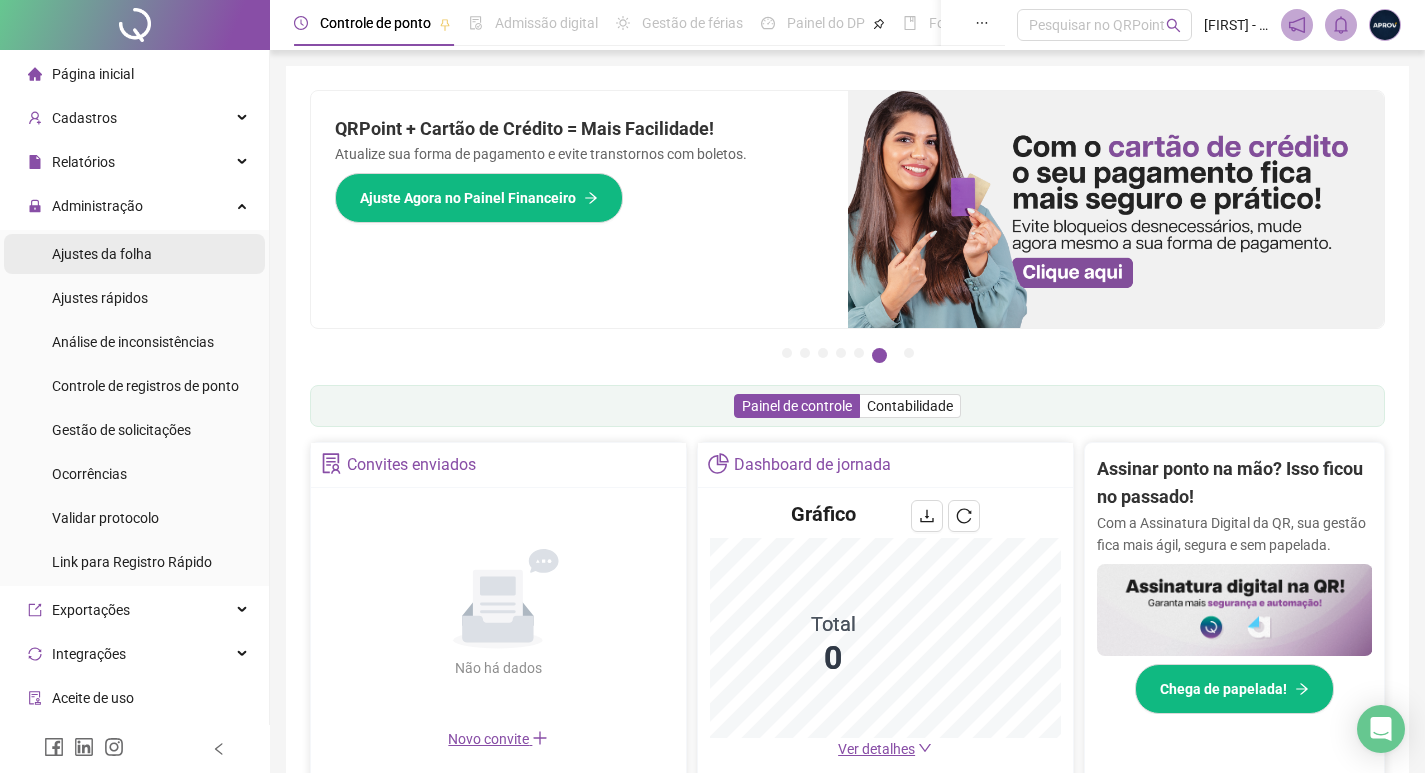 click on "Ajustes da folha" at bounding box center (102, 254) 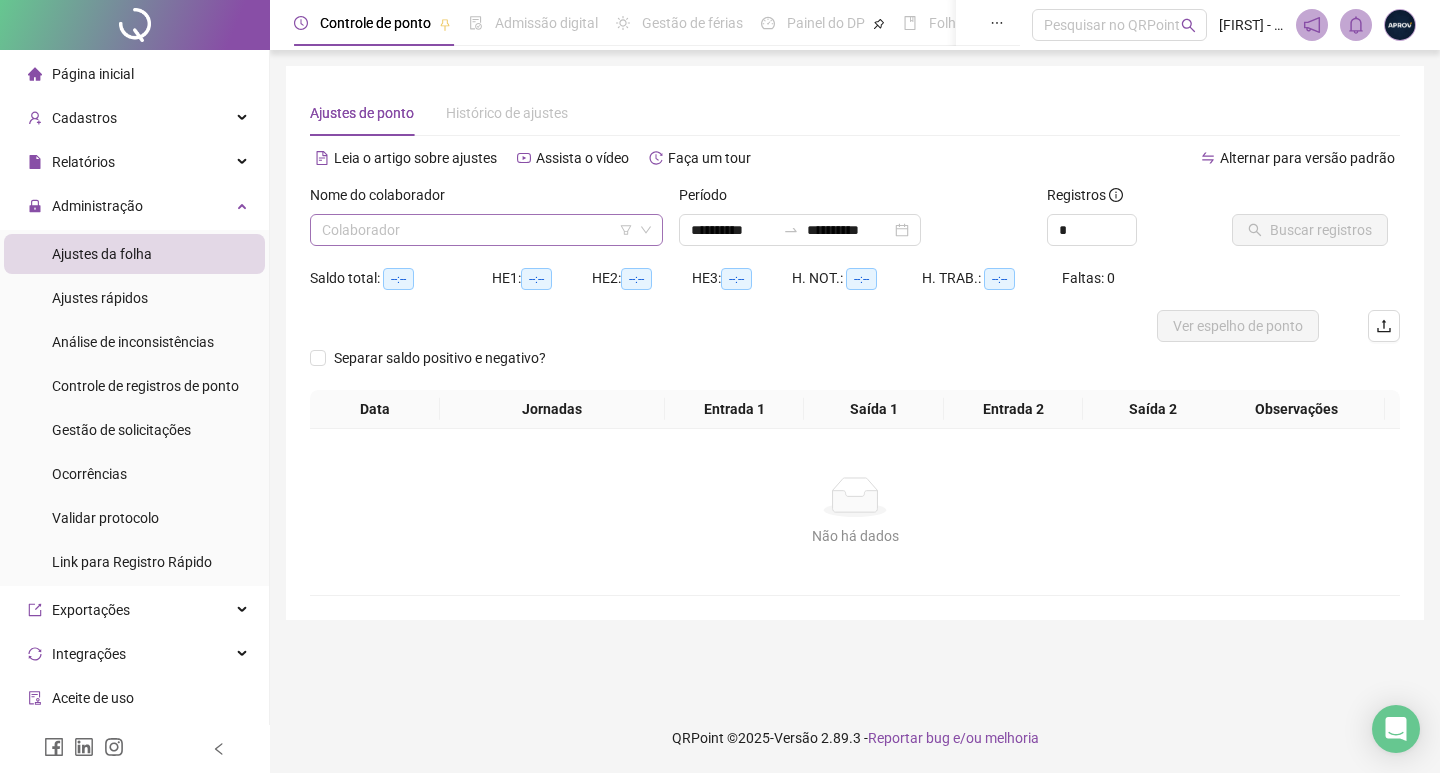 click at bounding box center (477, 230) 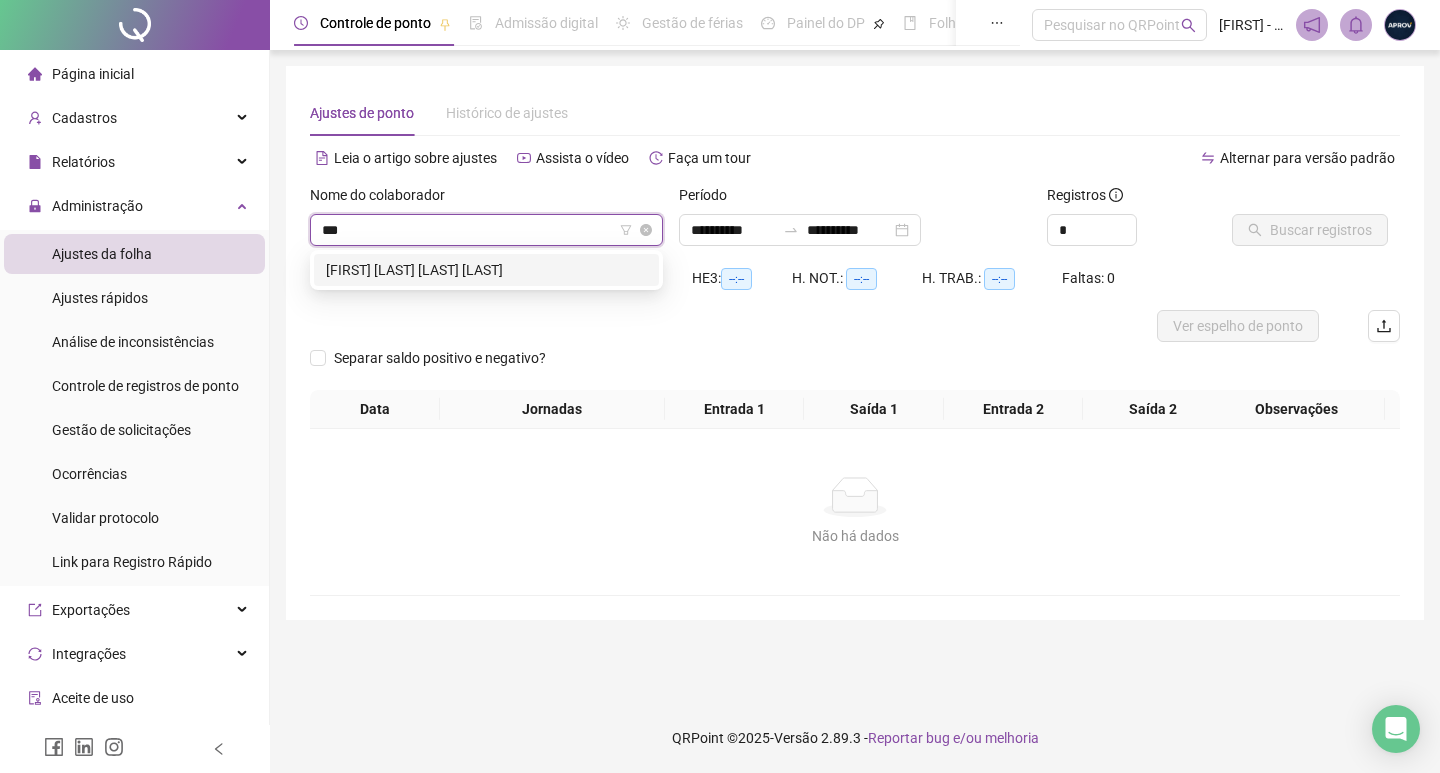 type on "****" 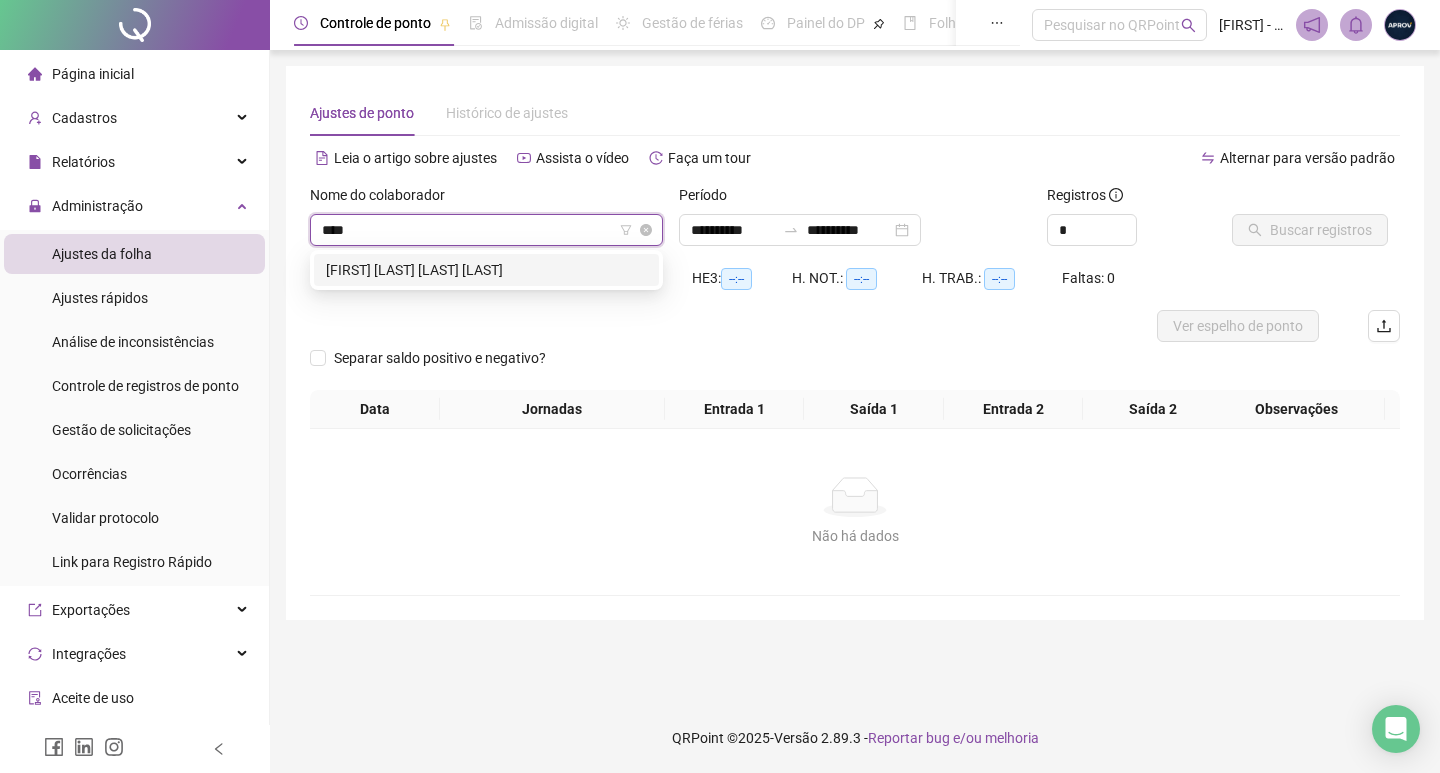 type 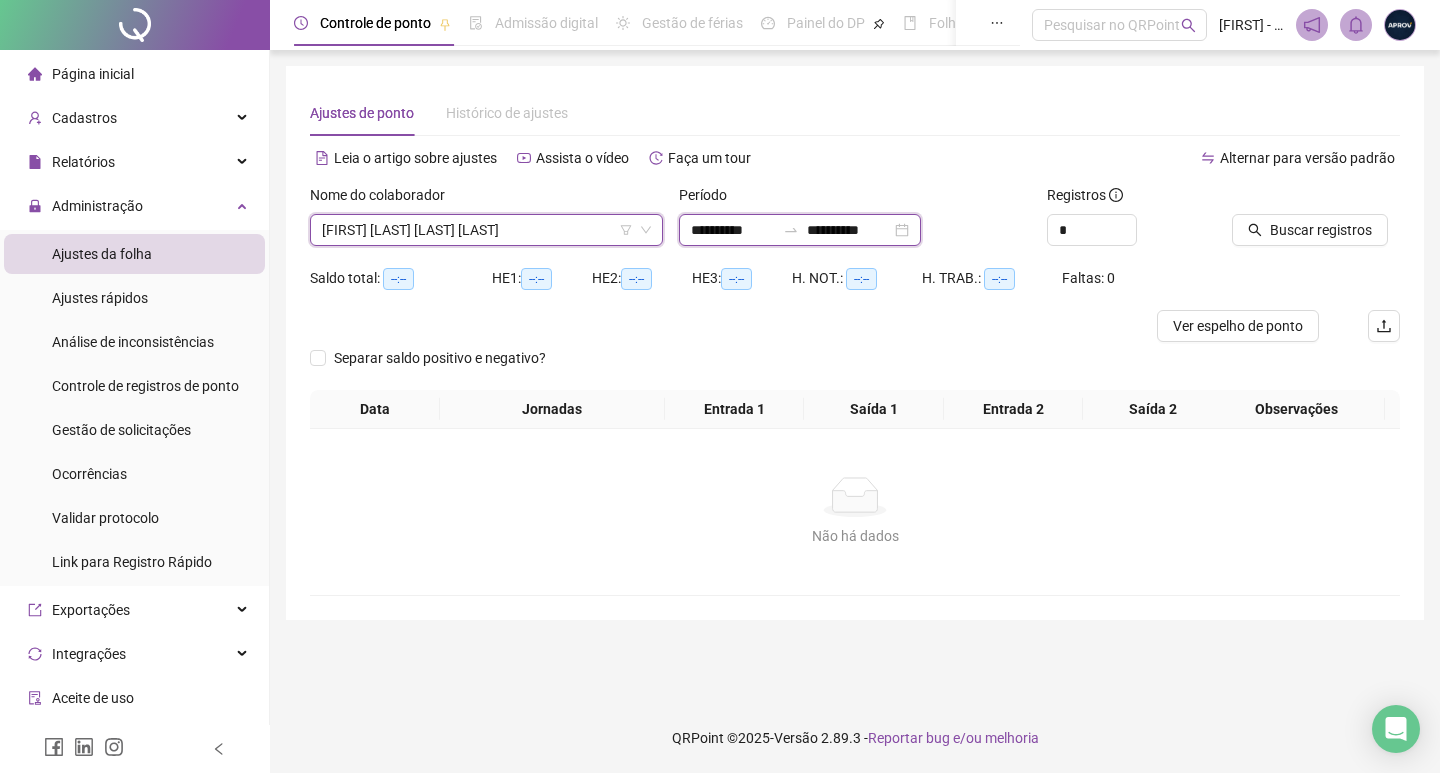 click on "**********" at bounding box center (733, 230) 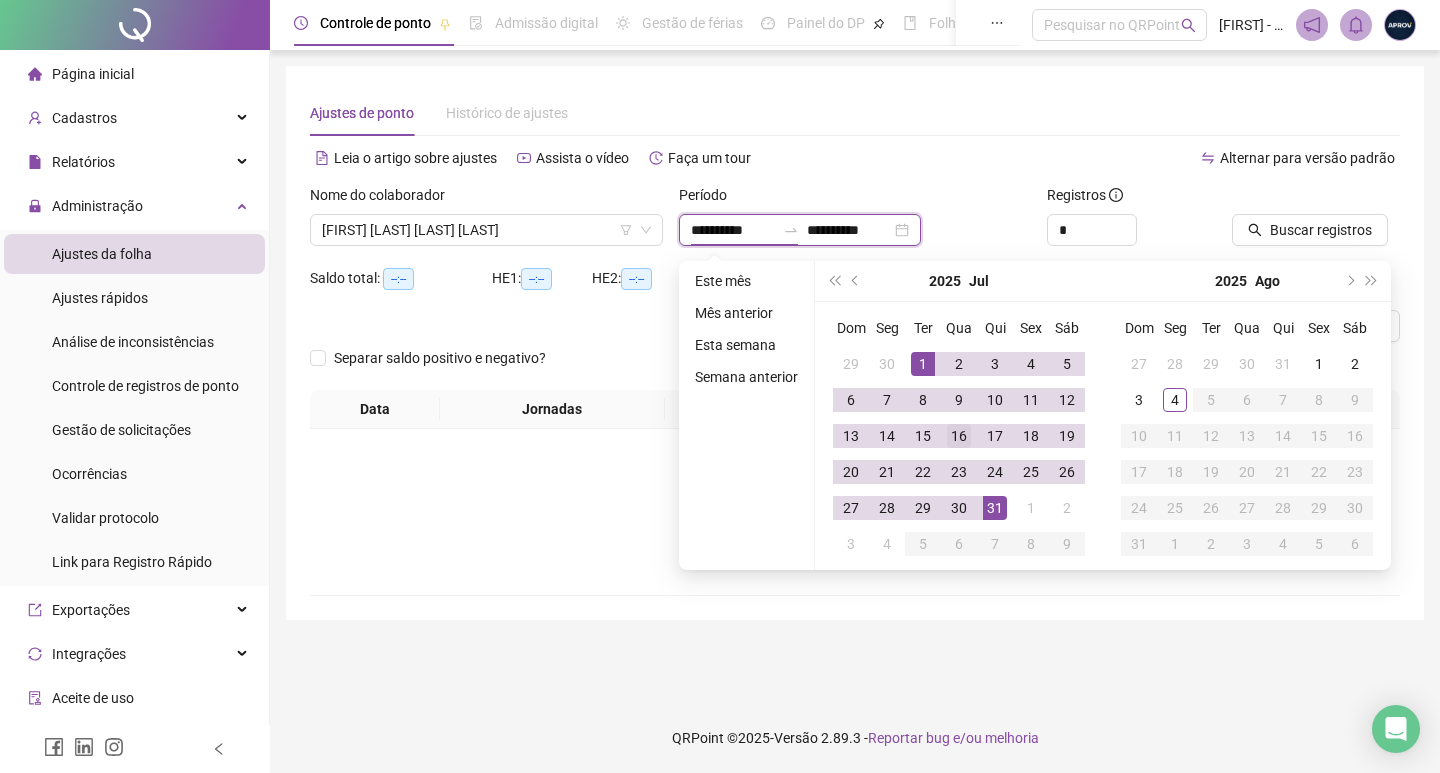 type on "**********" 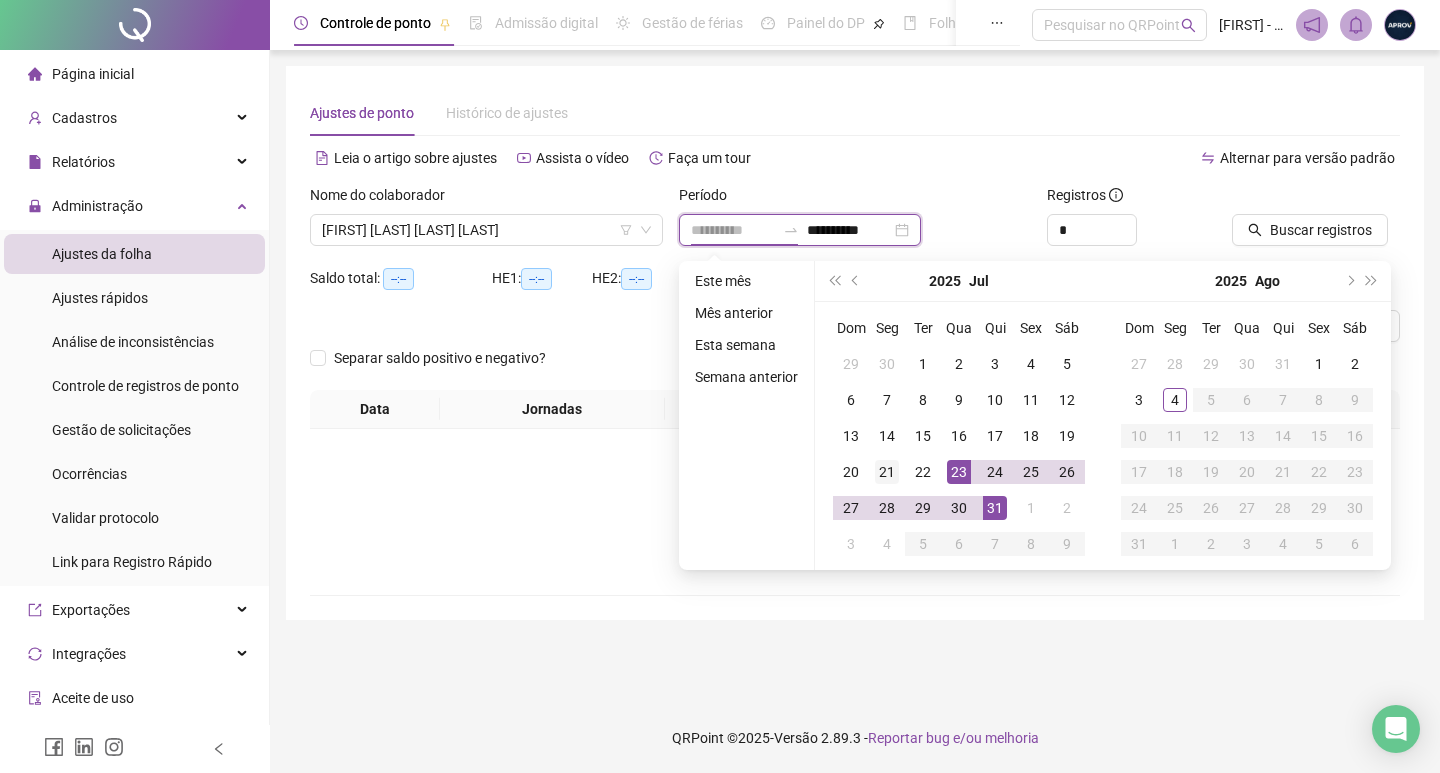 type on "**********" 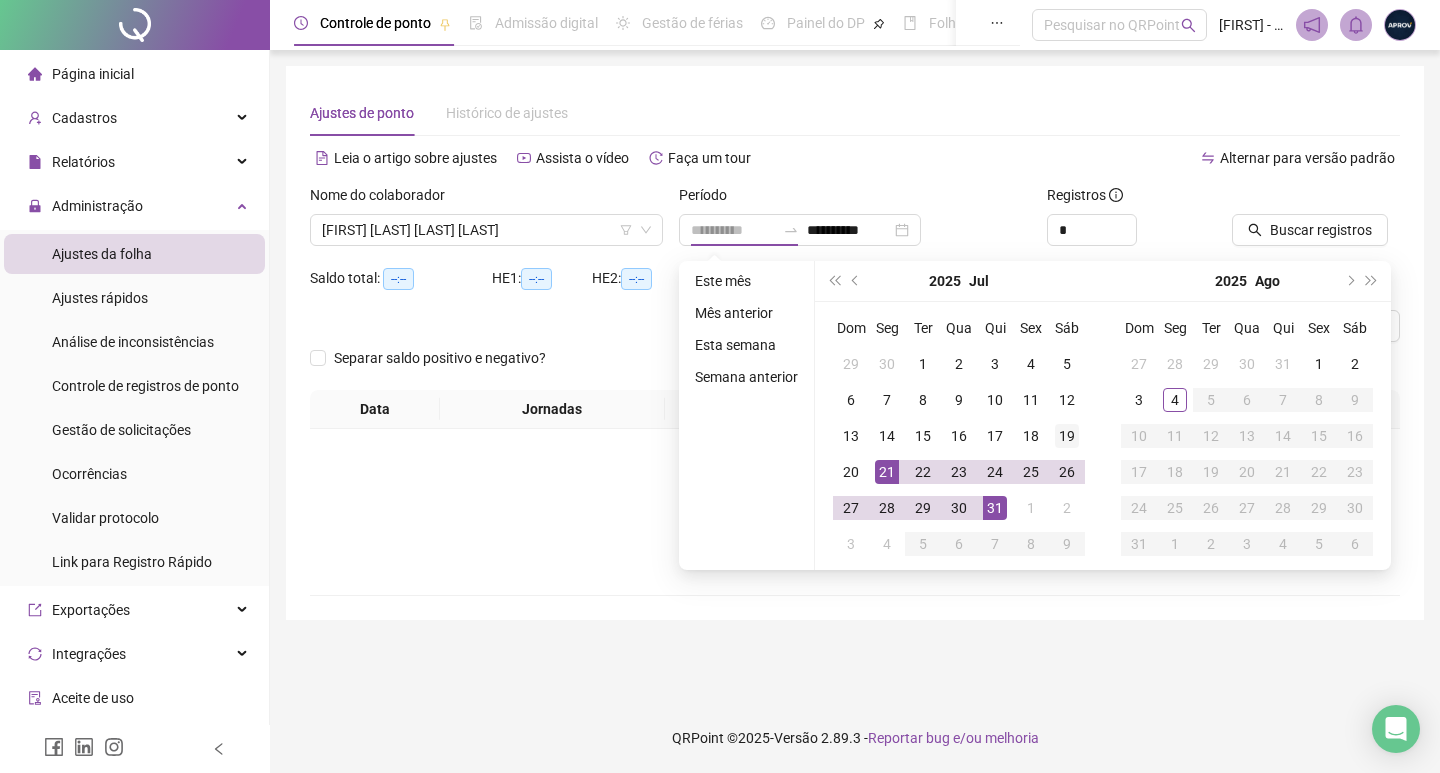 drag, startPoint x: 872, startPoint y: 470, endPoint x: 1074, endPoint y: 442, distance: 203.93137 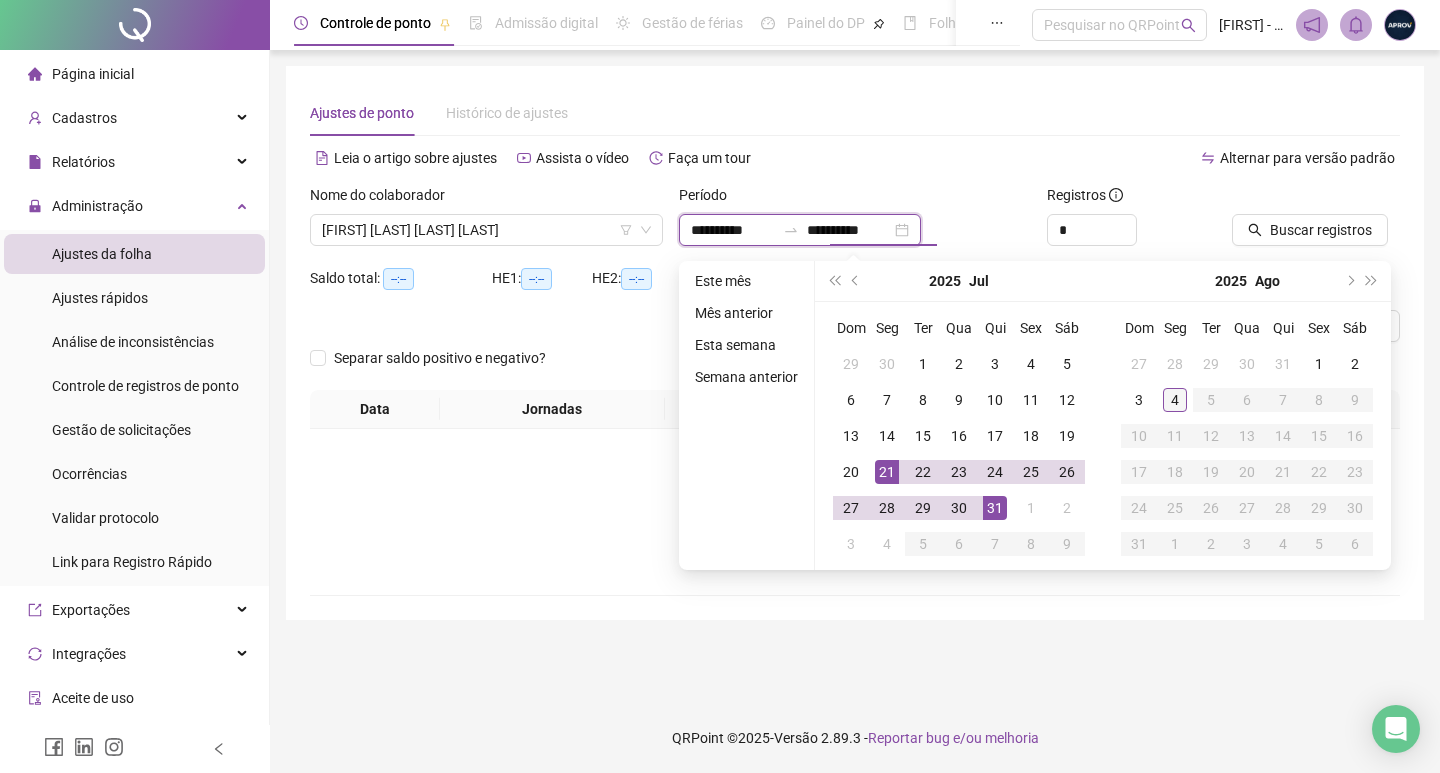 type on "**********" 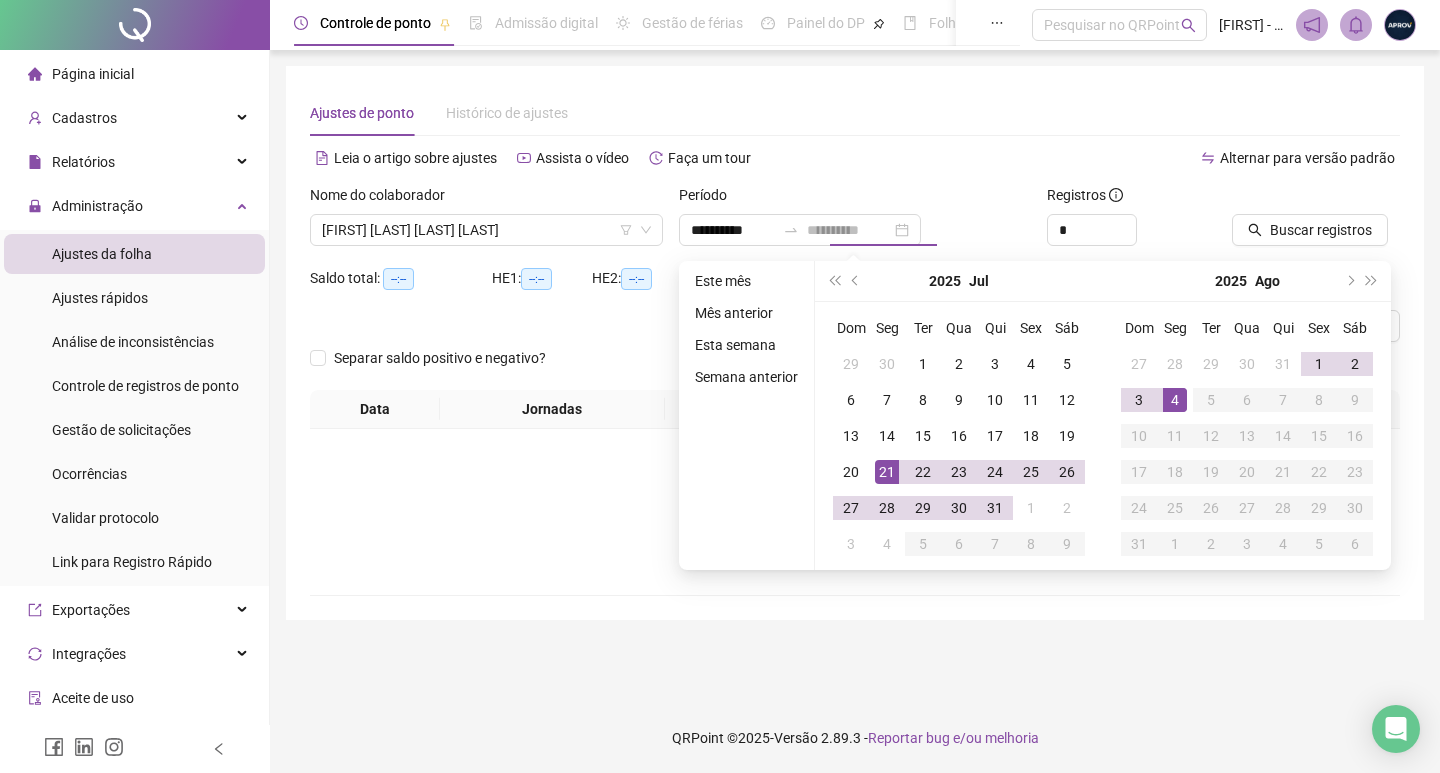 click on "4" at bounding box center (1175, 400) 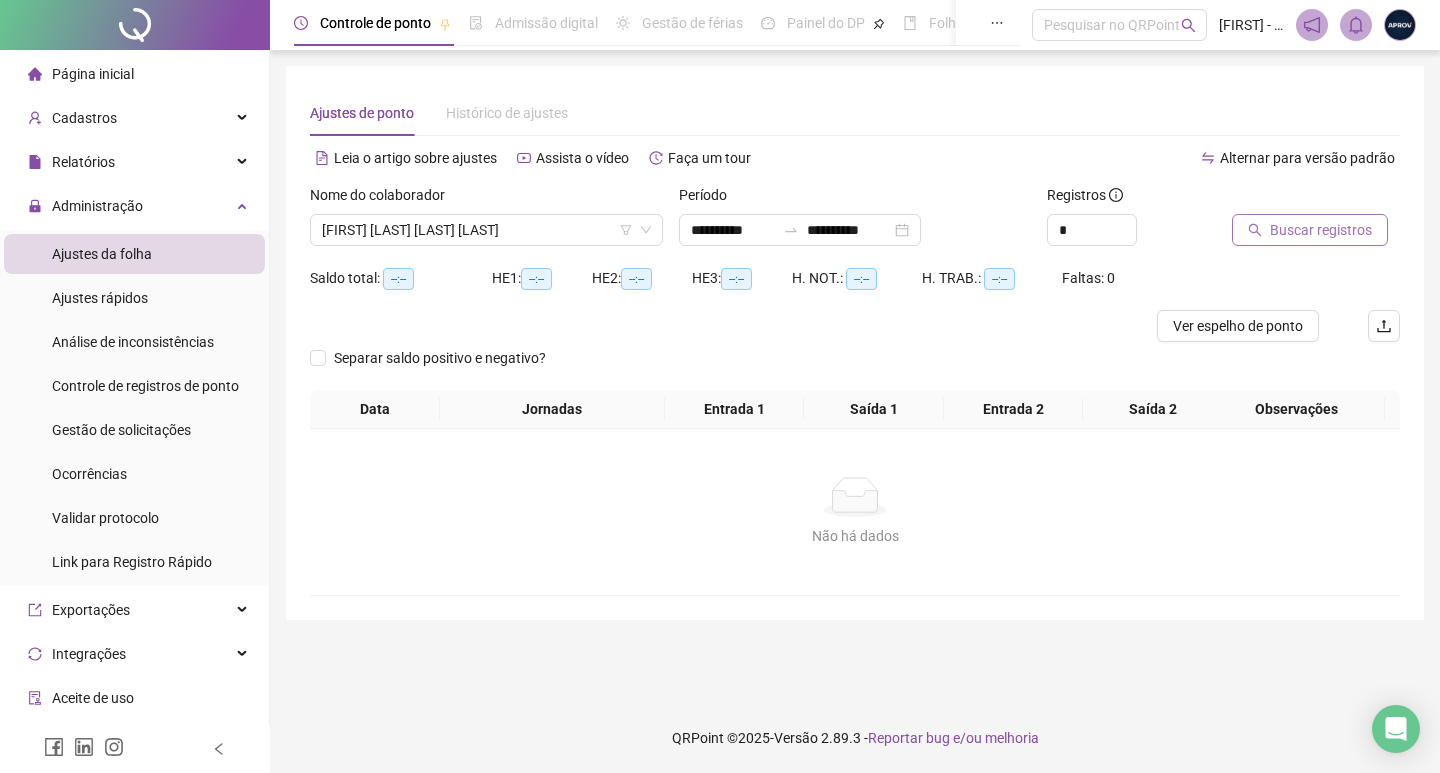 click on "Buscar registros" at bounding box center (1310, 230) 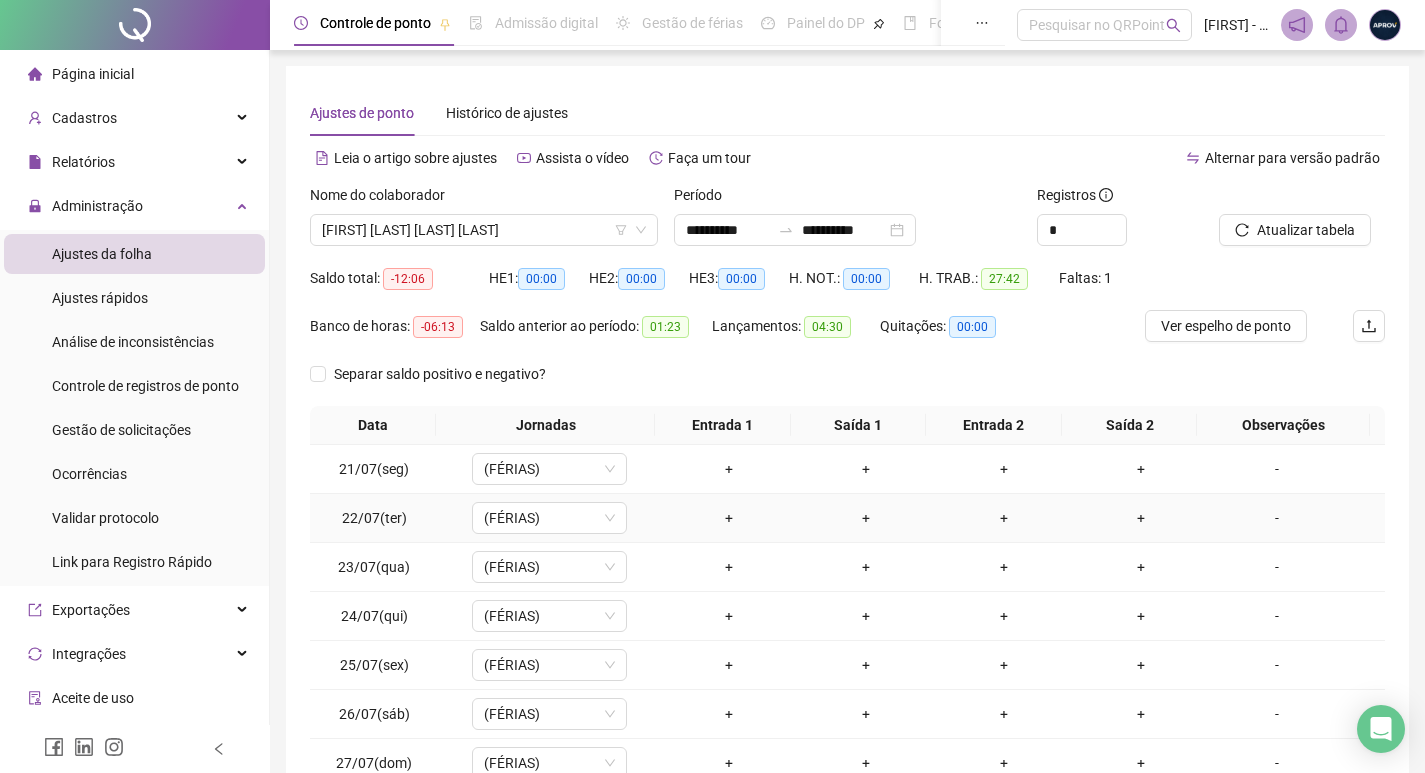 scroll, scrollTop: 181, scrollLeft: 0, axis: vertical 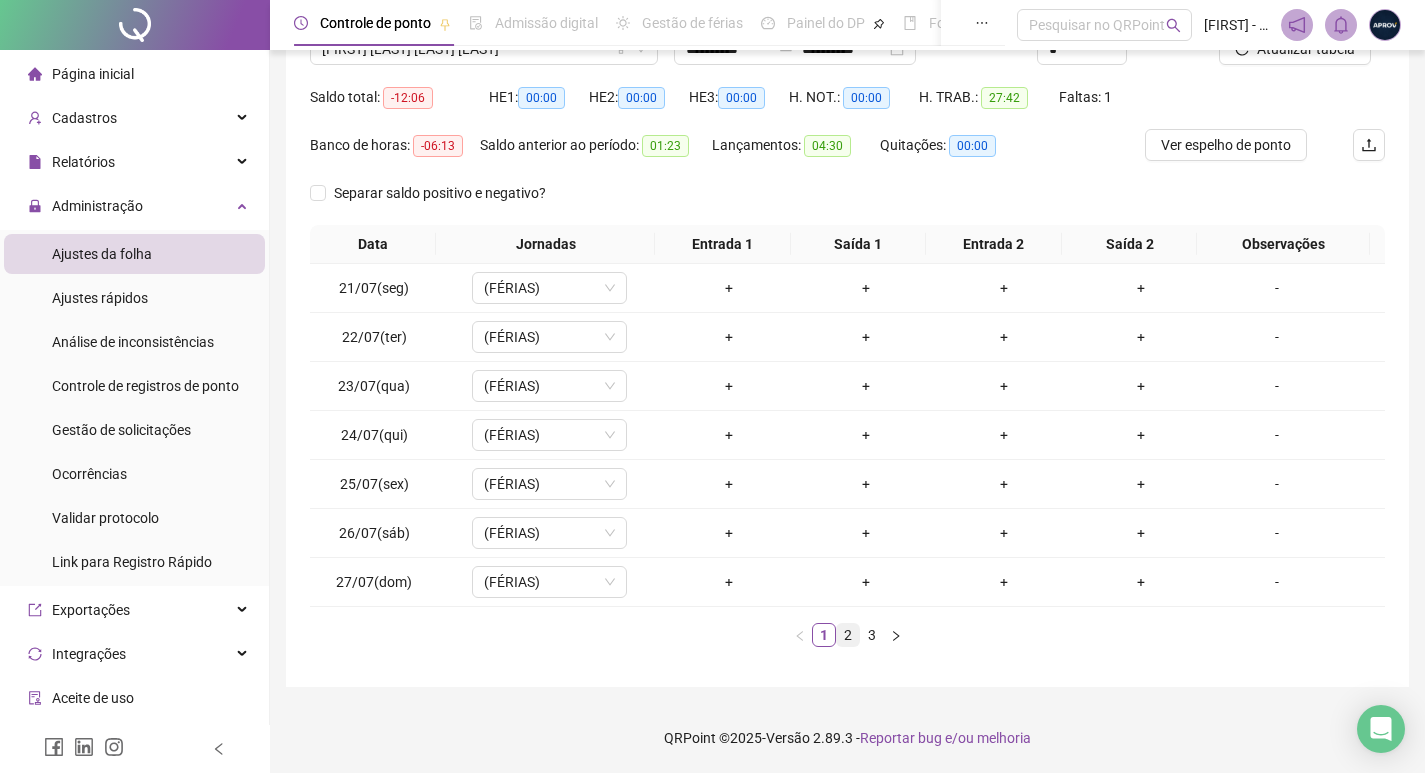 click on "2" at bounding box center [848, 635] 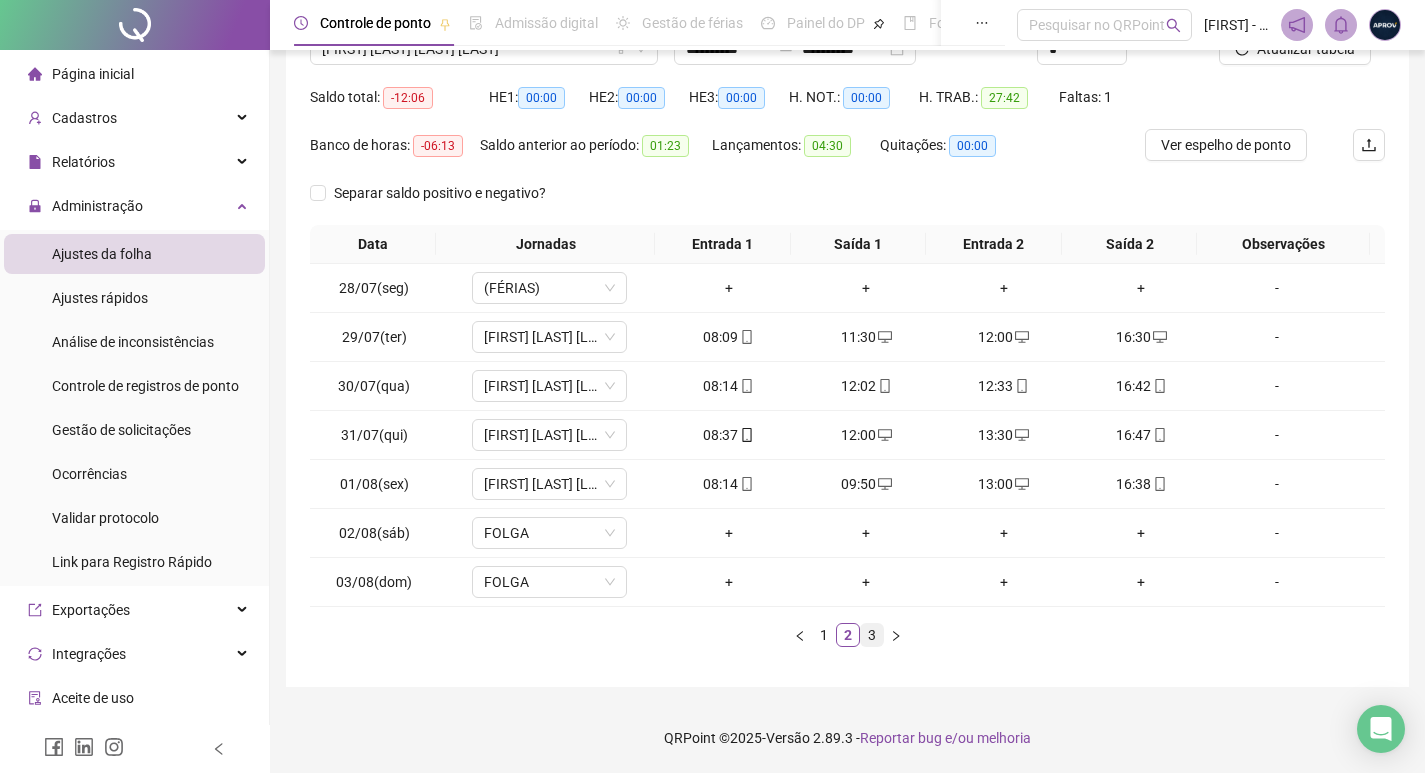click on "3" at bounding box center (872, 635) 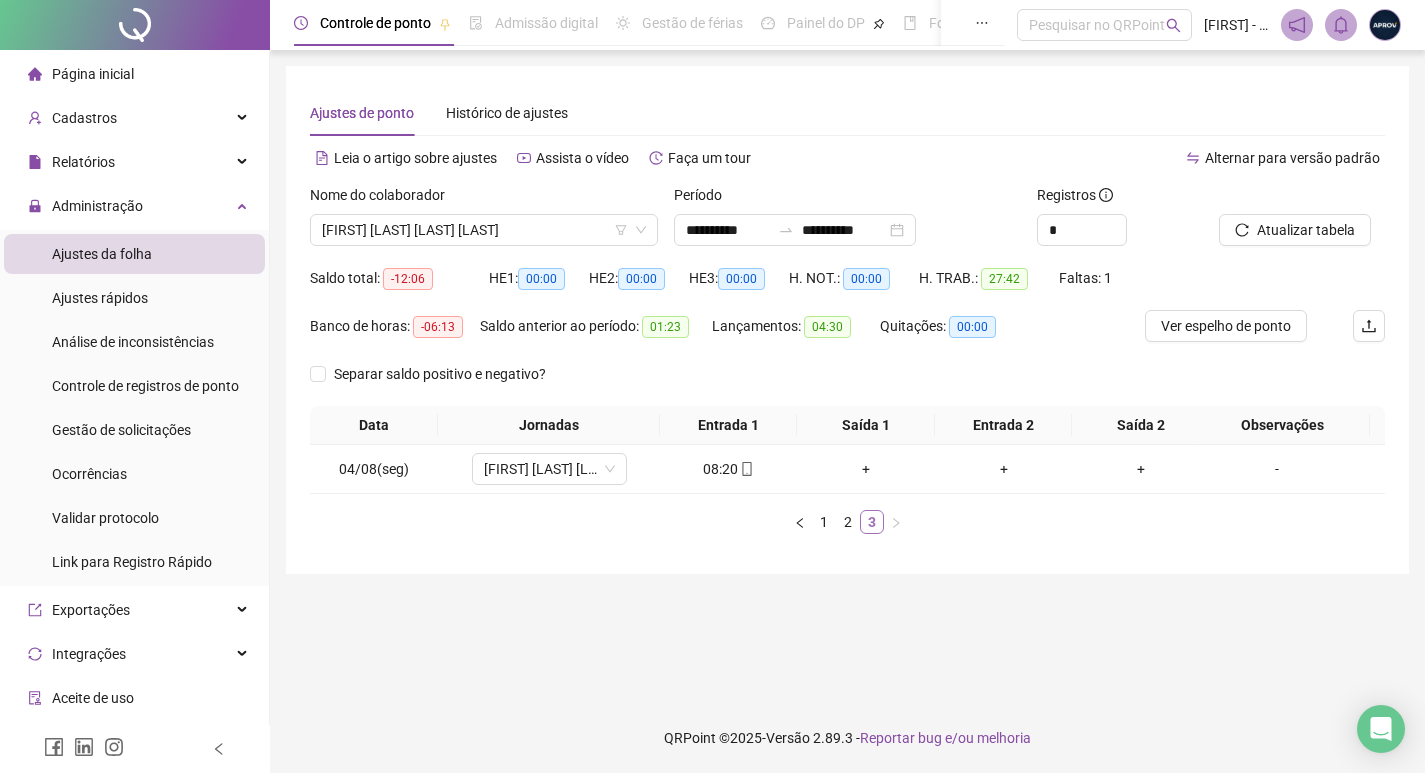 scroll, scrollTop: 0, scrollLeft: 0, axis: both 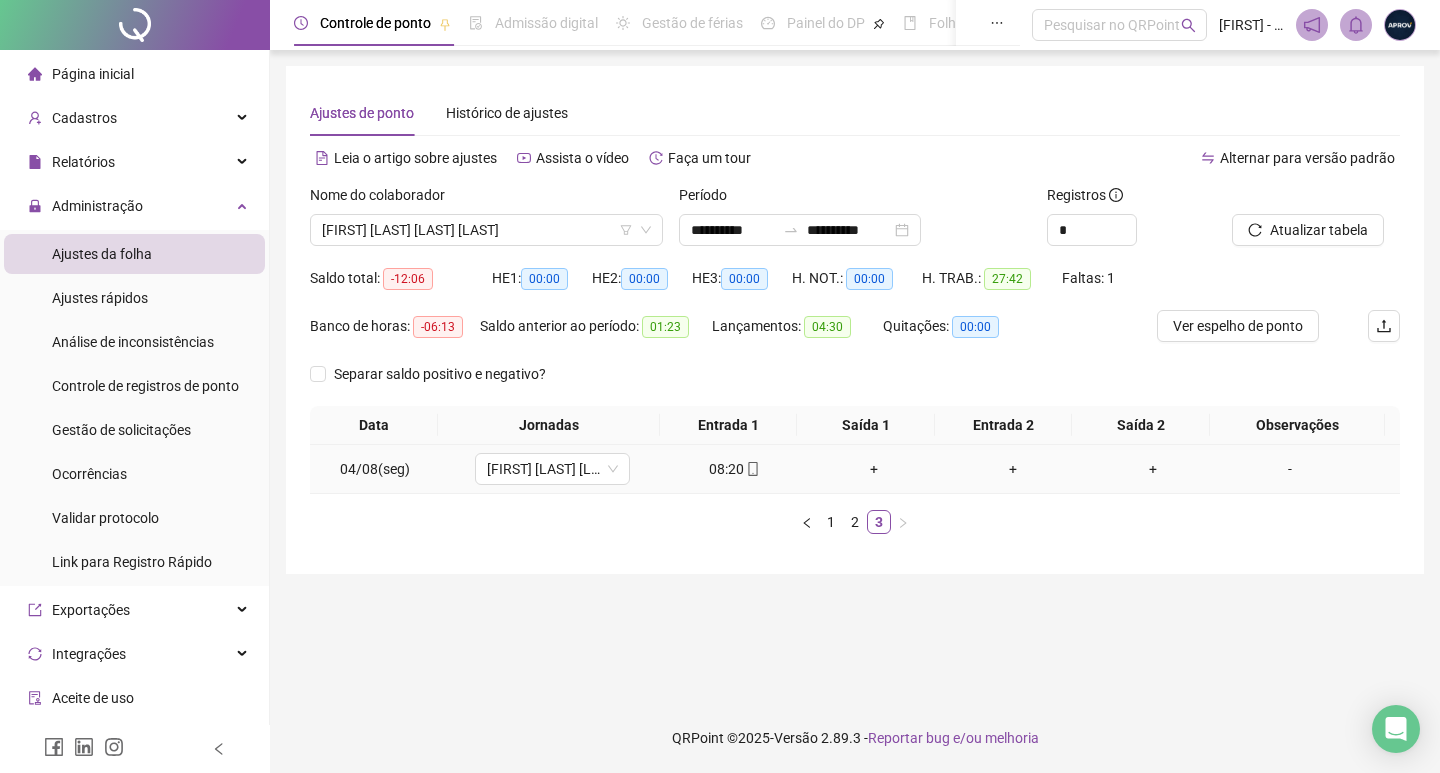 click at bounding box center [752, 469] 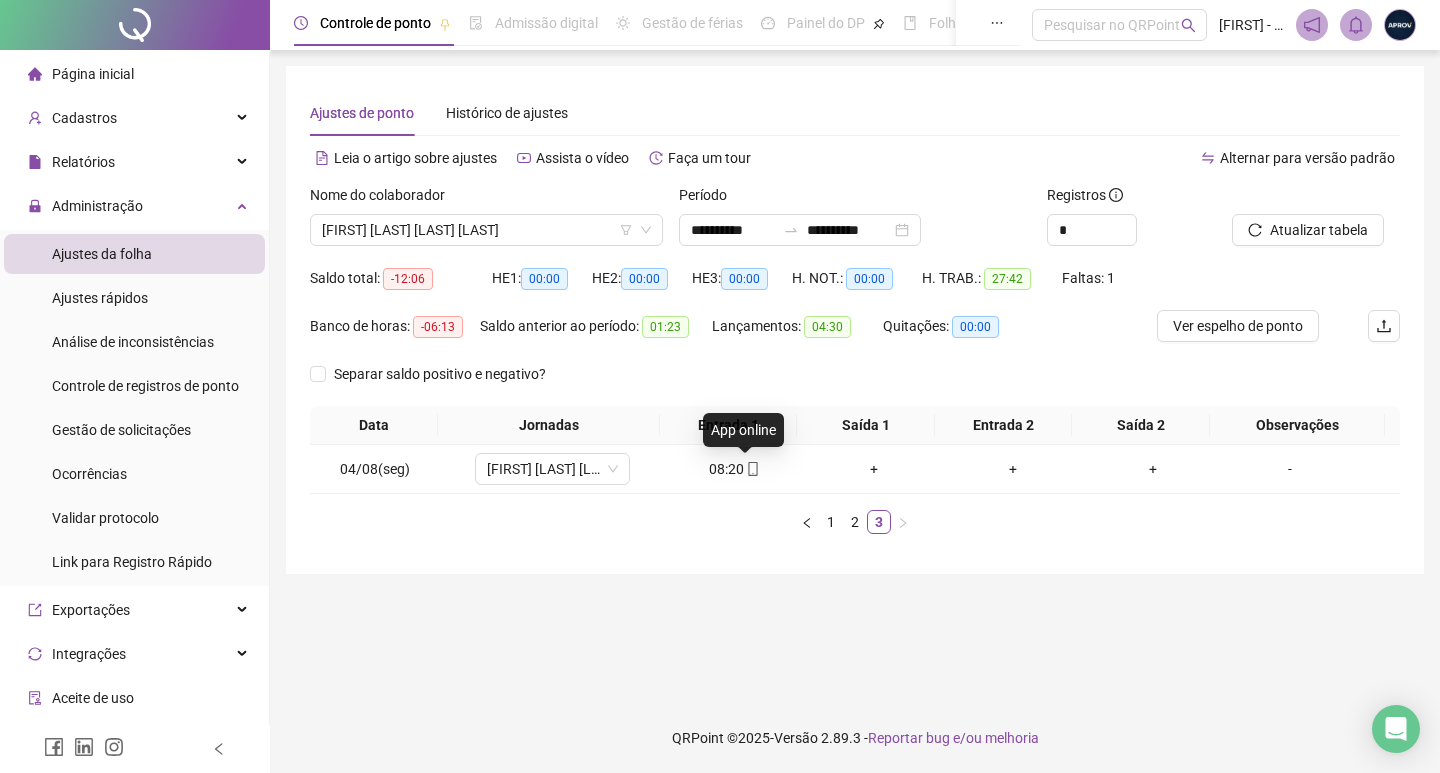 type on "**********" 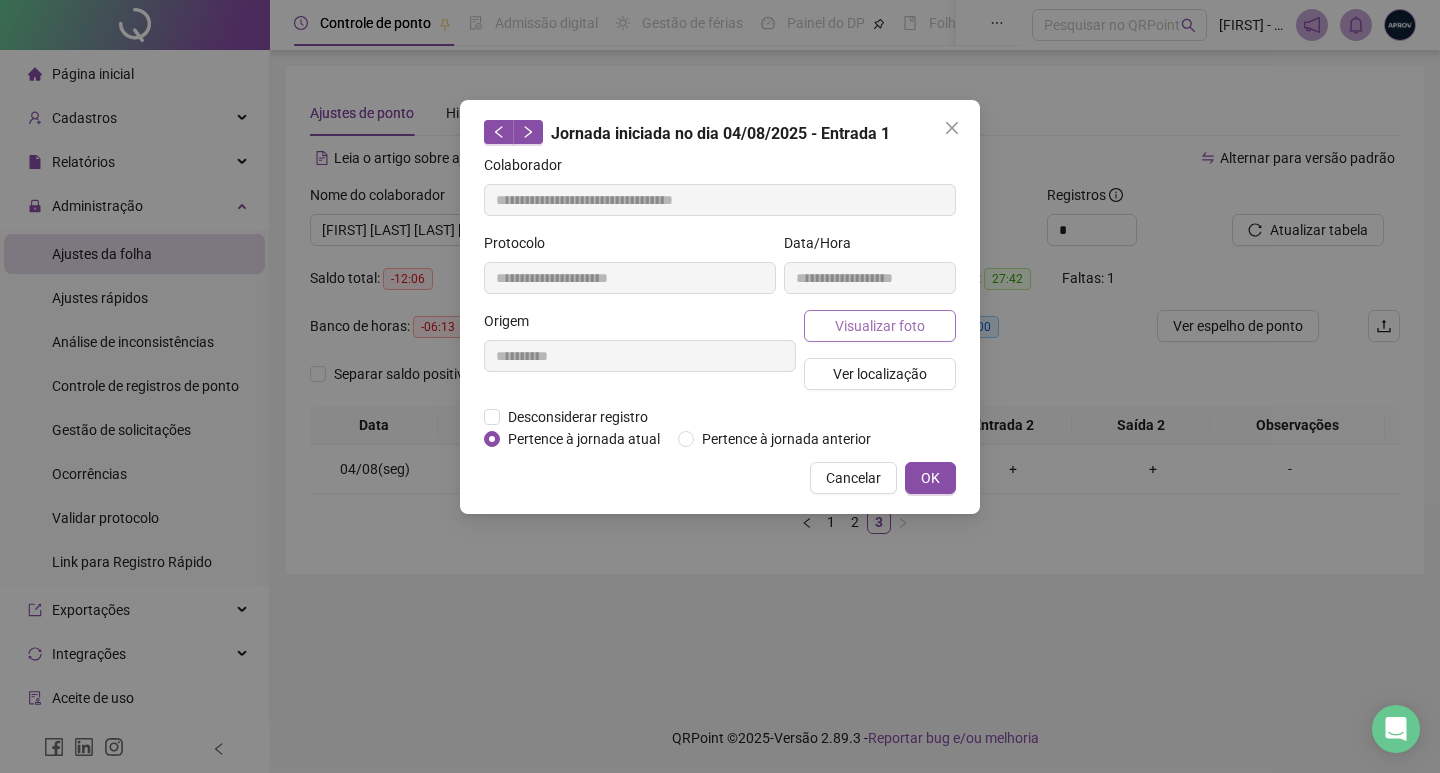 click on "Visualizar foto" at bounding box center (880, 326) 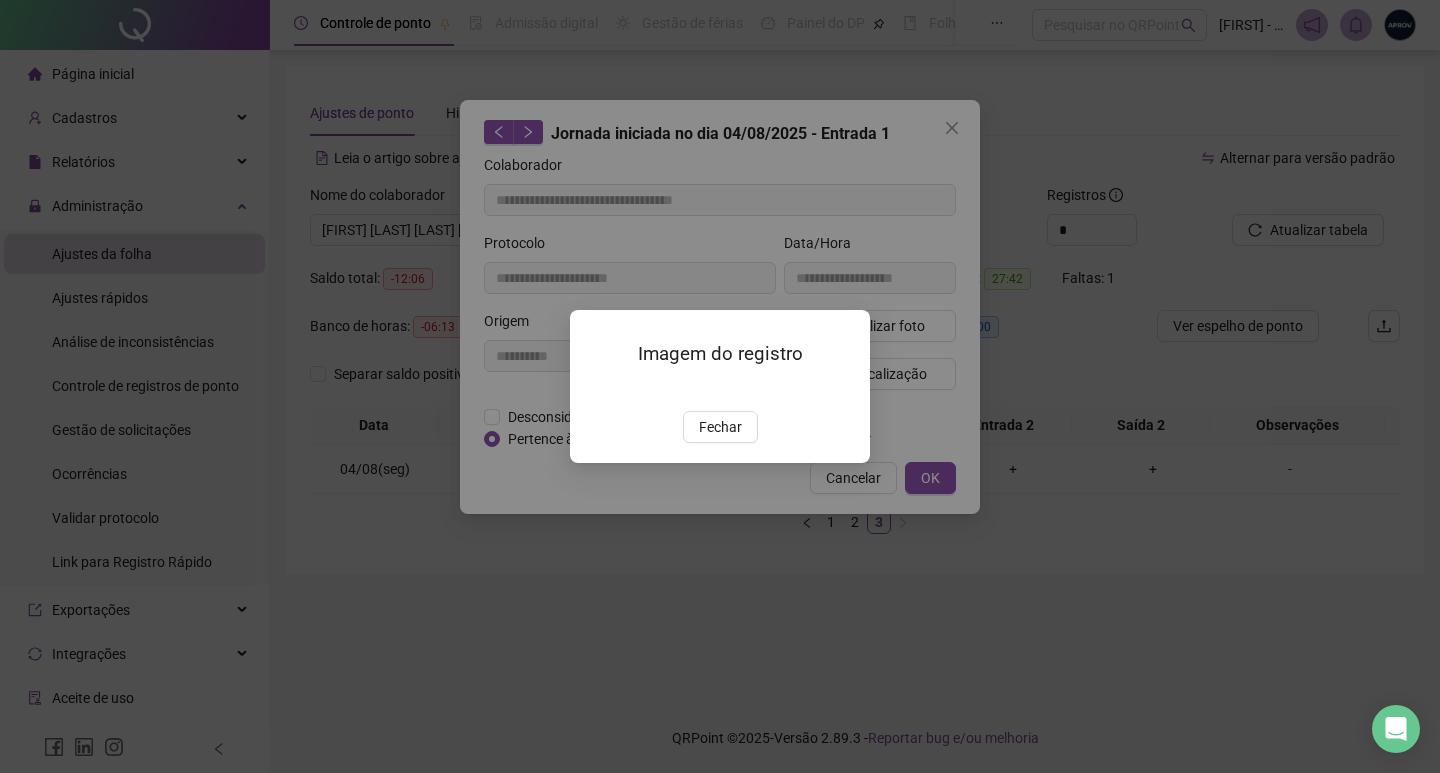 click at bounding box center (594, 390) 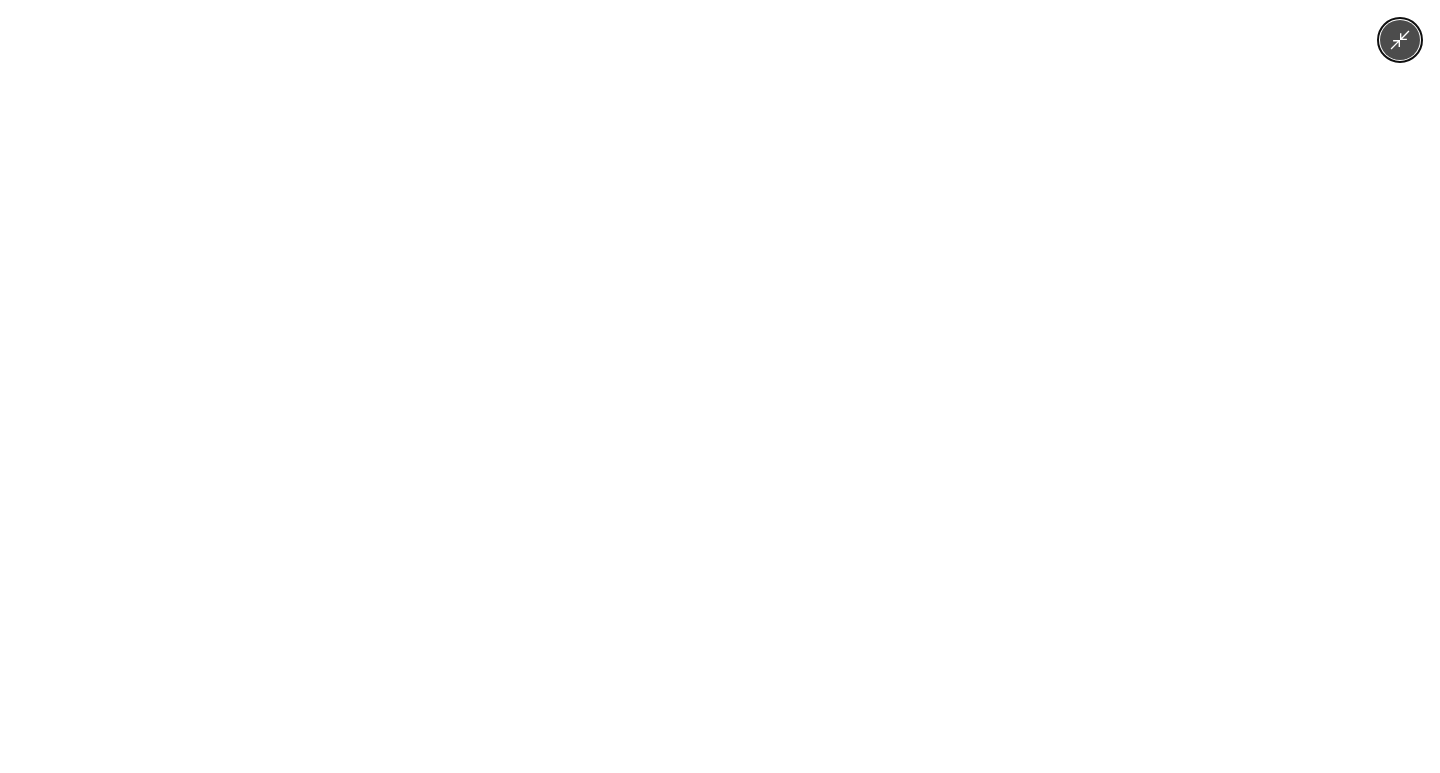 click at bounding box center (720, 386) 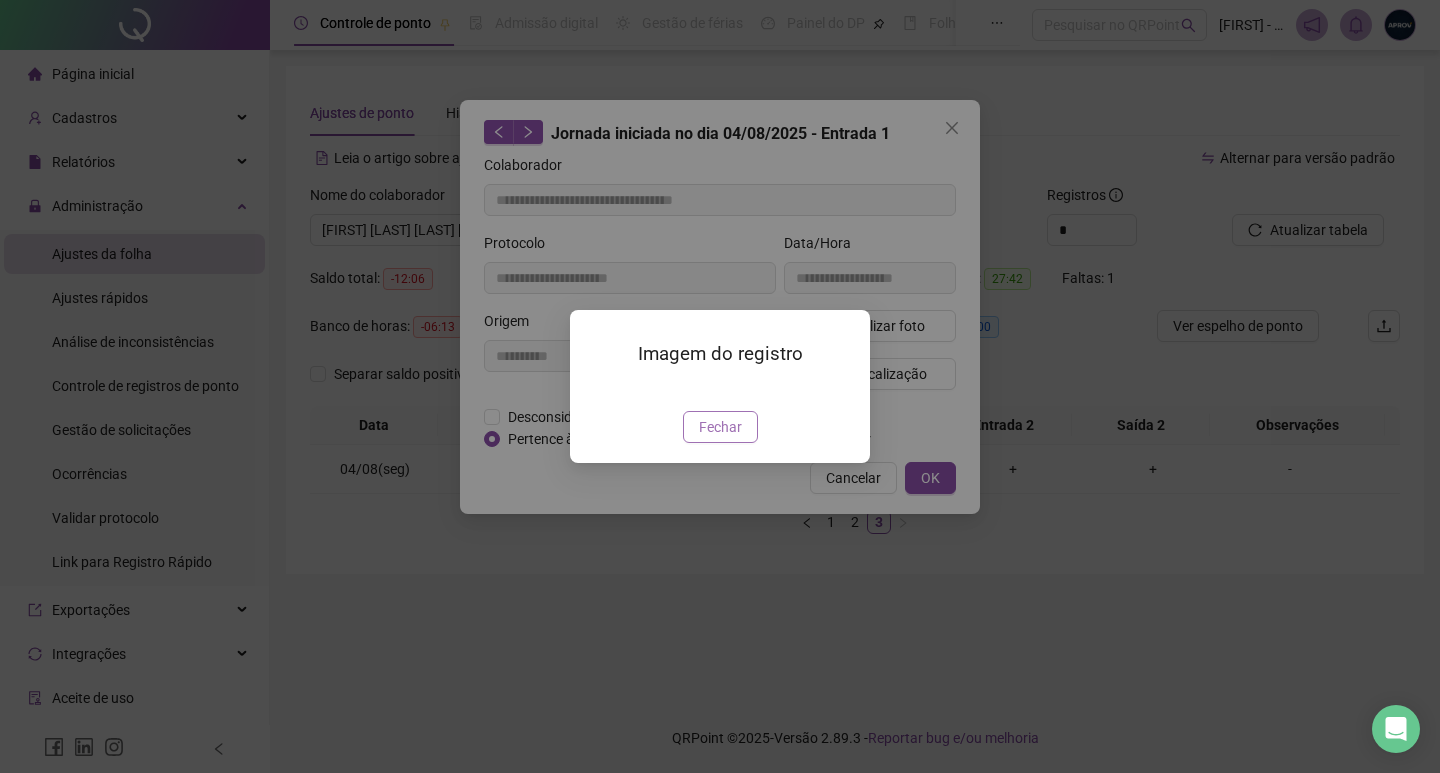 drag, startPoint x: 718, startPoint y: 543, endPoint x: 845, endPoint y: 488, distance: 138.39798 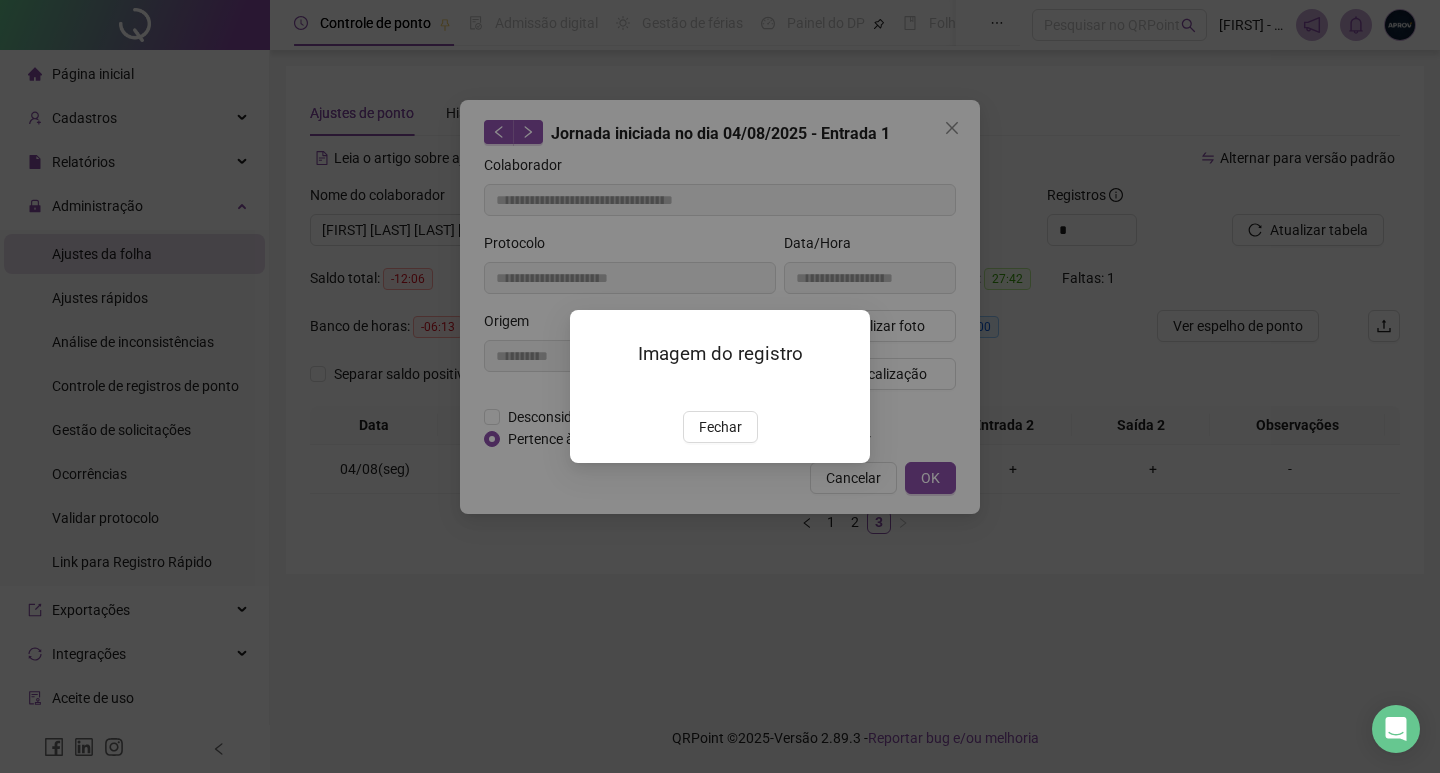 click on "Fechar" at bounding box center [720, 427] 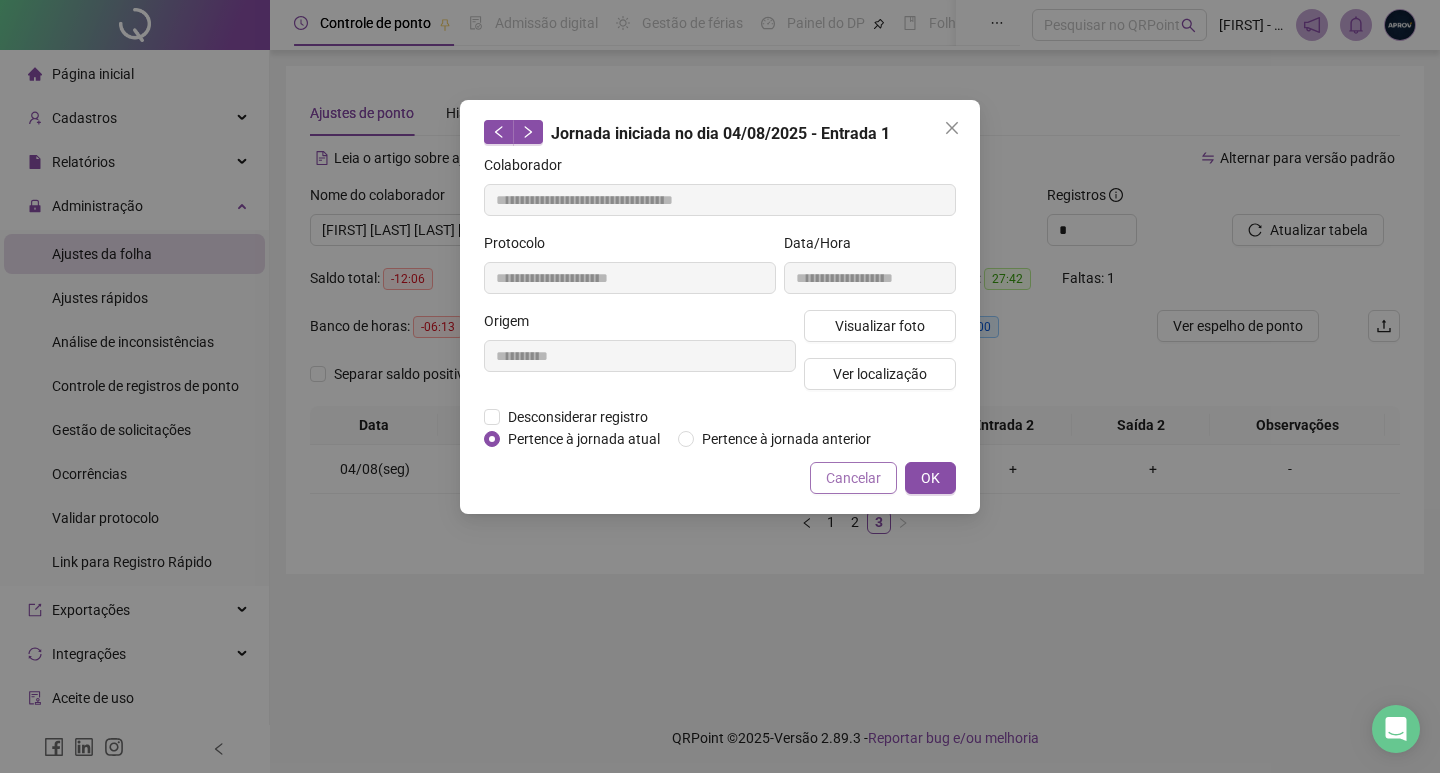 click on "Cancelar" at bounding box center [853, 478] 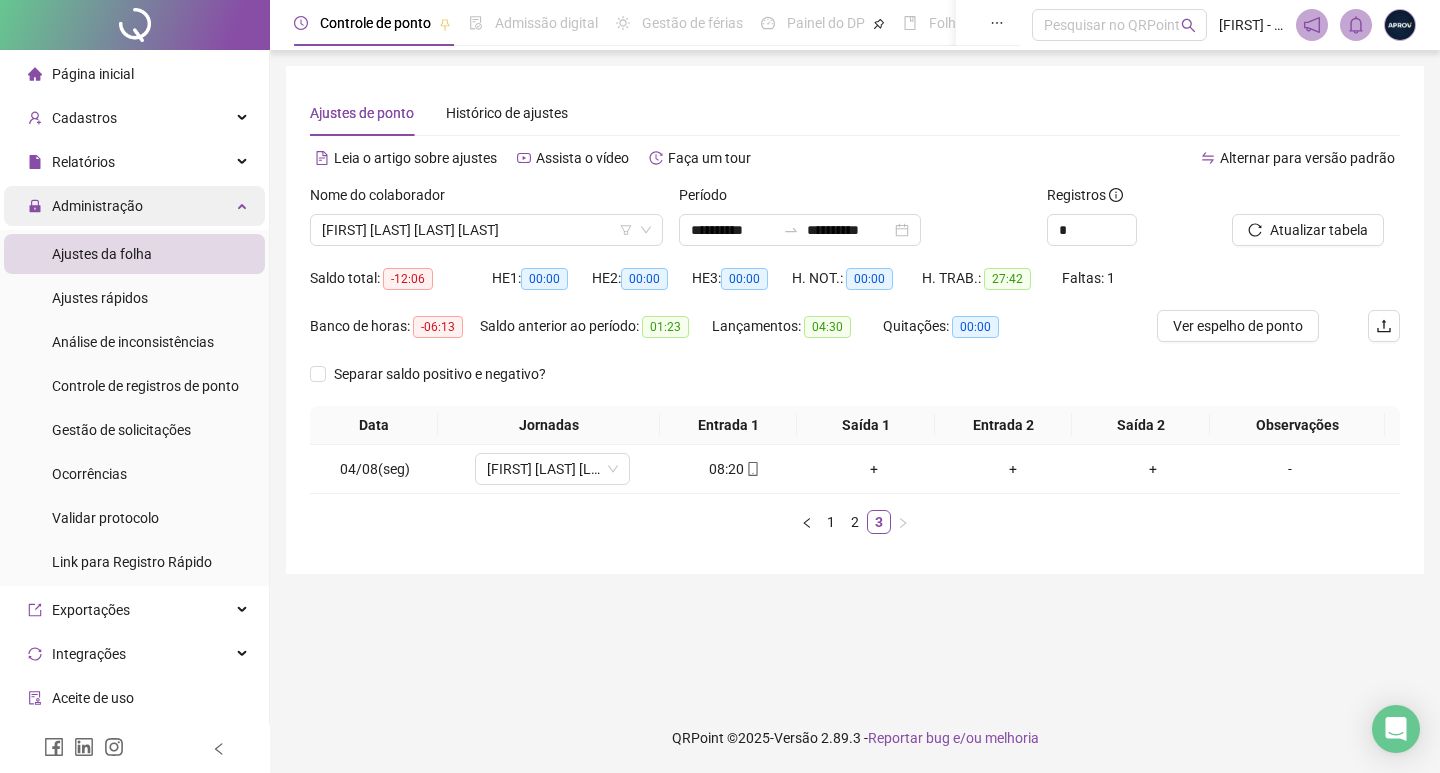 click on "Administração" at bounding box center (85, 206) 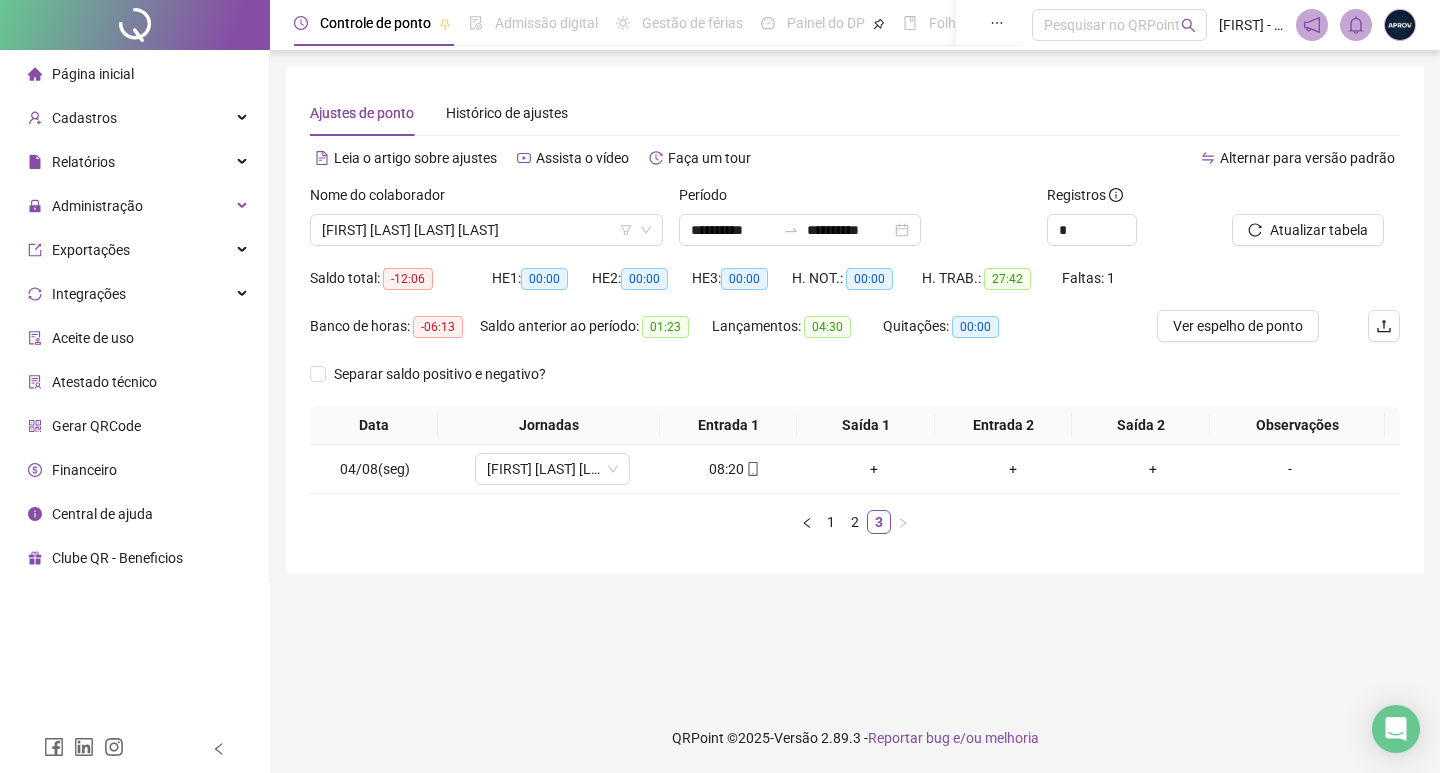 click on "Página inicial" at bounding box center [93, 74] 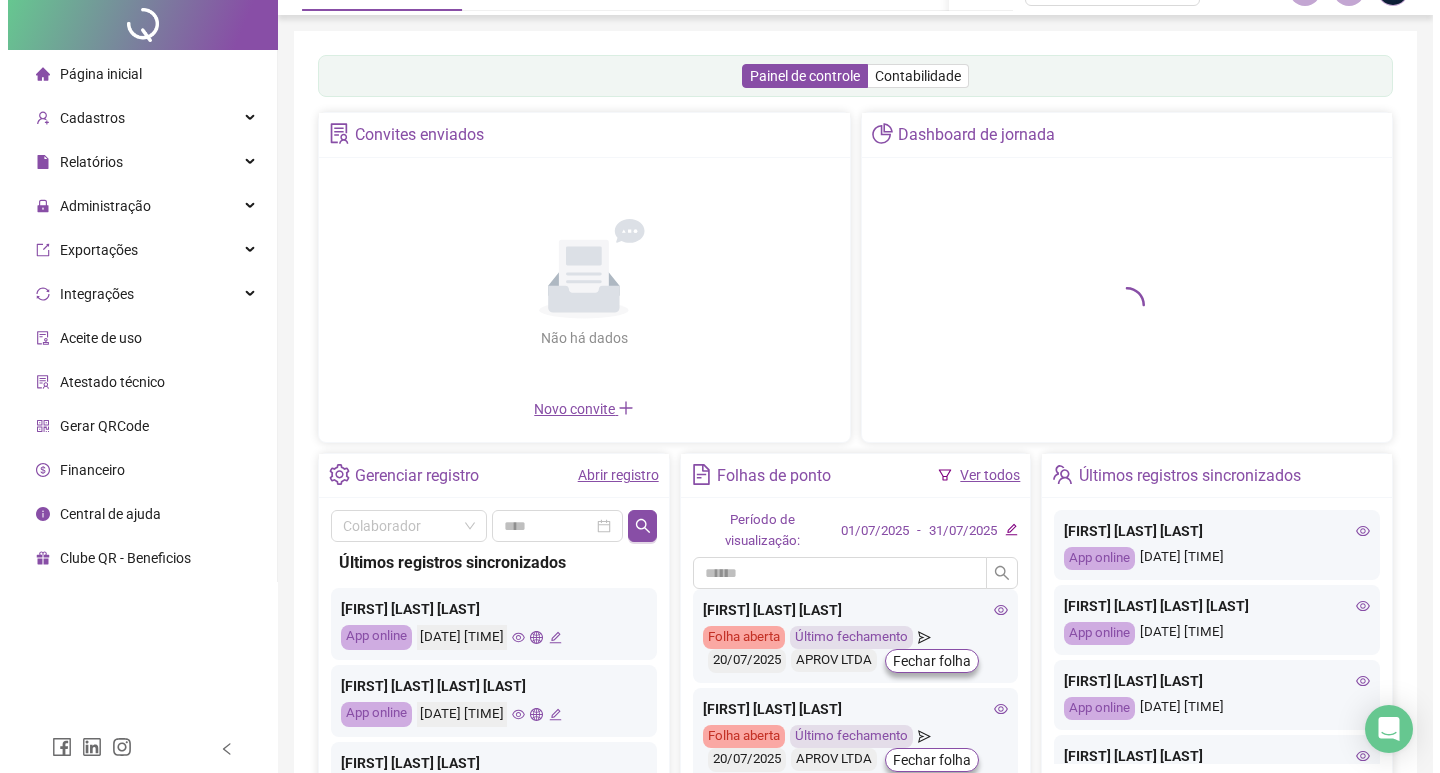 scroll, scrollTop: 0, scrollLeft: 0, axis: both 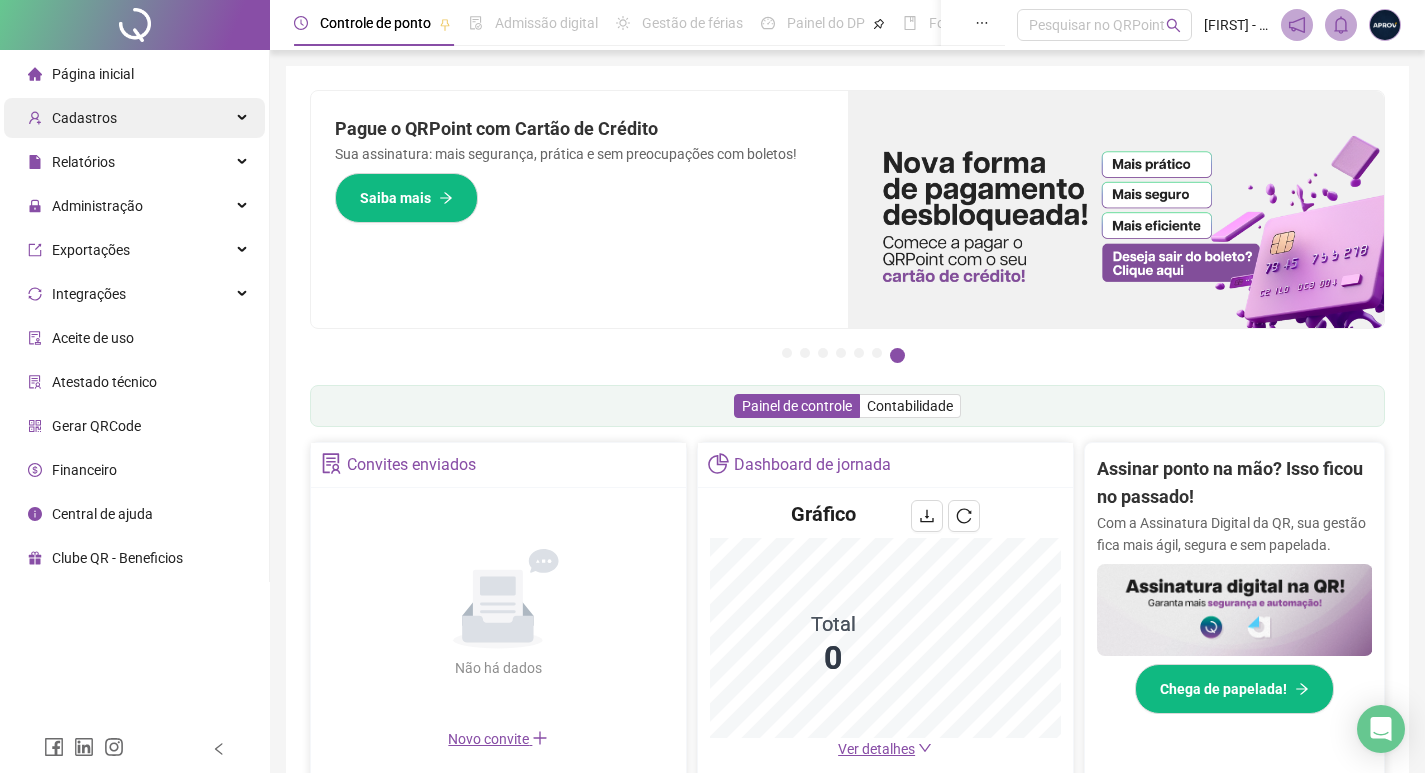 click on "Cadastros" at bounding box center (72, 118) 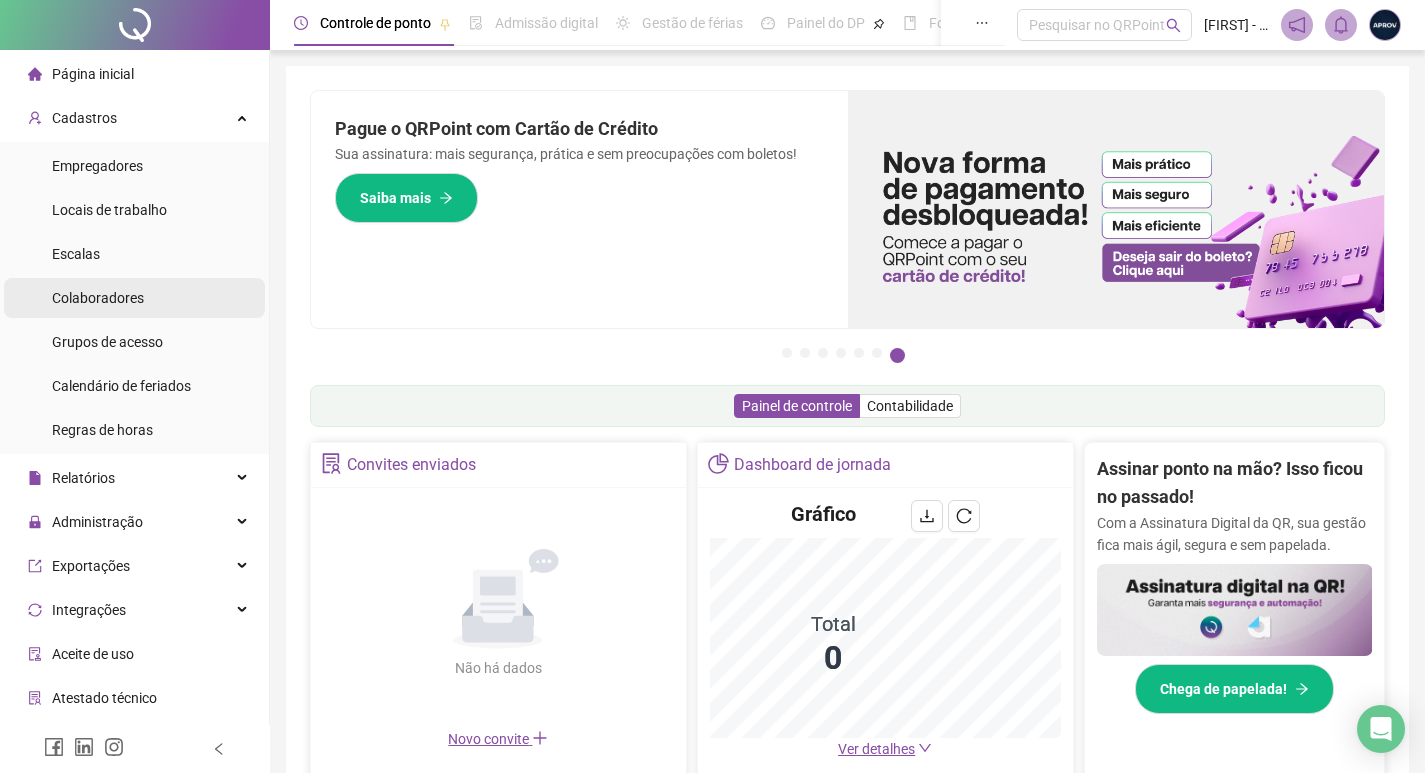 click on "Colaboradores" at bounding box center [98, 298] 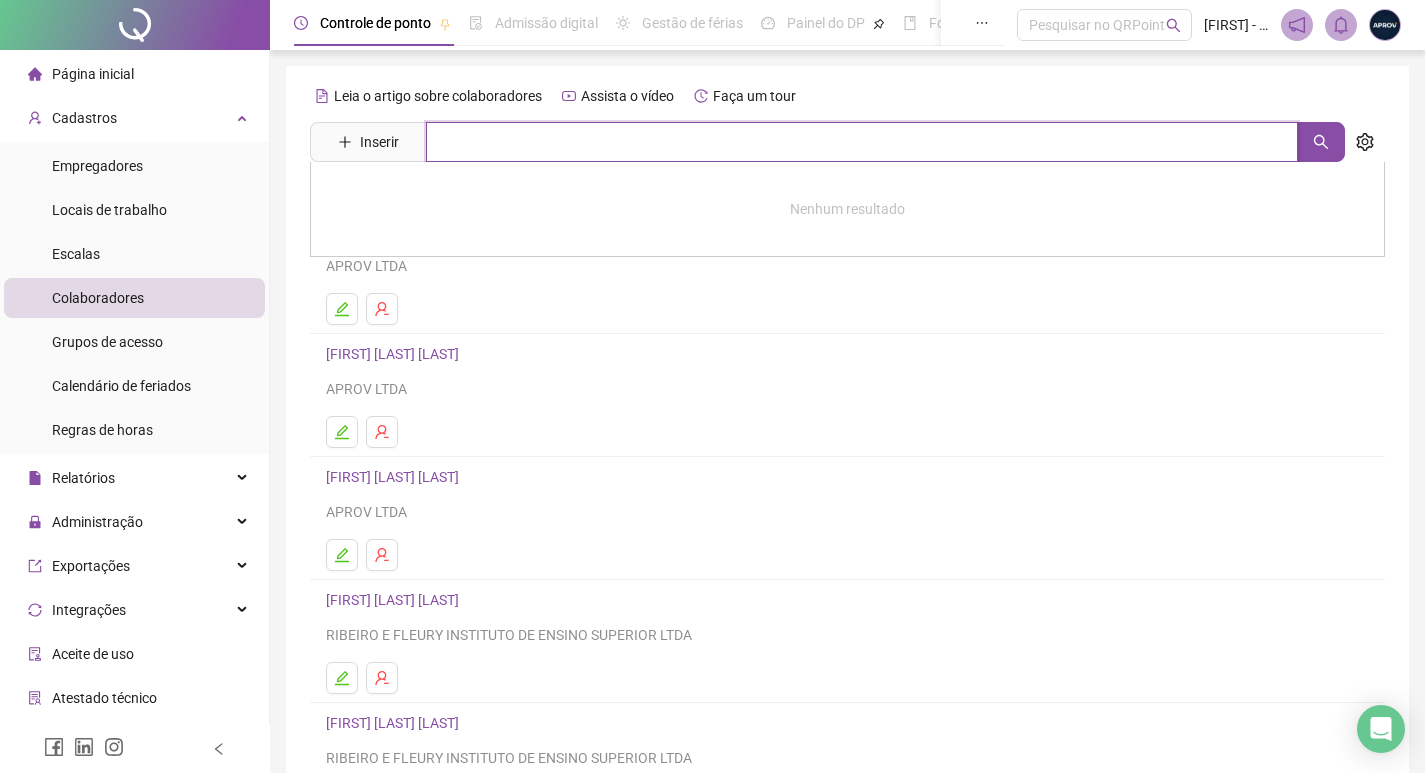 click at bounding box center (862, 142) 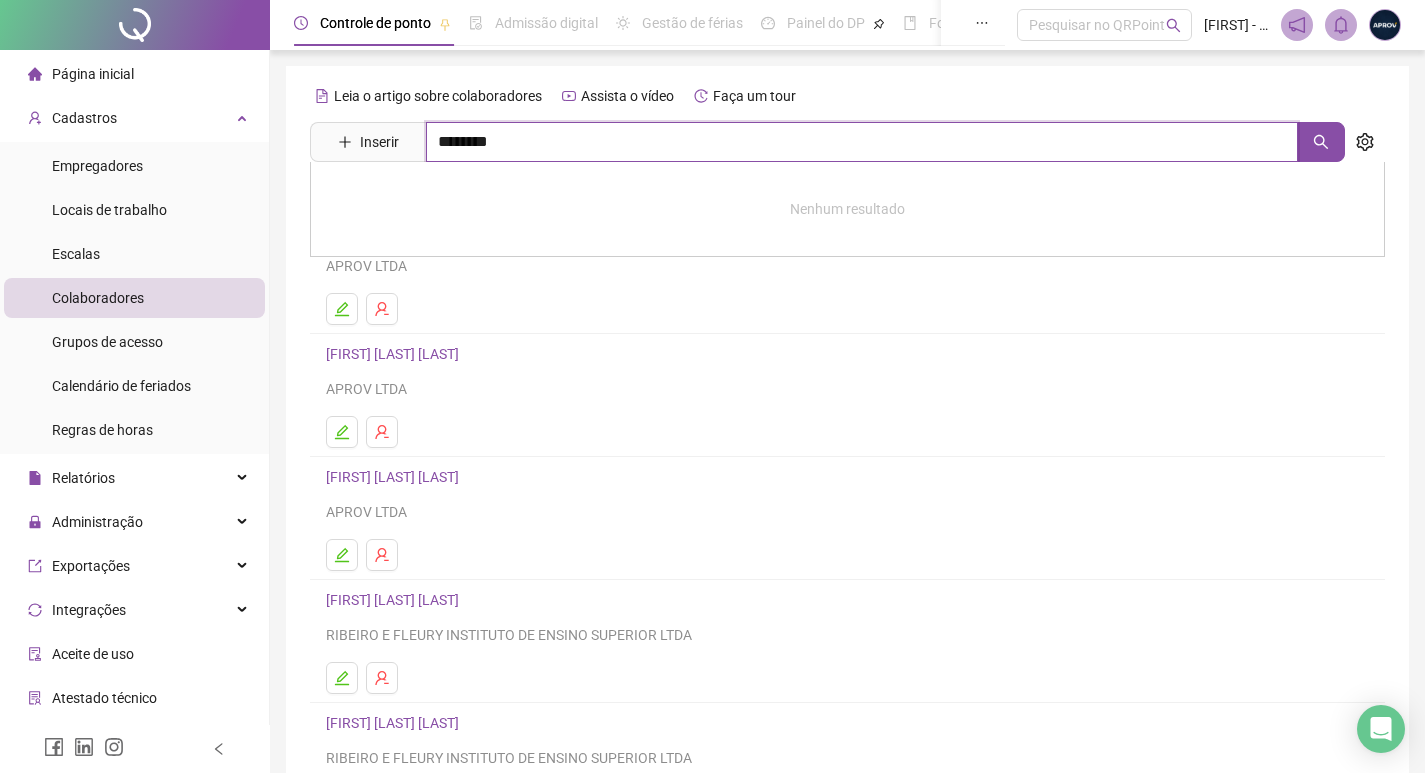 type on "********" 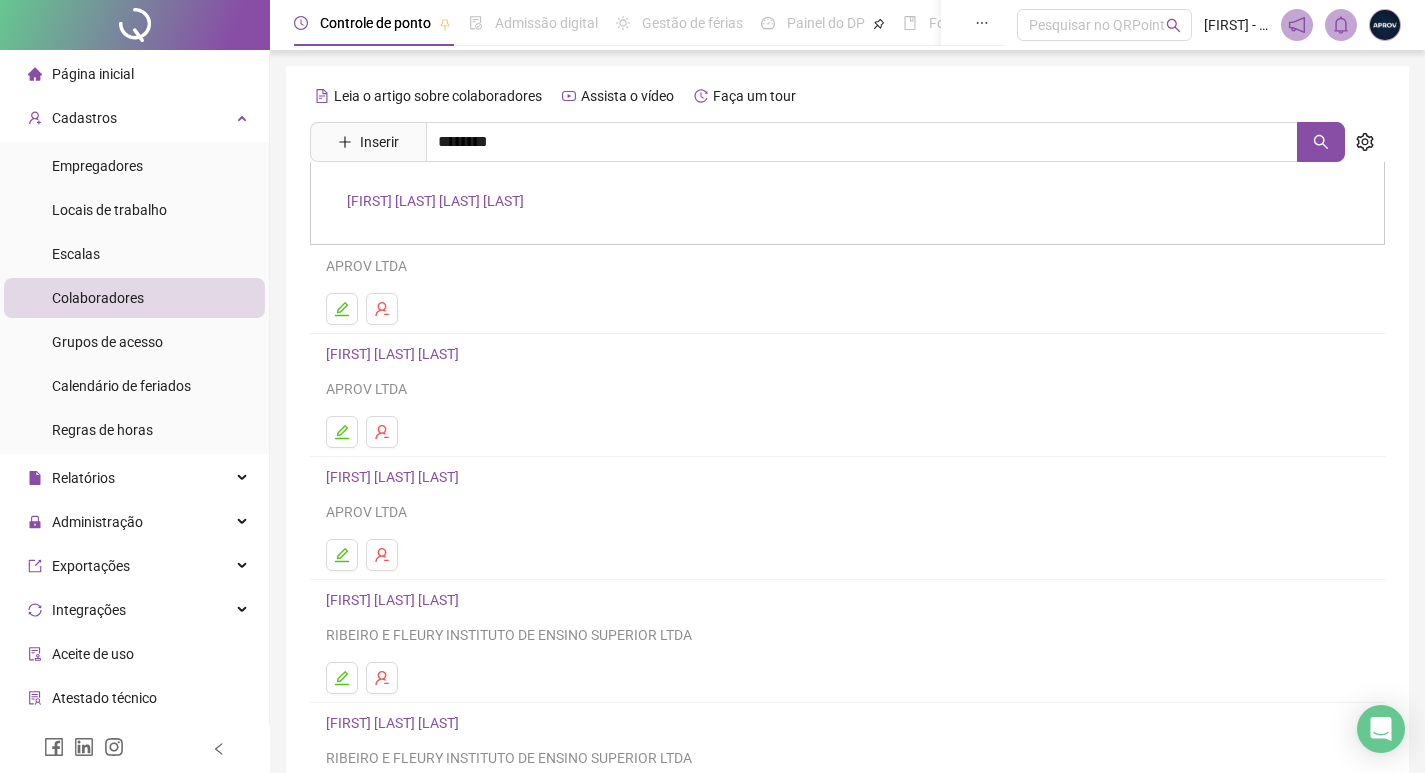 click on "[FIRST] [LAST] [LAST] [LAST]" at bounding box center (435, 201) 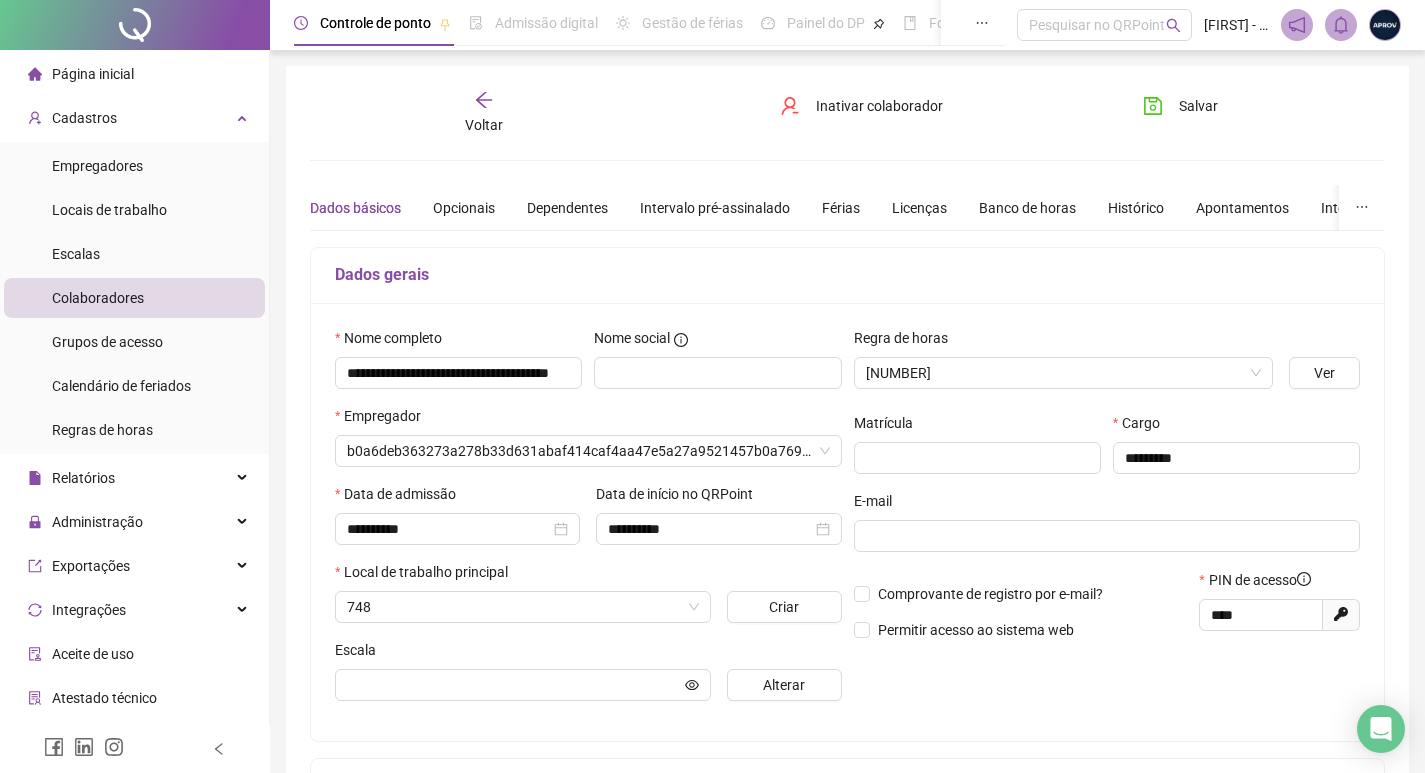 type on "**********" 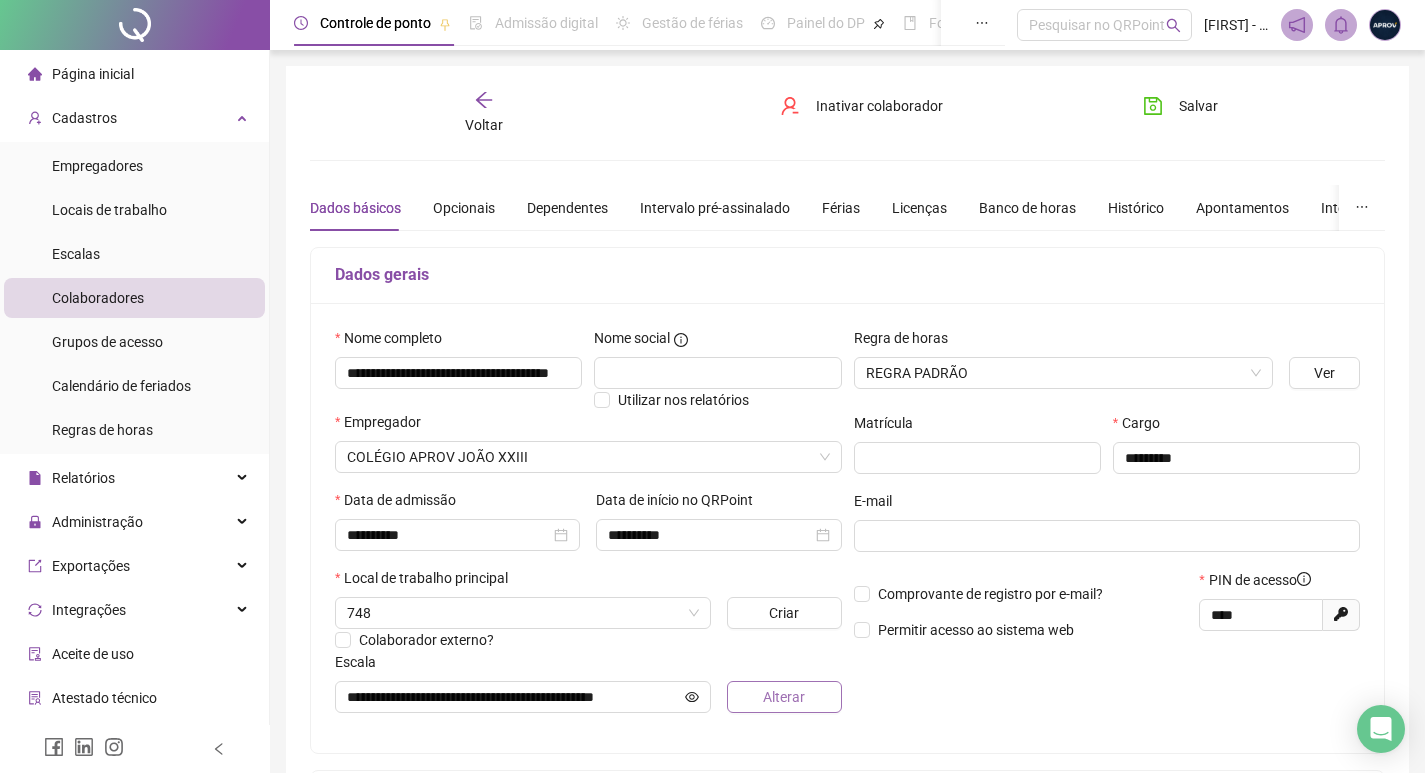 click on "Alterar" at bounding box center (784, 697) 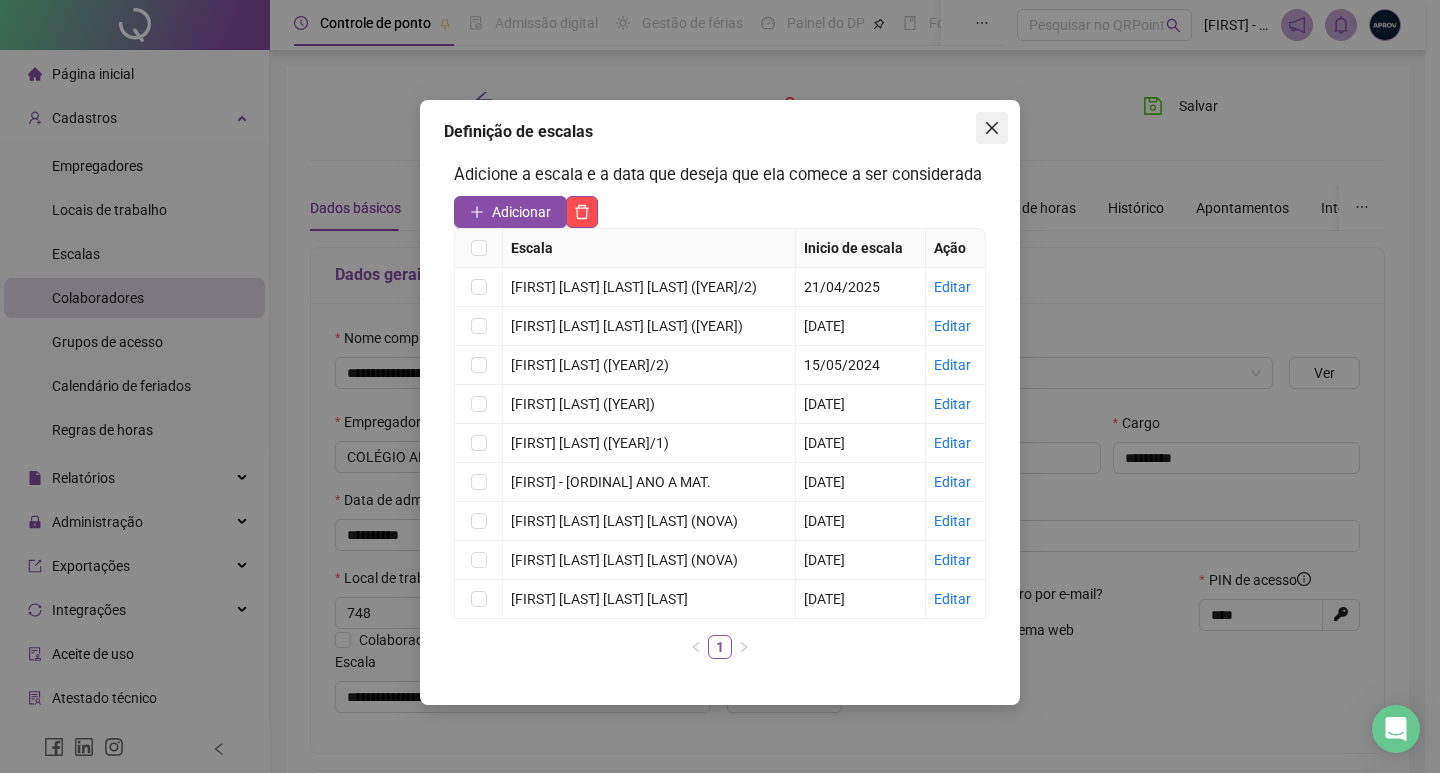 click 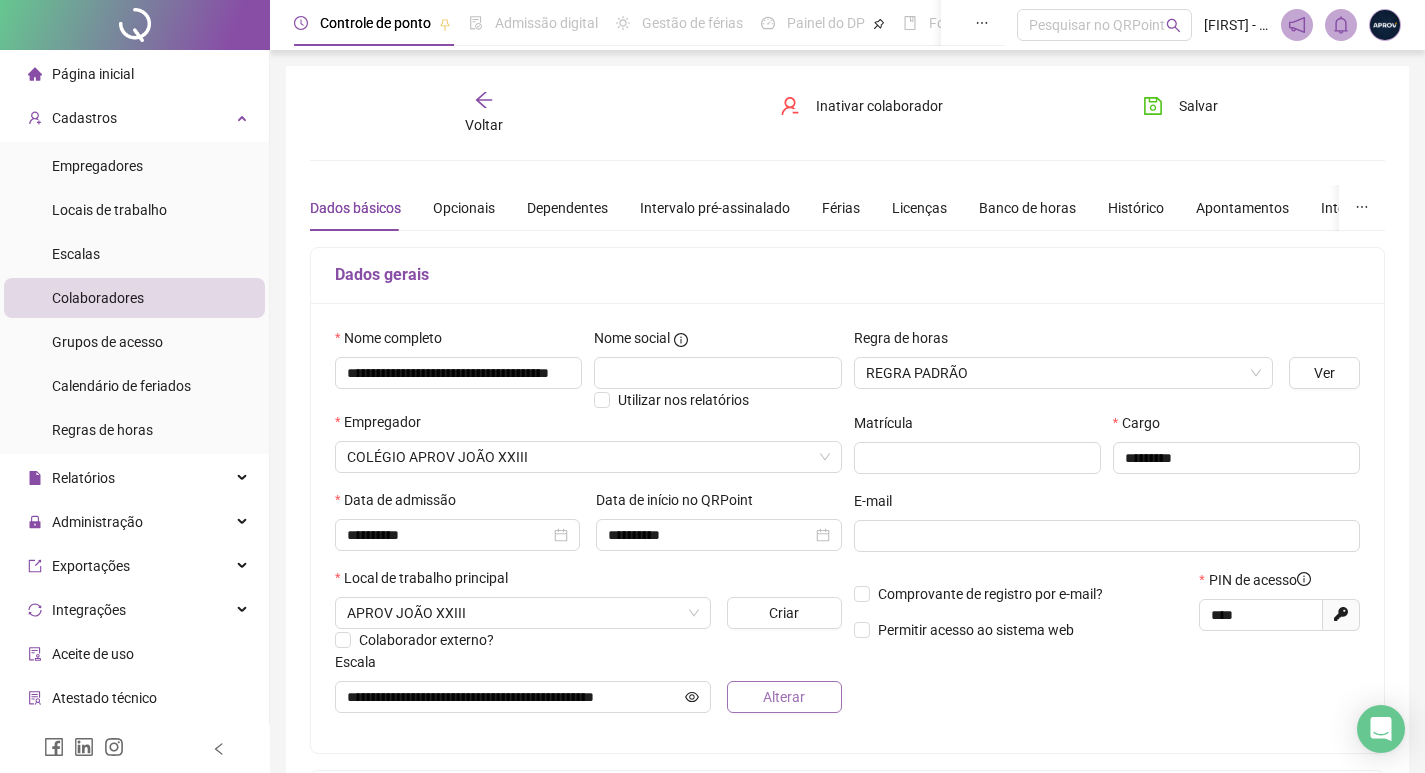 click on "Alterar" at bounding box center [784, 697] 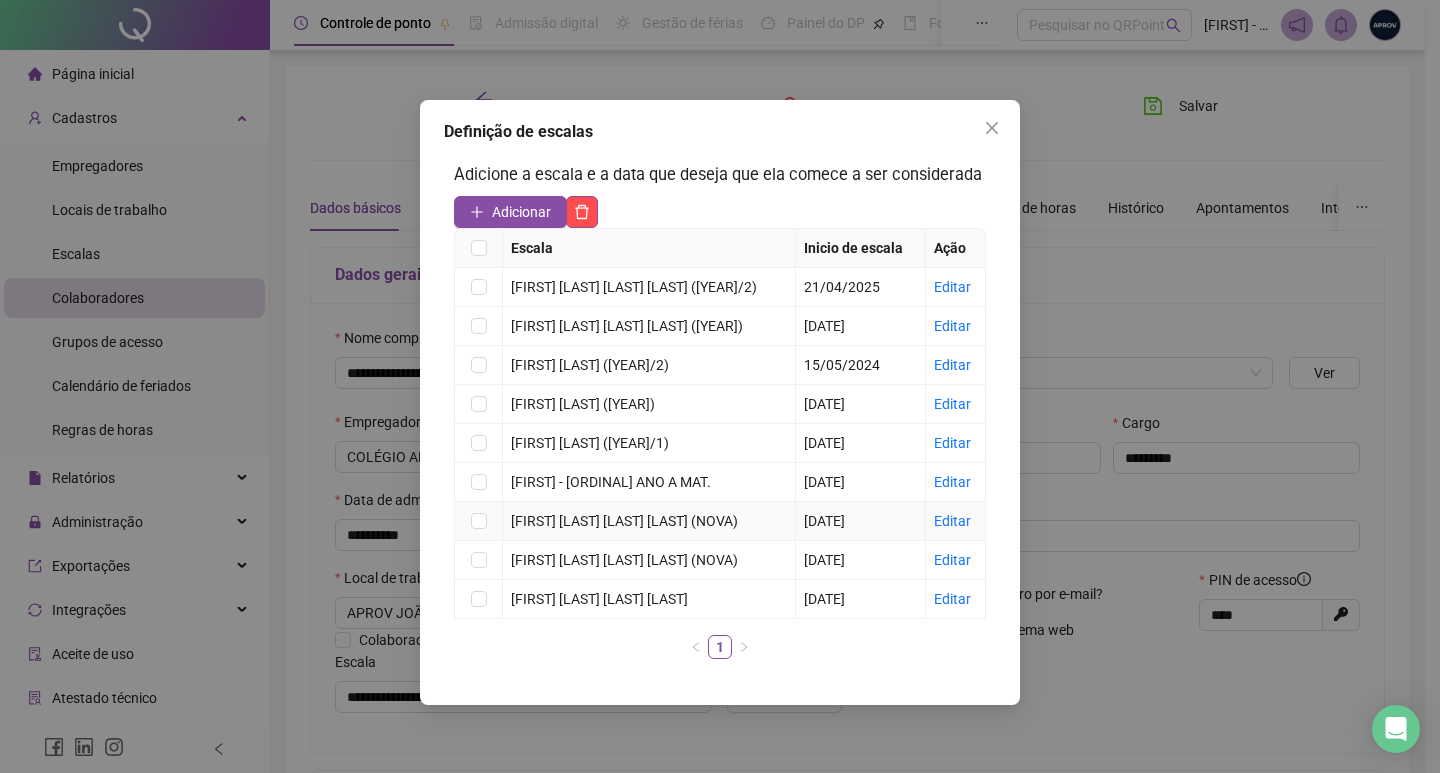 scroll, scrollTop: 0, scrollLeft: 0, axis: both 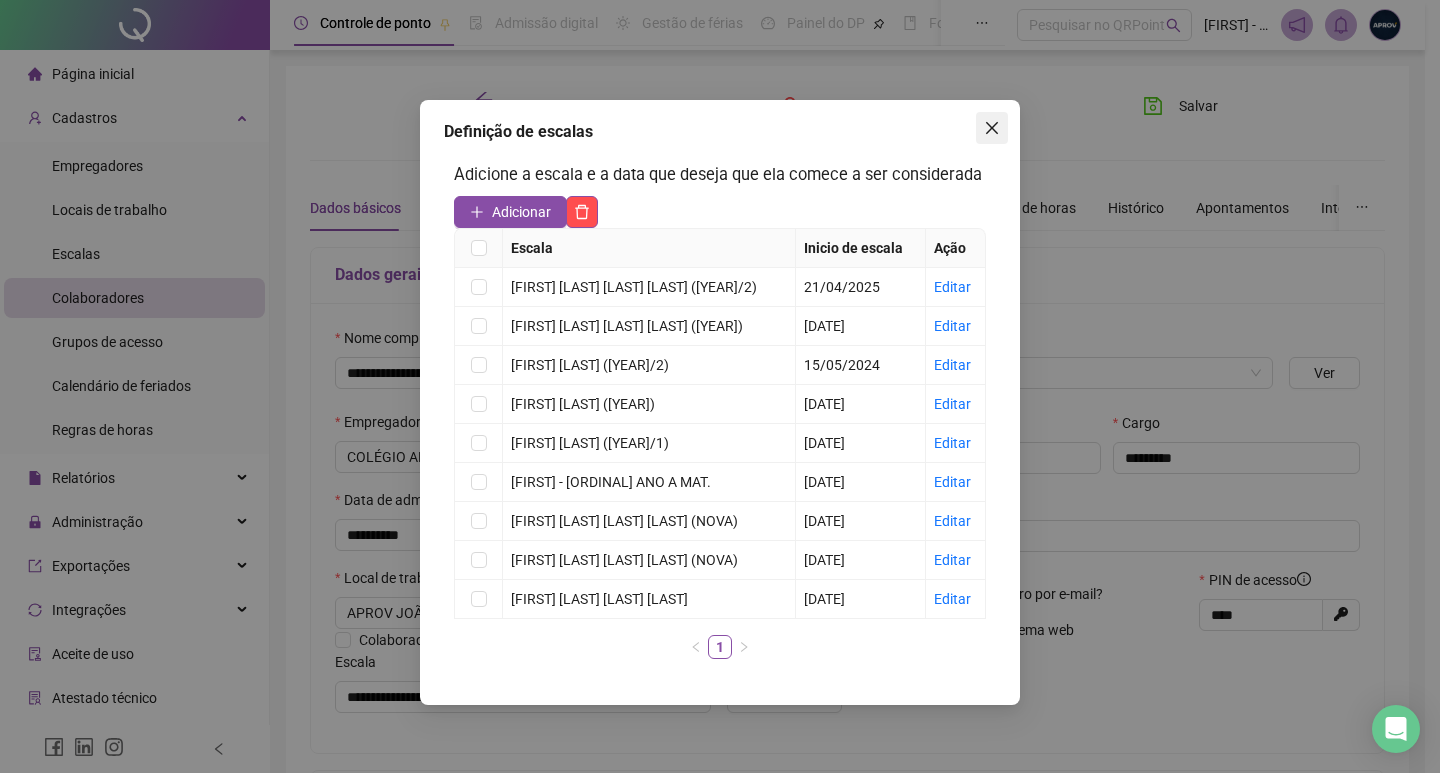 click 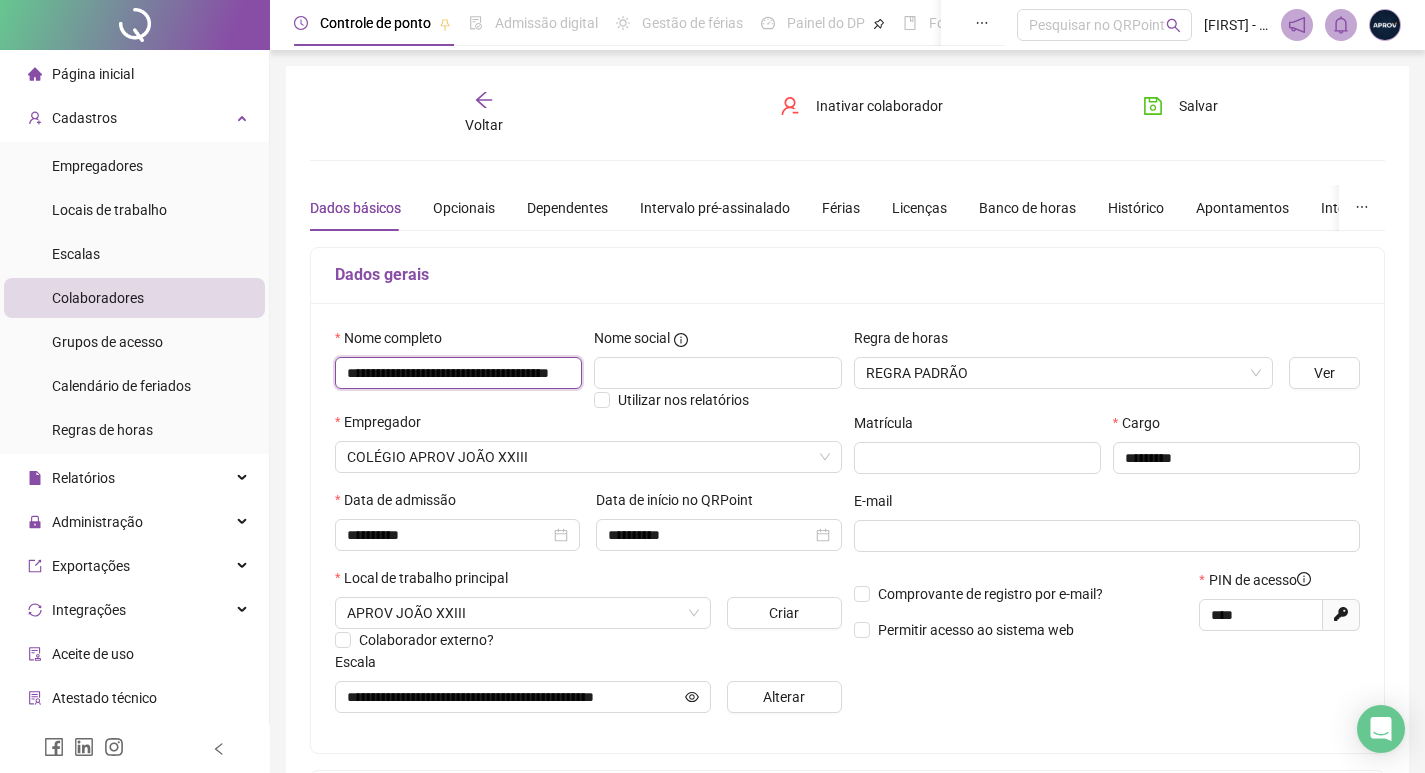 click on "**********" at bounding box center [458, 373] 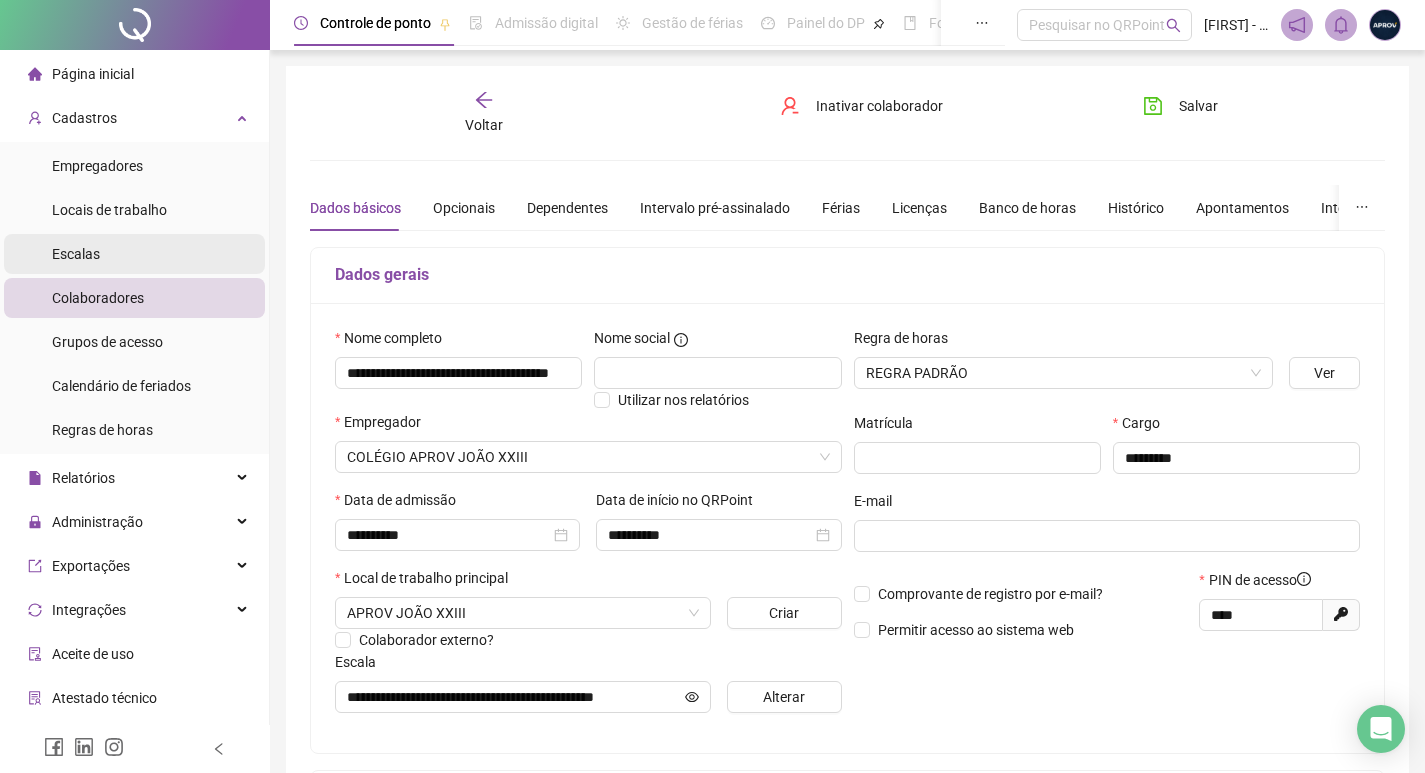 click on "Escalas" at bounding box center (134, 254) 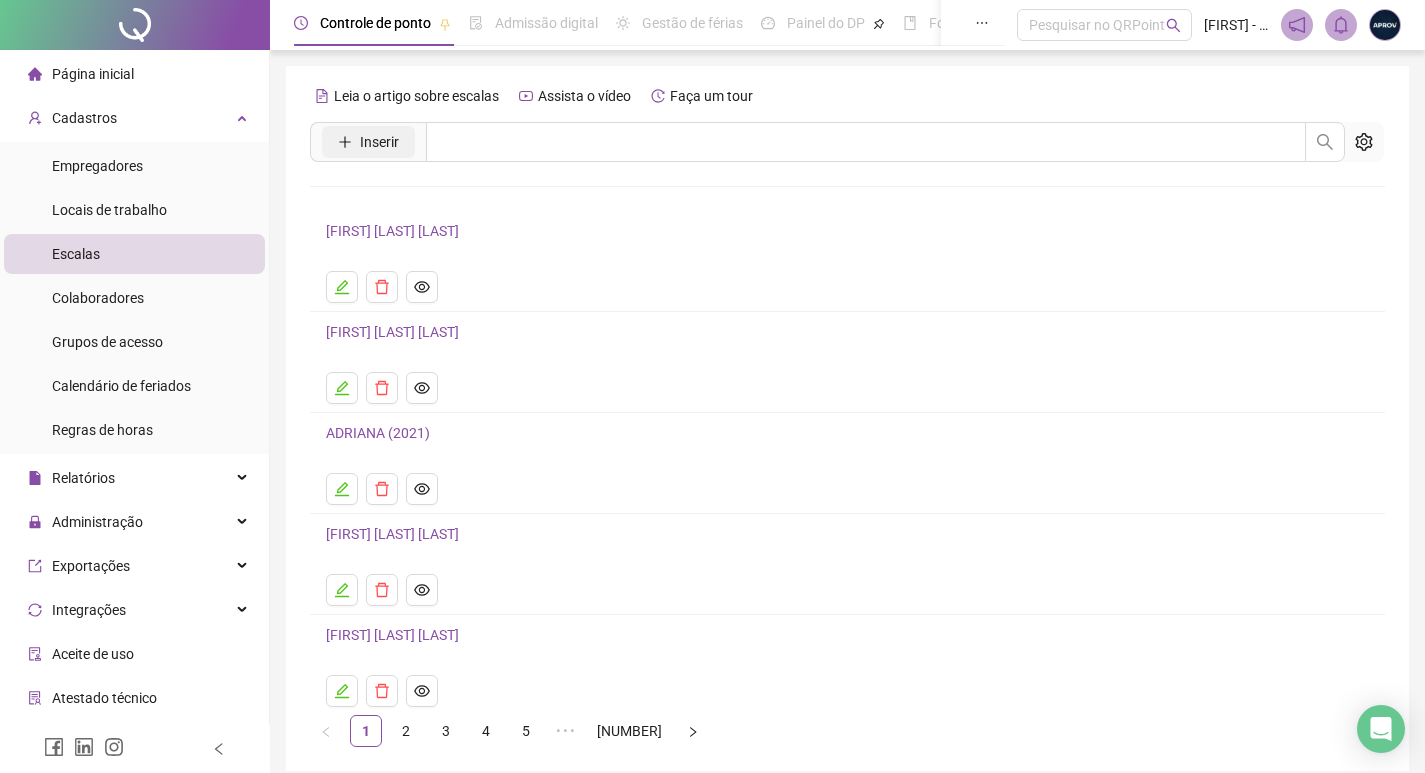 click on "Inserir" at bounding box center [368, 142] 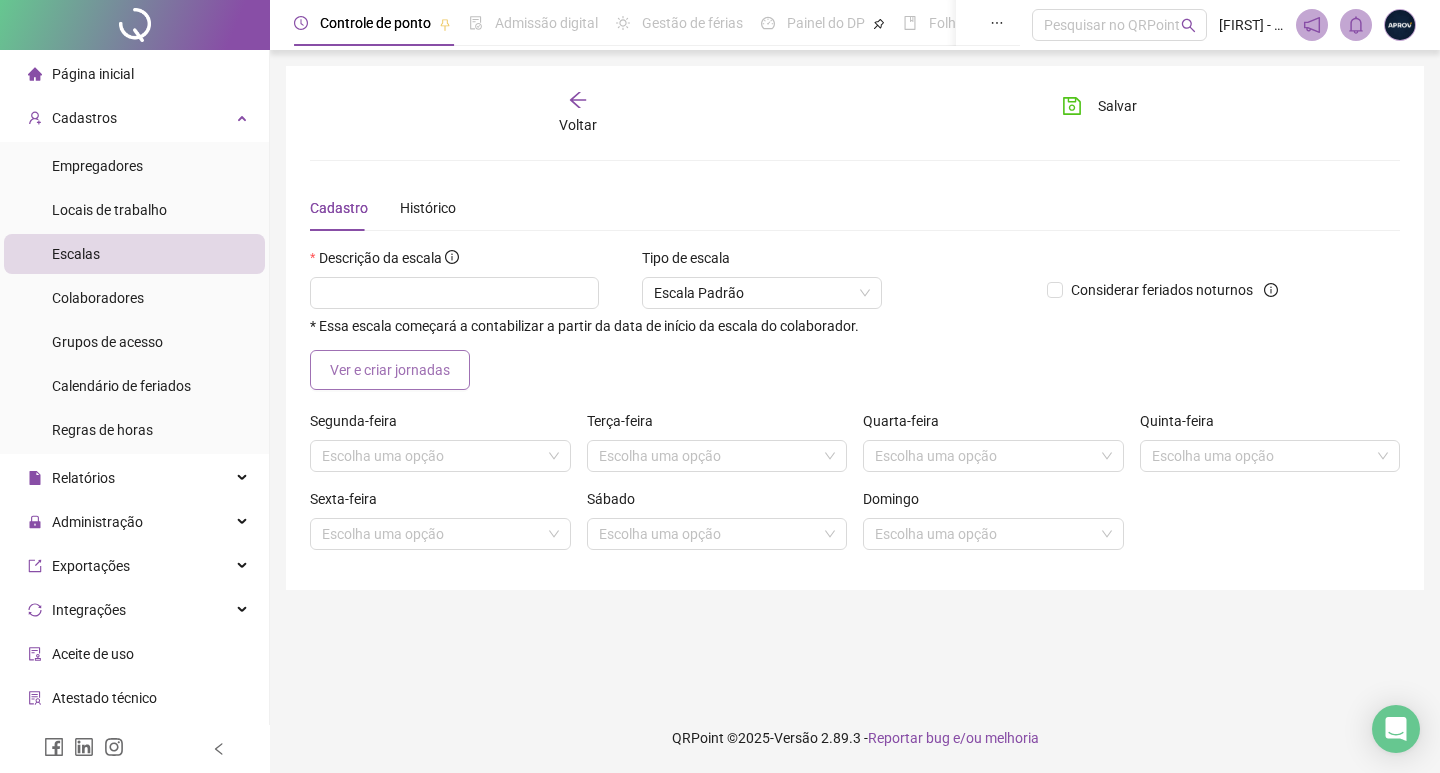 click on "Ver e criar jornadas" at bounding box center [390, 370] 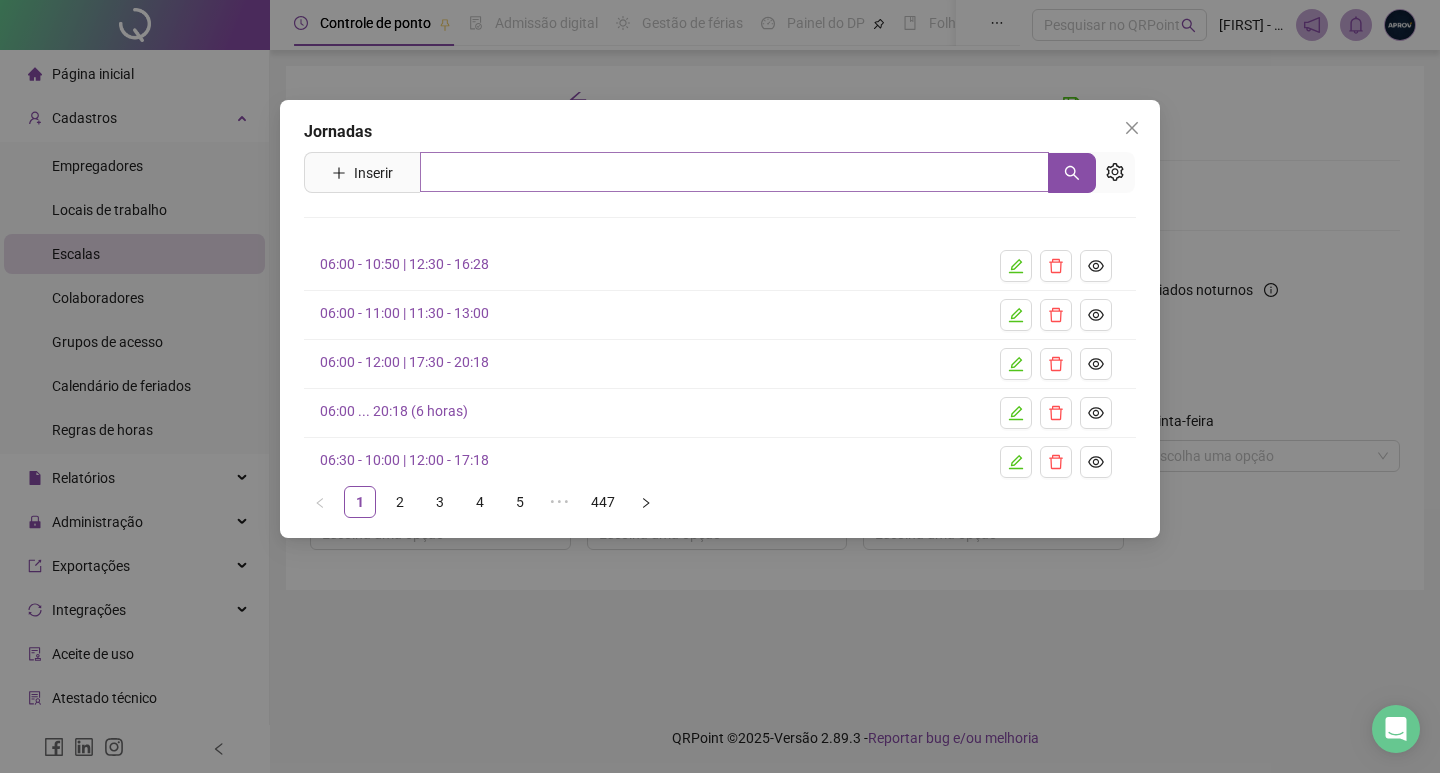 drag, startPoint x: 1134, startPoint y: 123, endPoint x: 1044, endPoint y: 153, distance: 94.86833 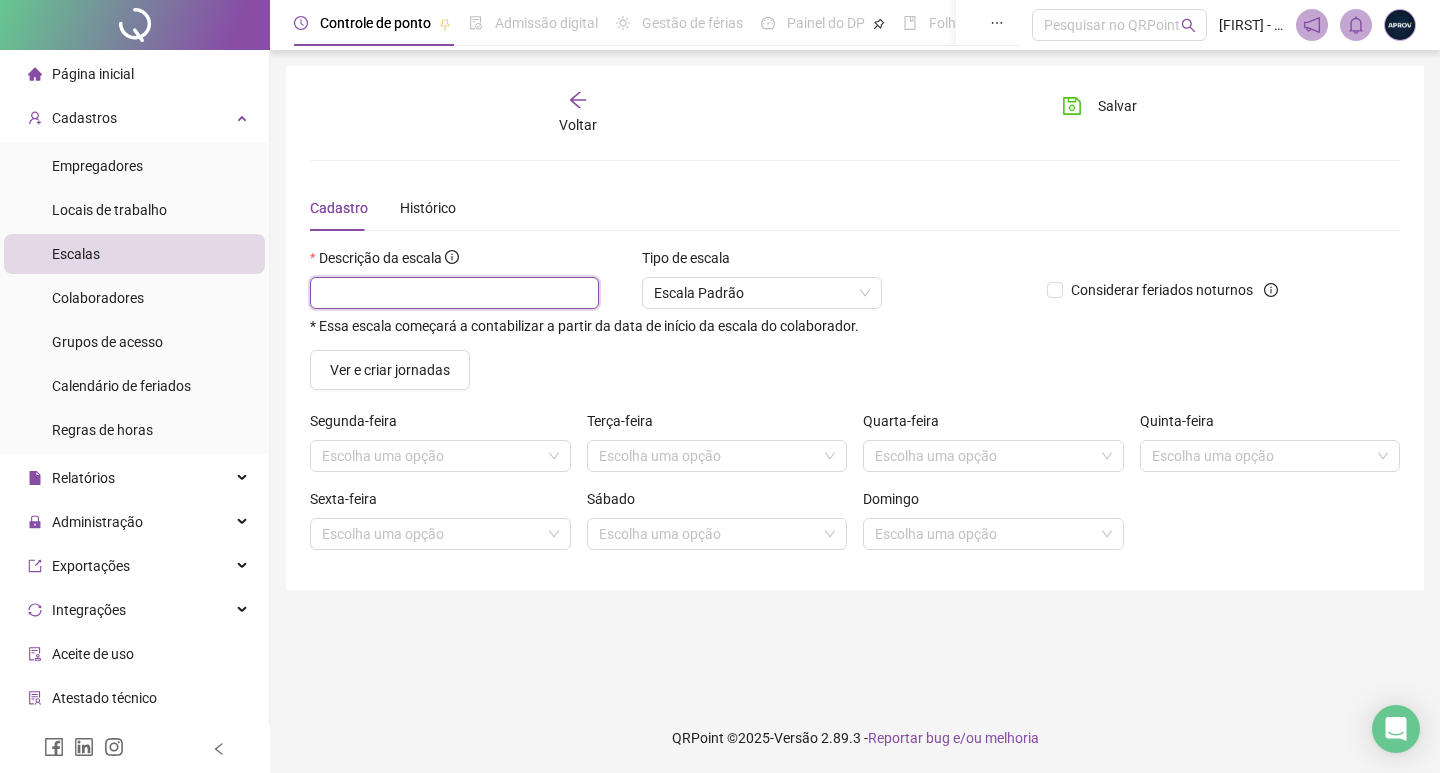 click at bounding box center [454, 293] 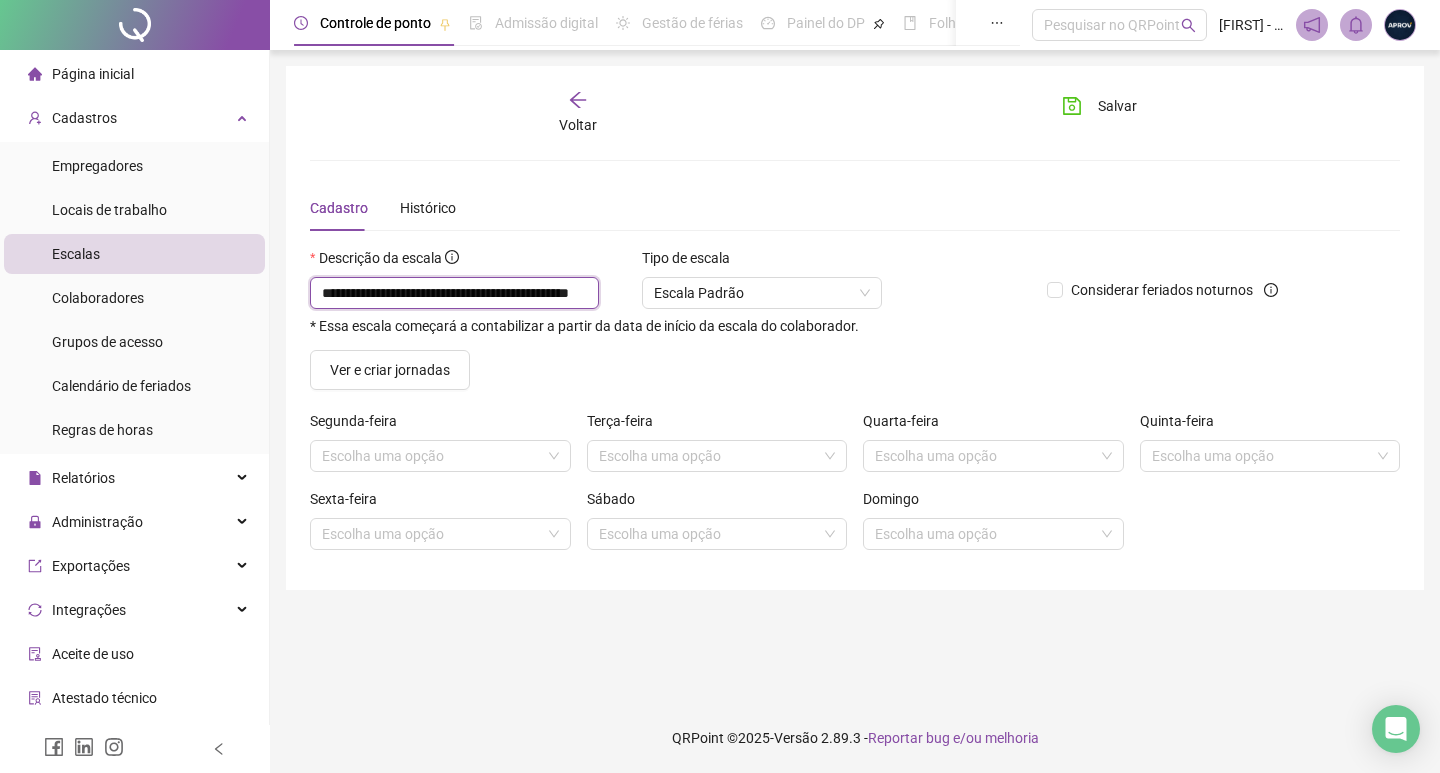 scroll, scrollTop: 0, scrollLeft: 93, axis: horizontal 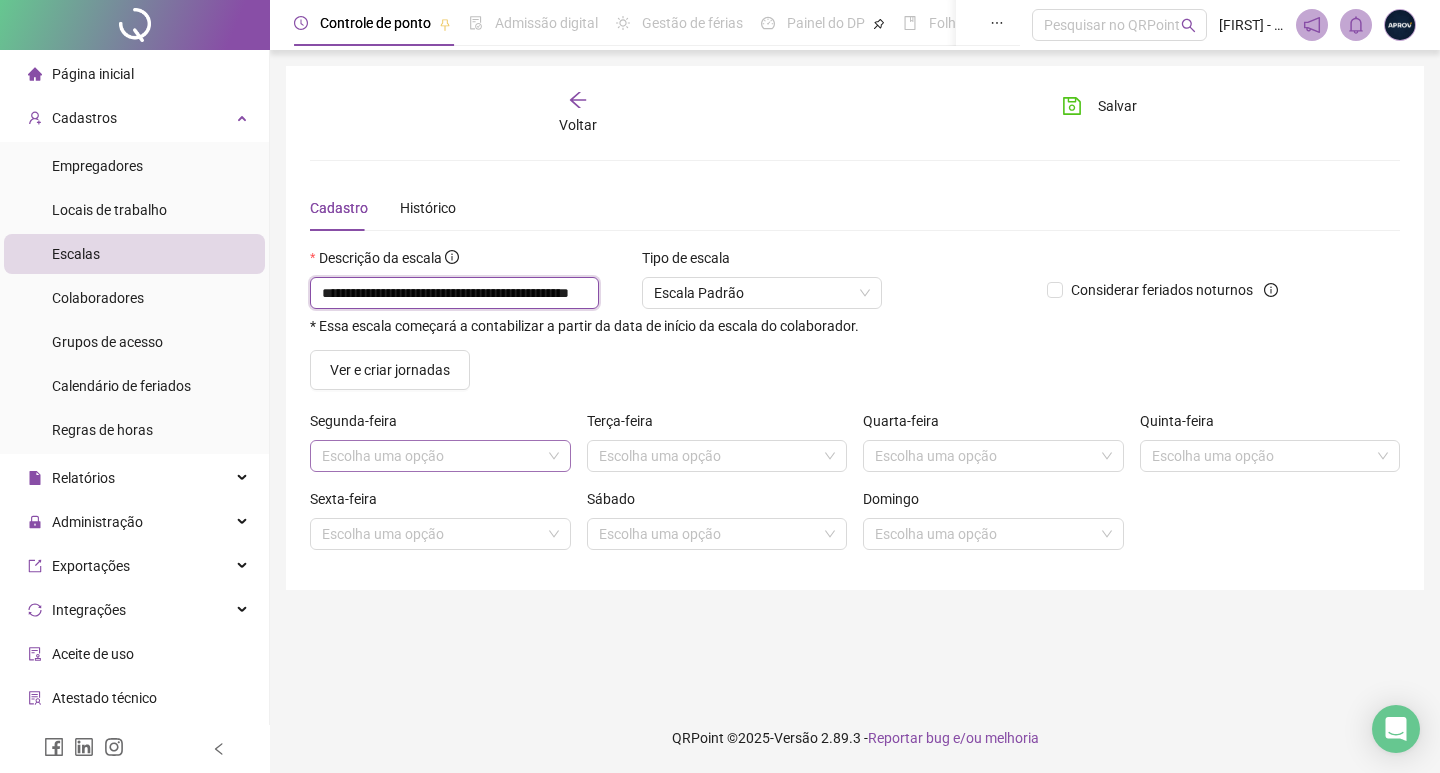type on "**********" 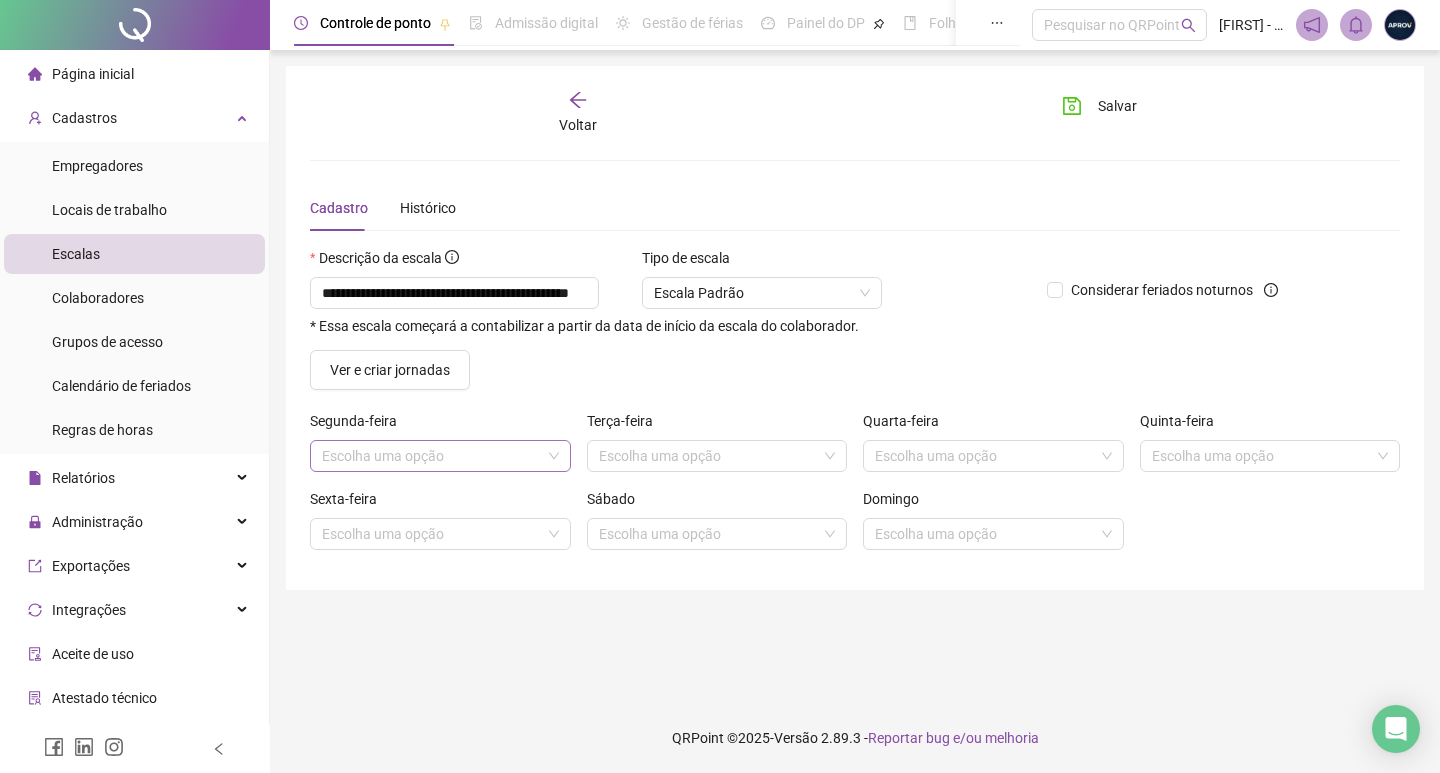 click at bounding box center (431, 456) 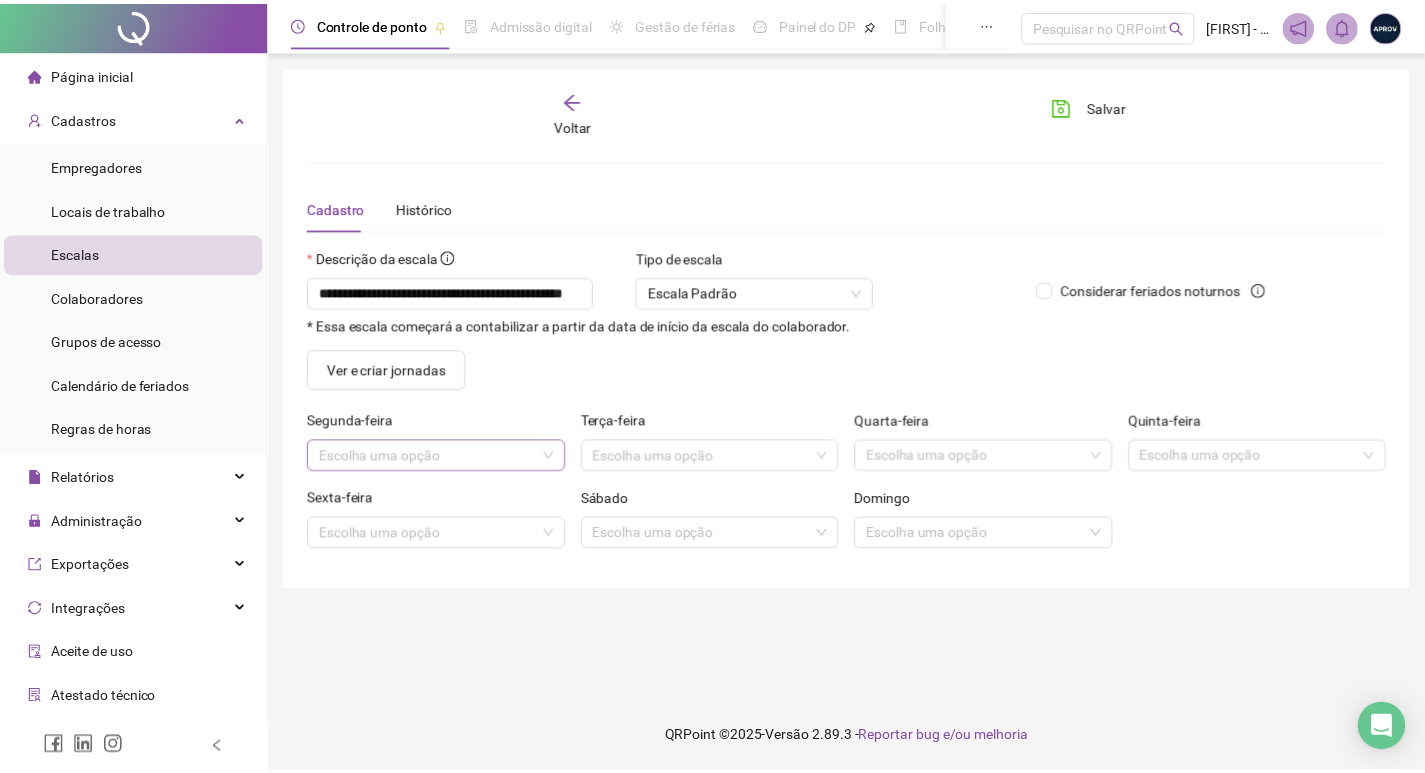 scroll, scrollTop: 0, scrollLeft: 0, axis: both 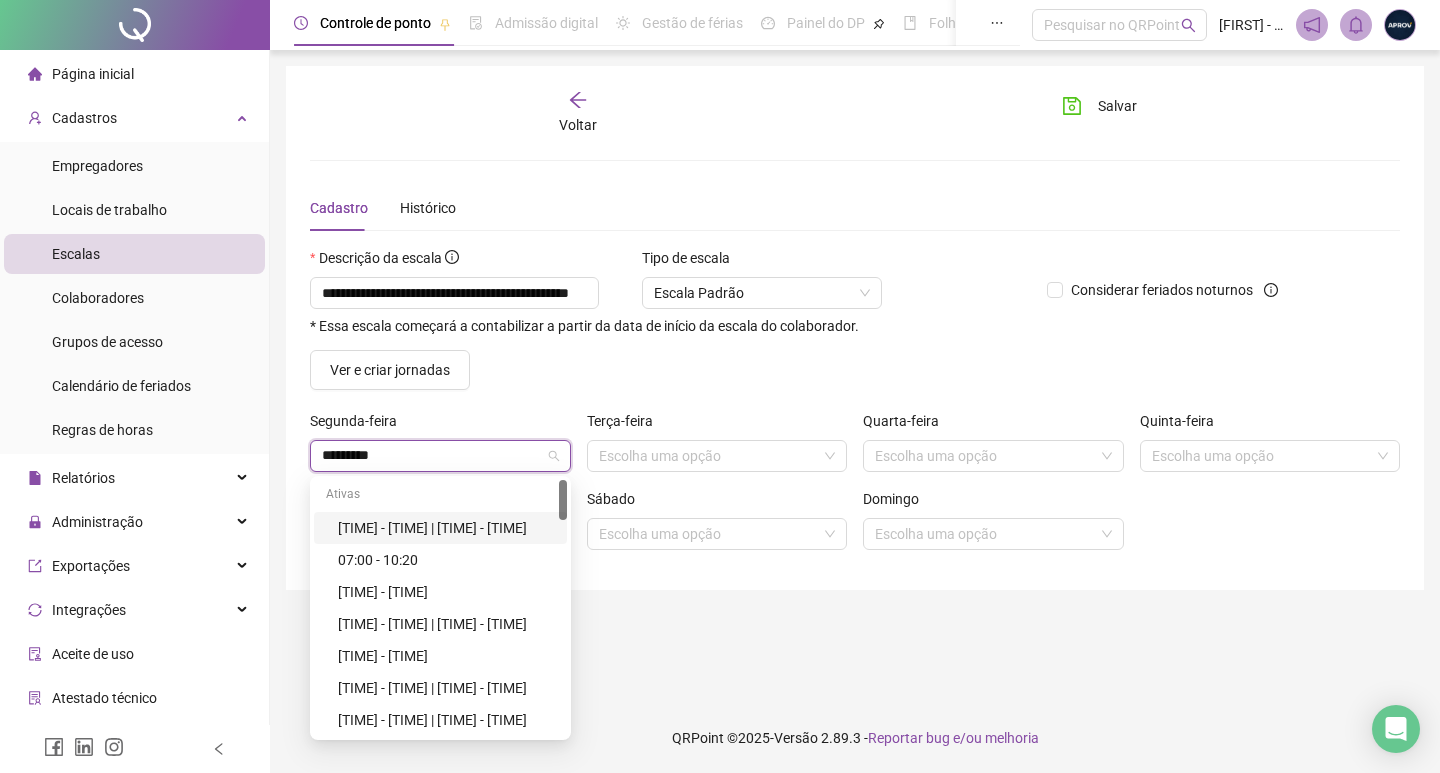type on "**********" 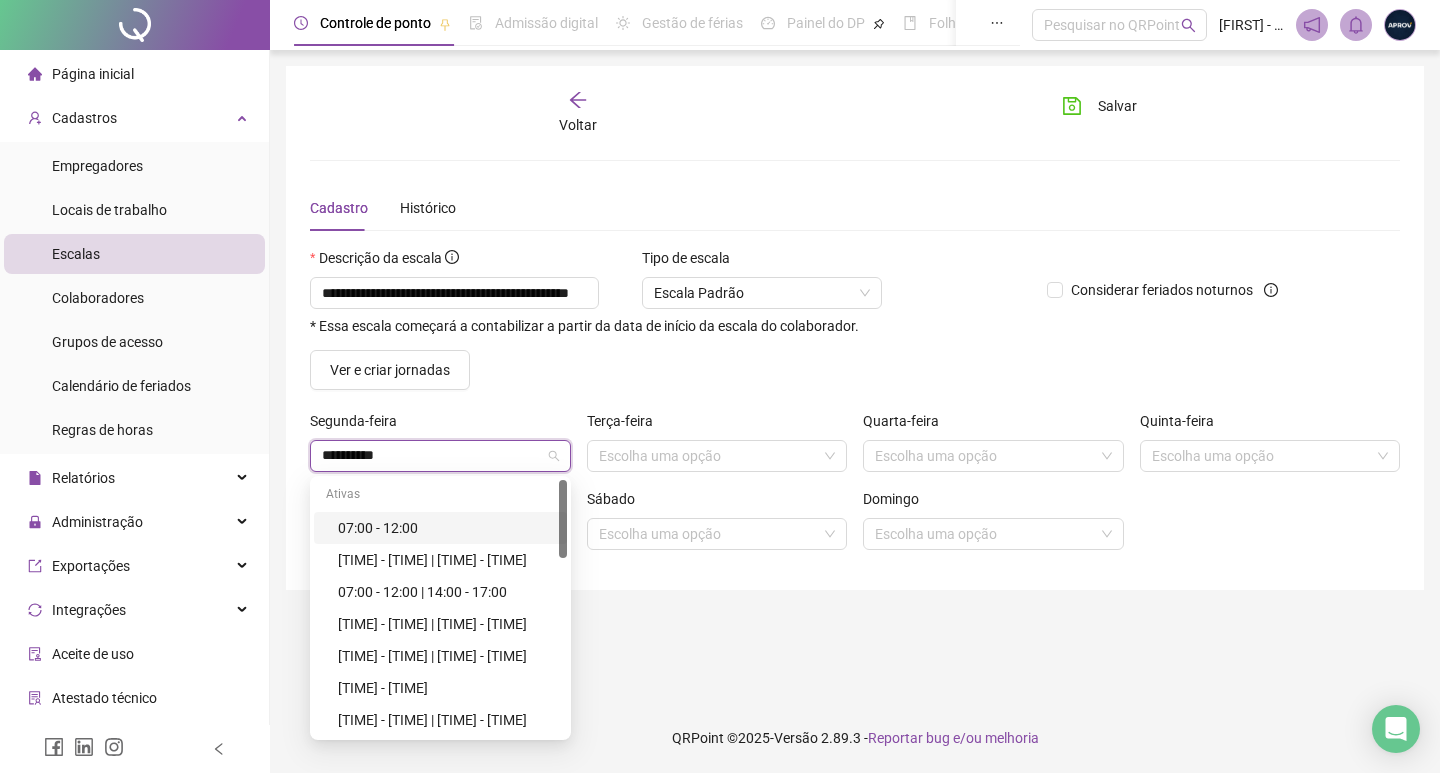 click on "07:00 - 12:00" at bounding box center (446, 528) 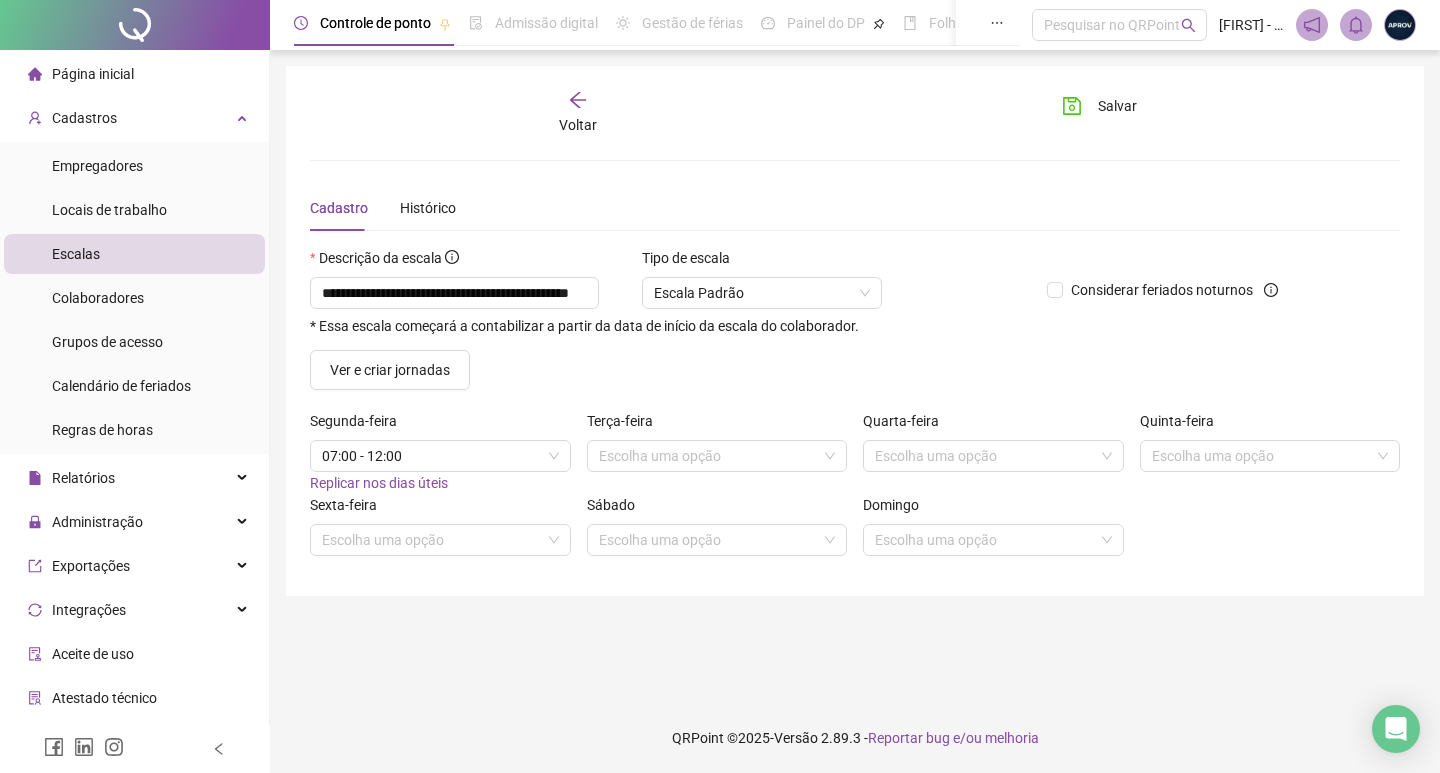 click on "Replicar nos dias úteis" at bounding box center (379, 483) 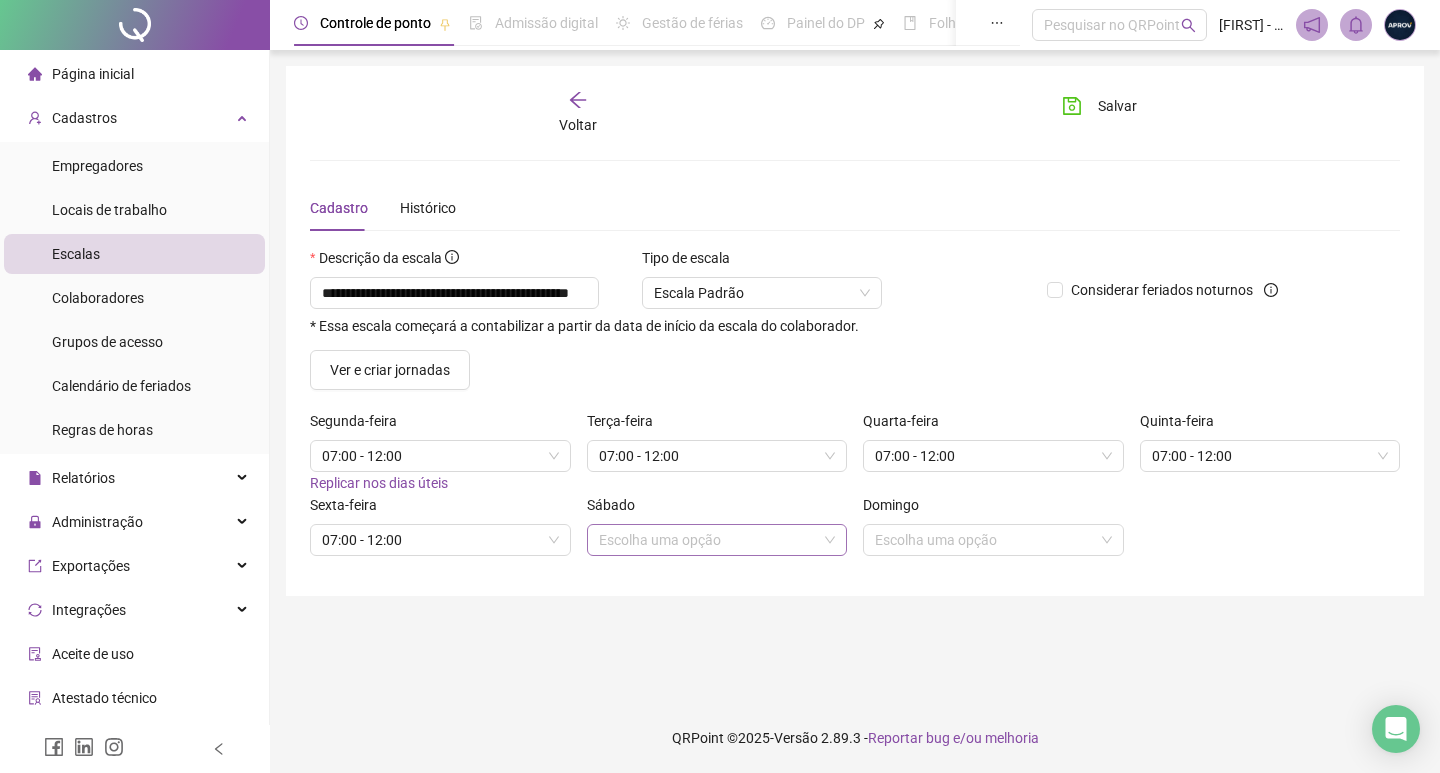 click at bounding box center [708, 540] 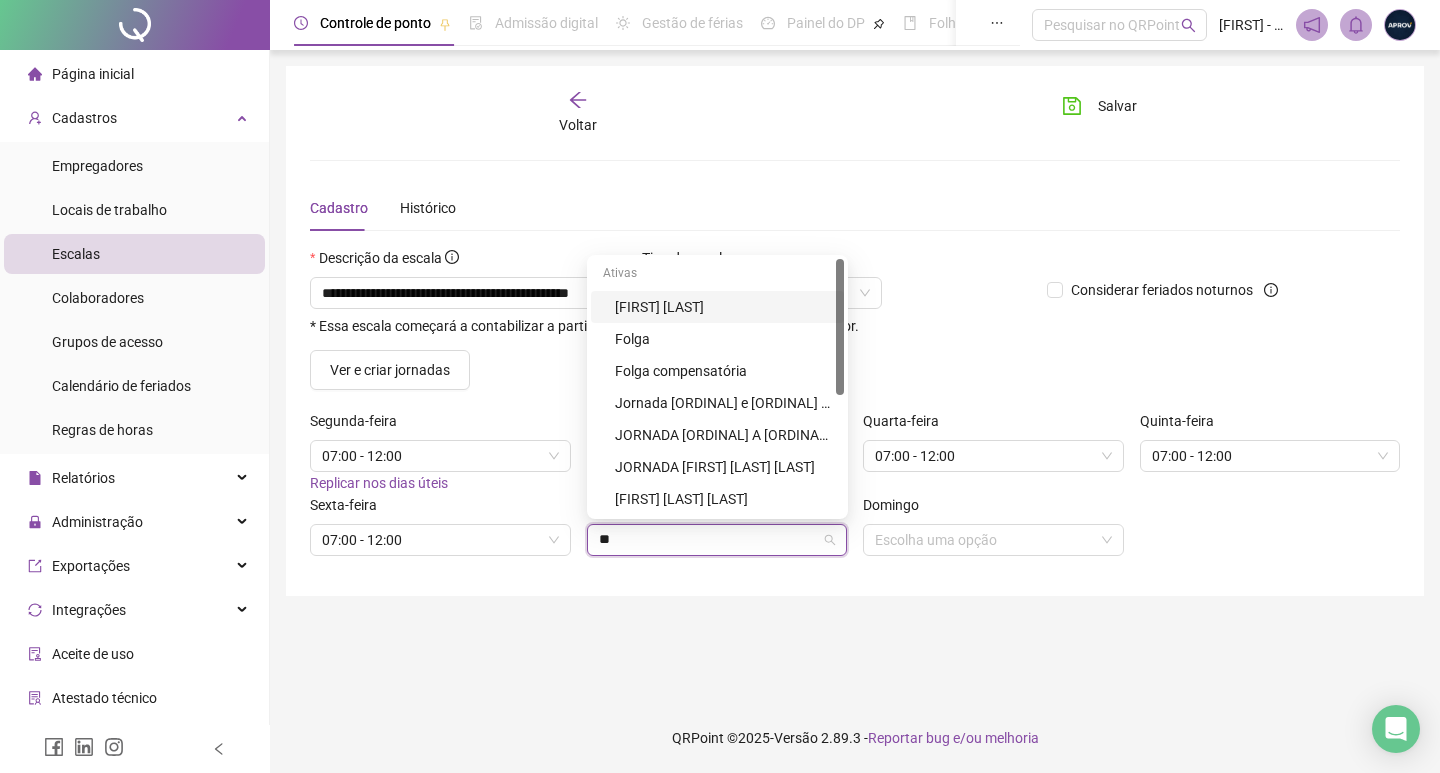 type on "***" 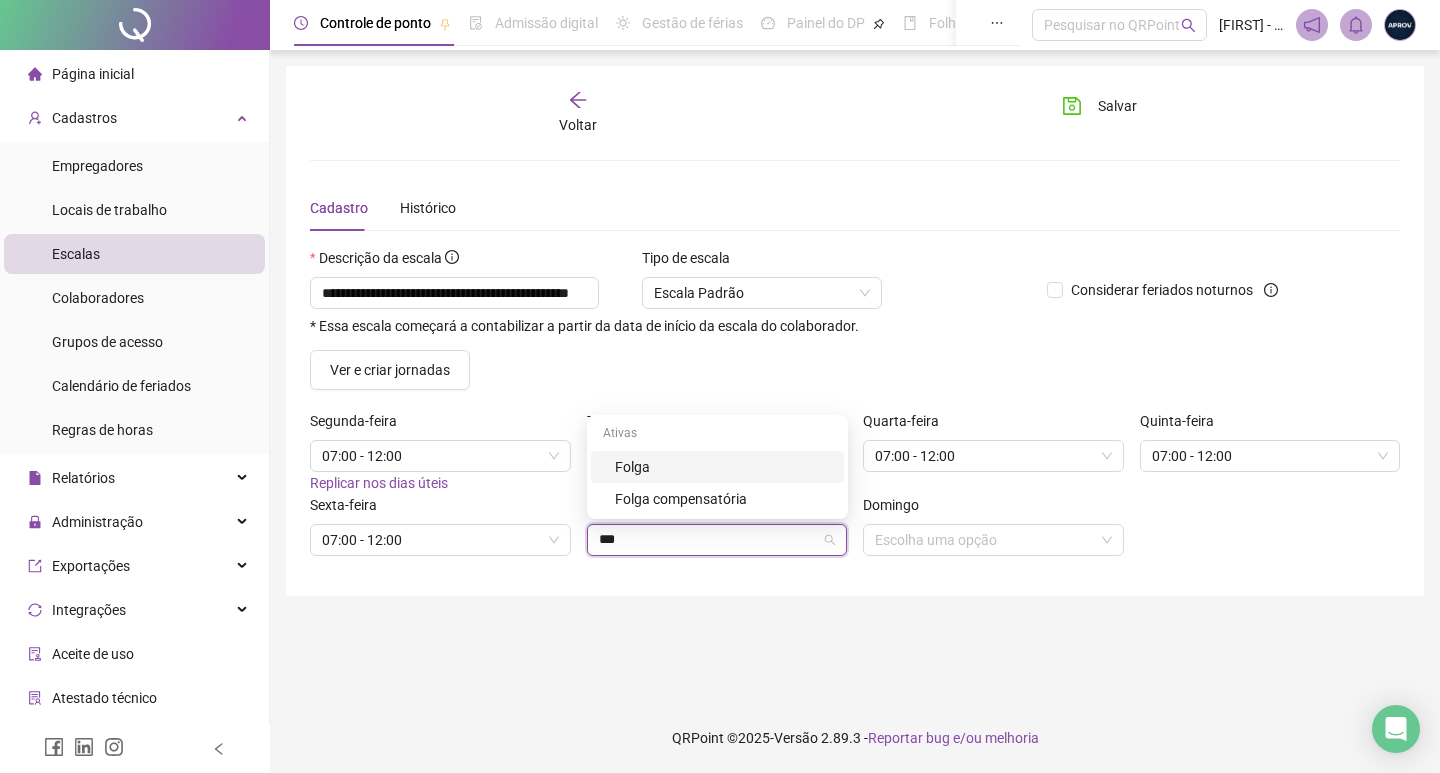 type 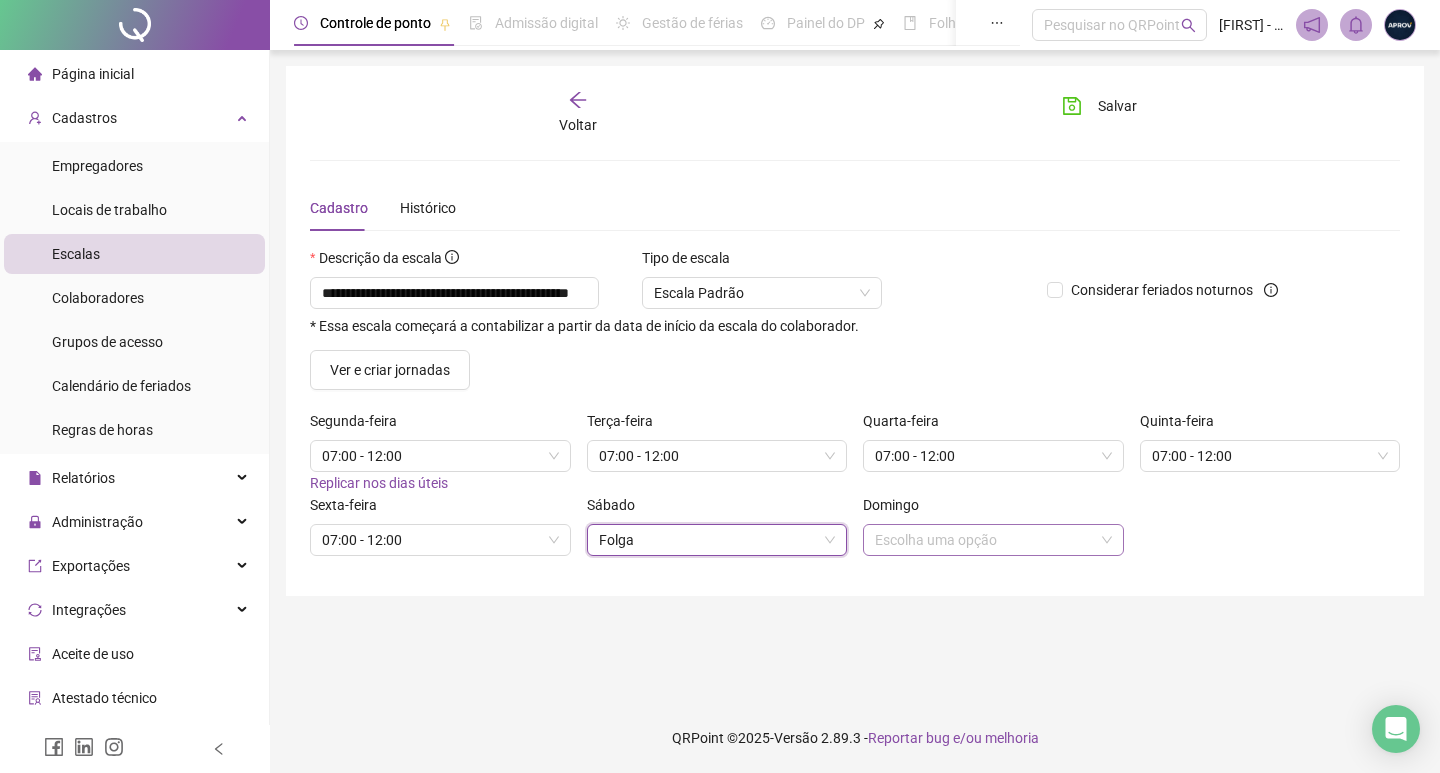 click at bounding box center (984, 540) 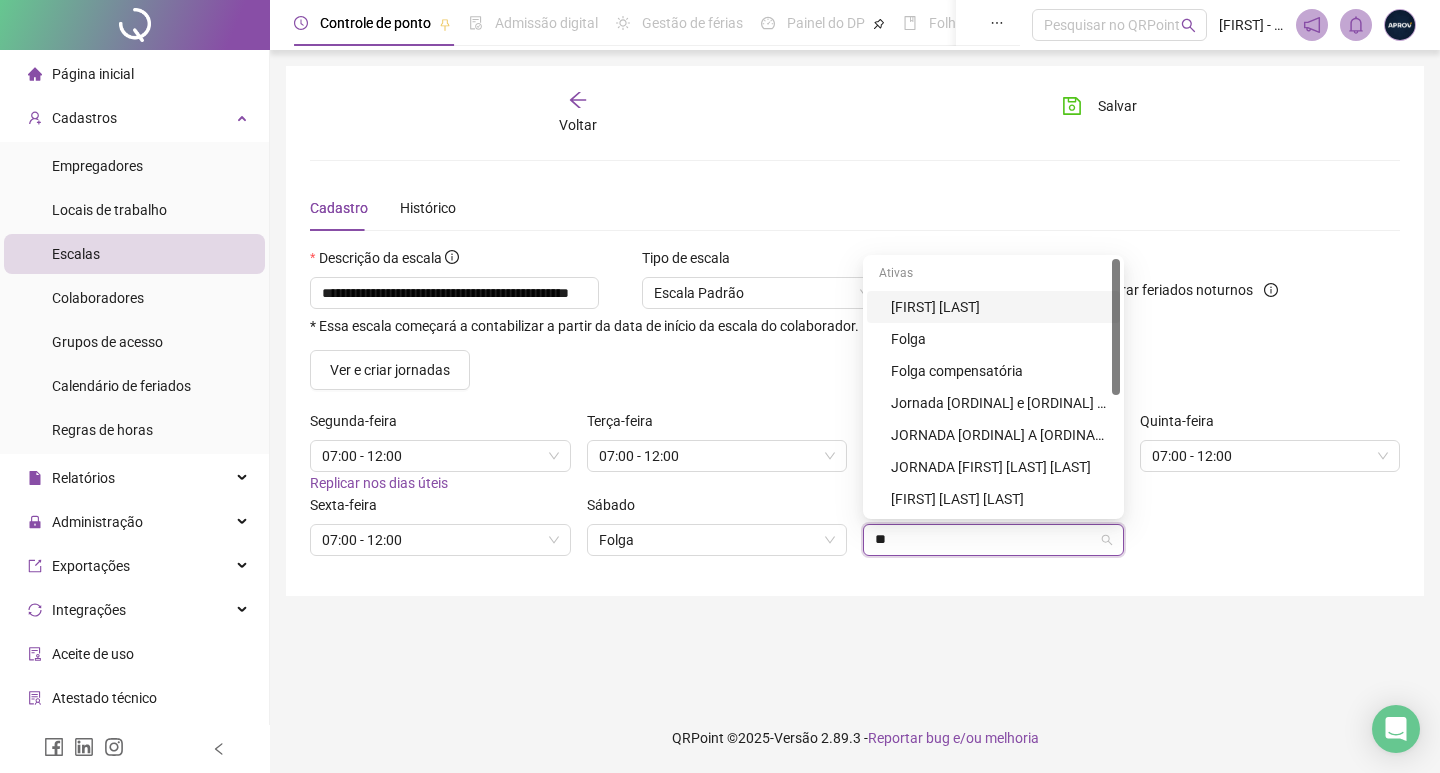 type on "***" 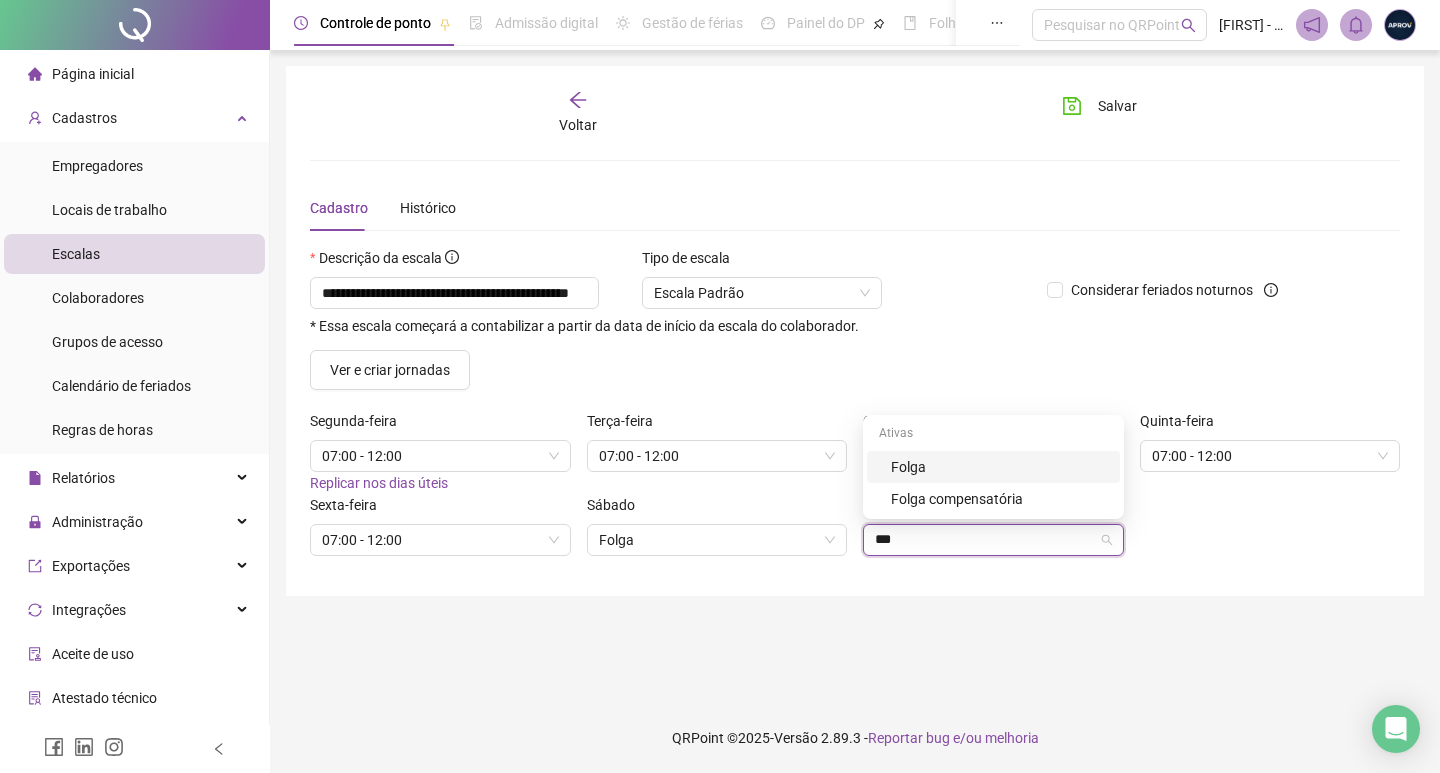 type 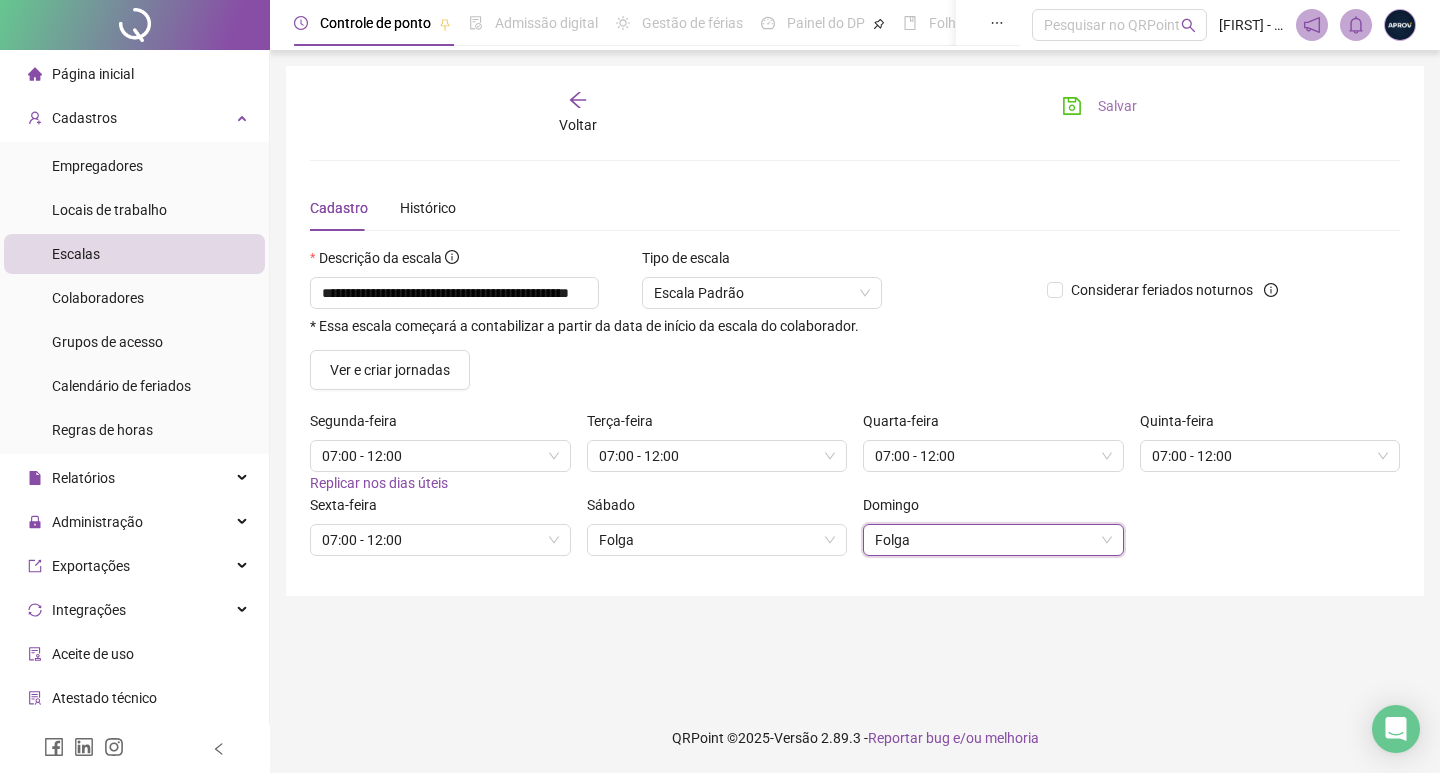 click on "Salvar" at bounding box center (1099, 106) 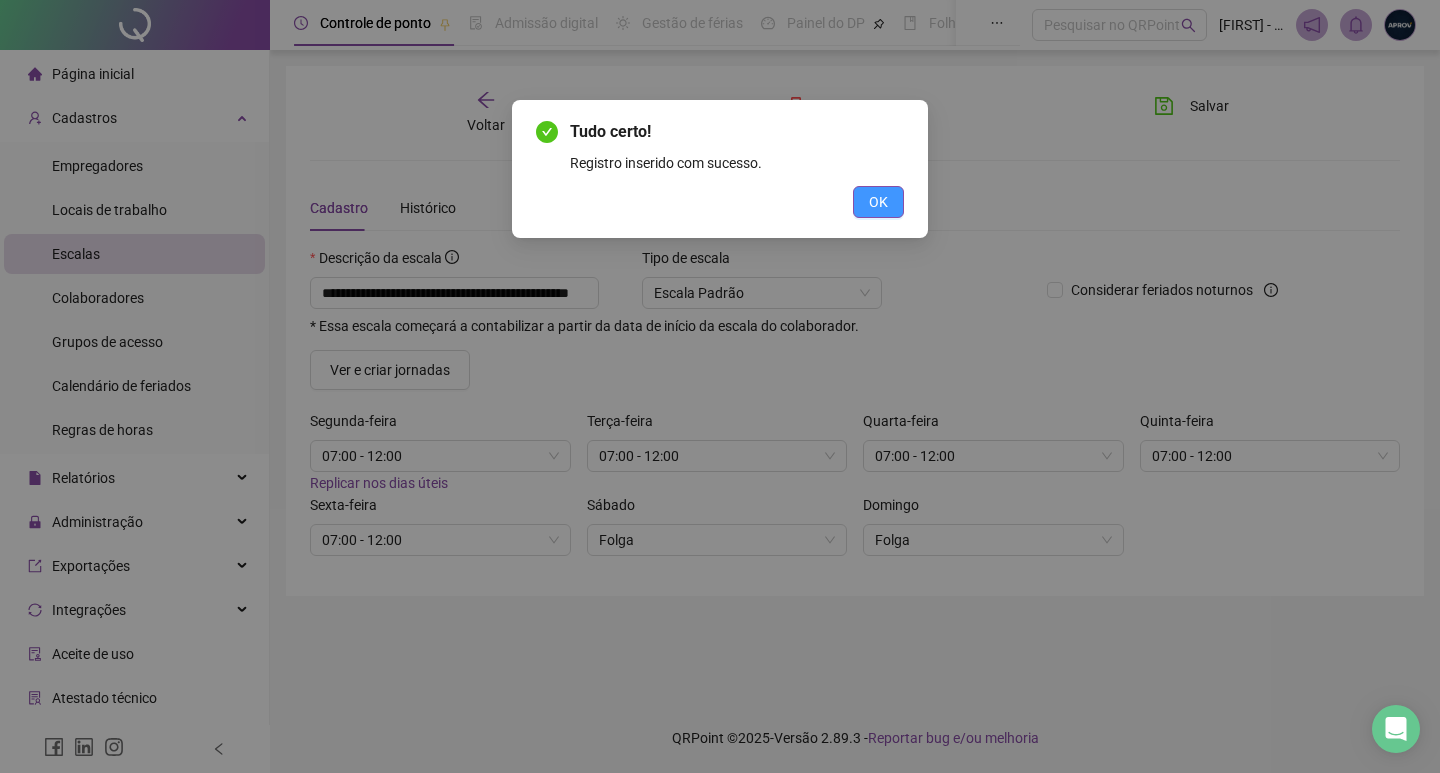 click on "OK" at bounding box center [878, 202] 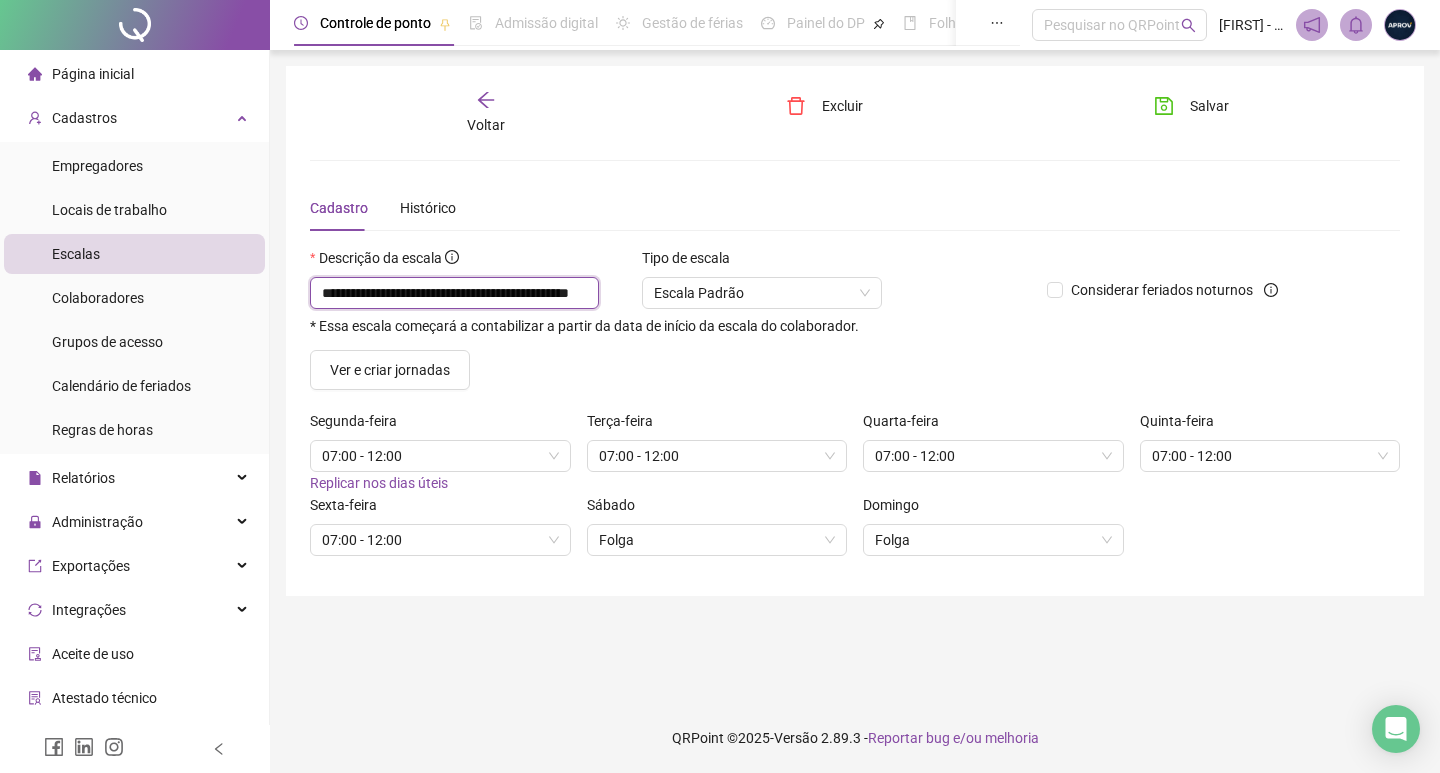 click on "**********" at bounding box center [454, 293] 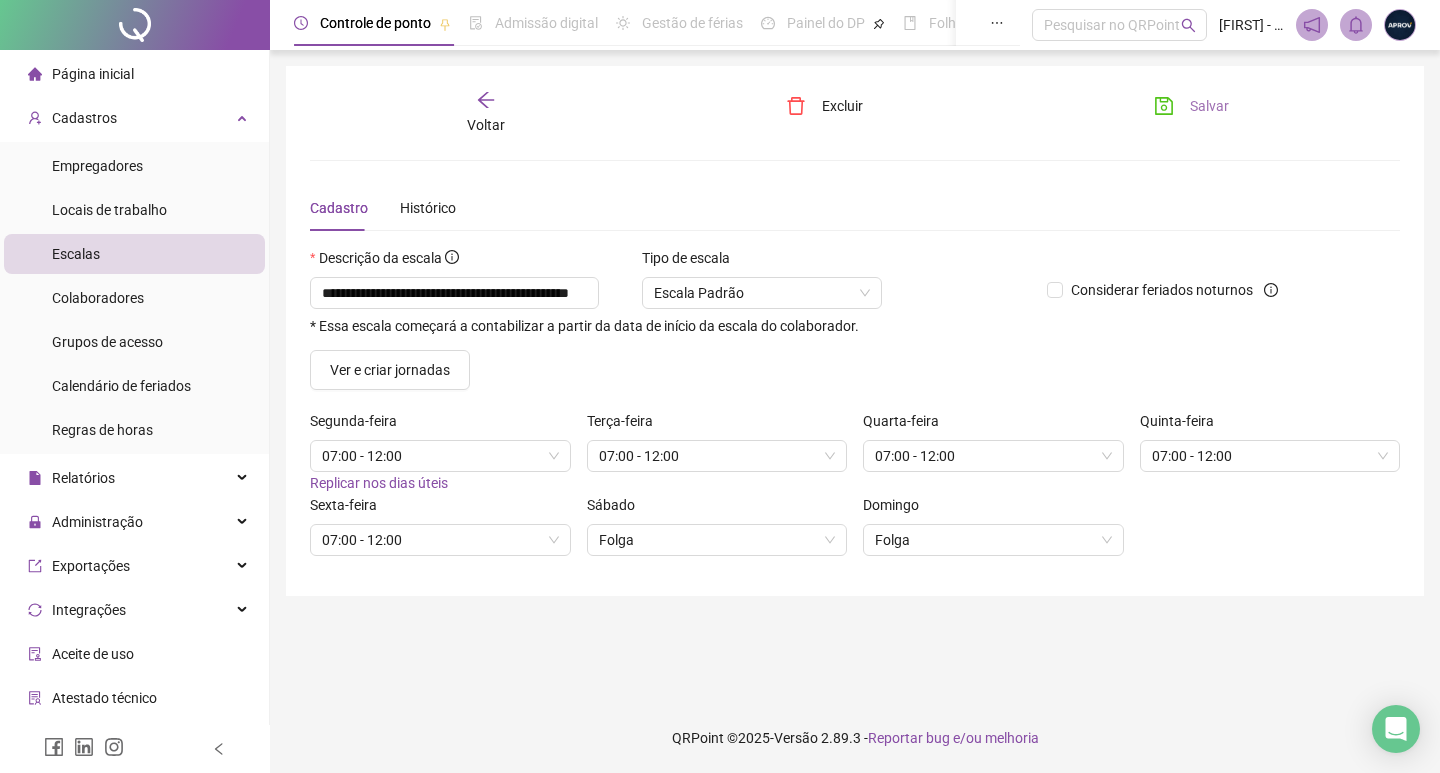 click on "Salvar" at bounding box center (1191, 106) 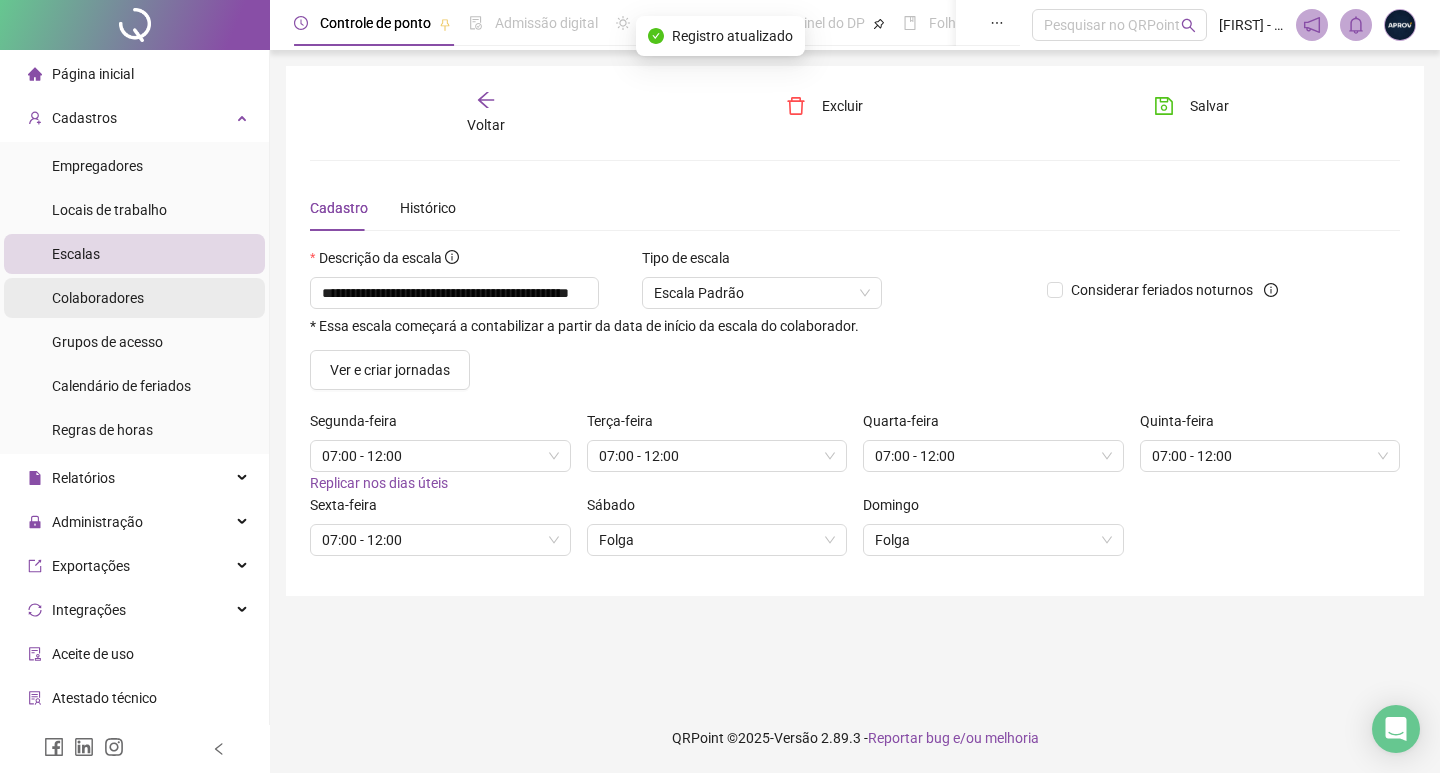 click on "Colaboradores" at bounding box center (98, 298) 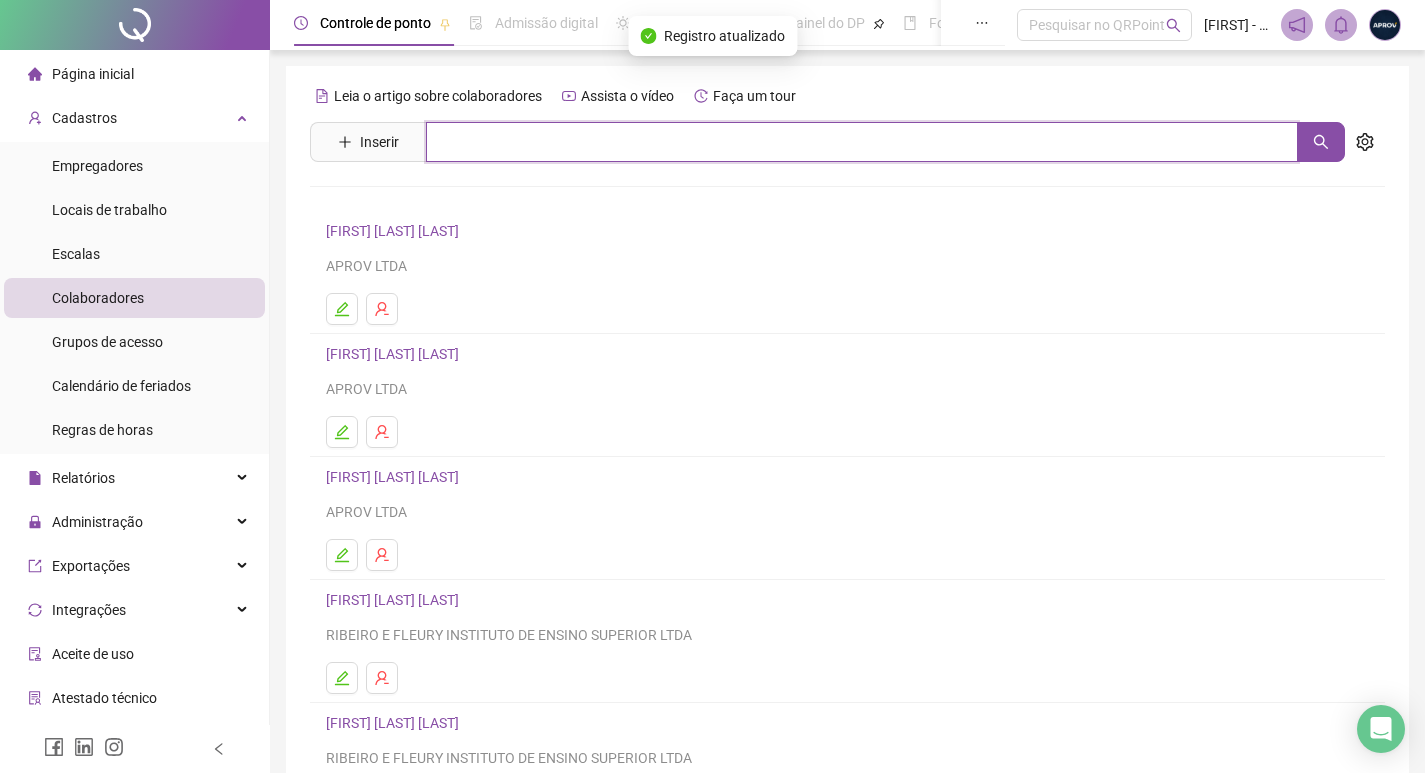 click at bounding box center [862, 142] 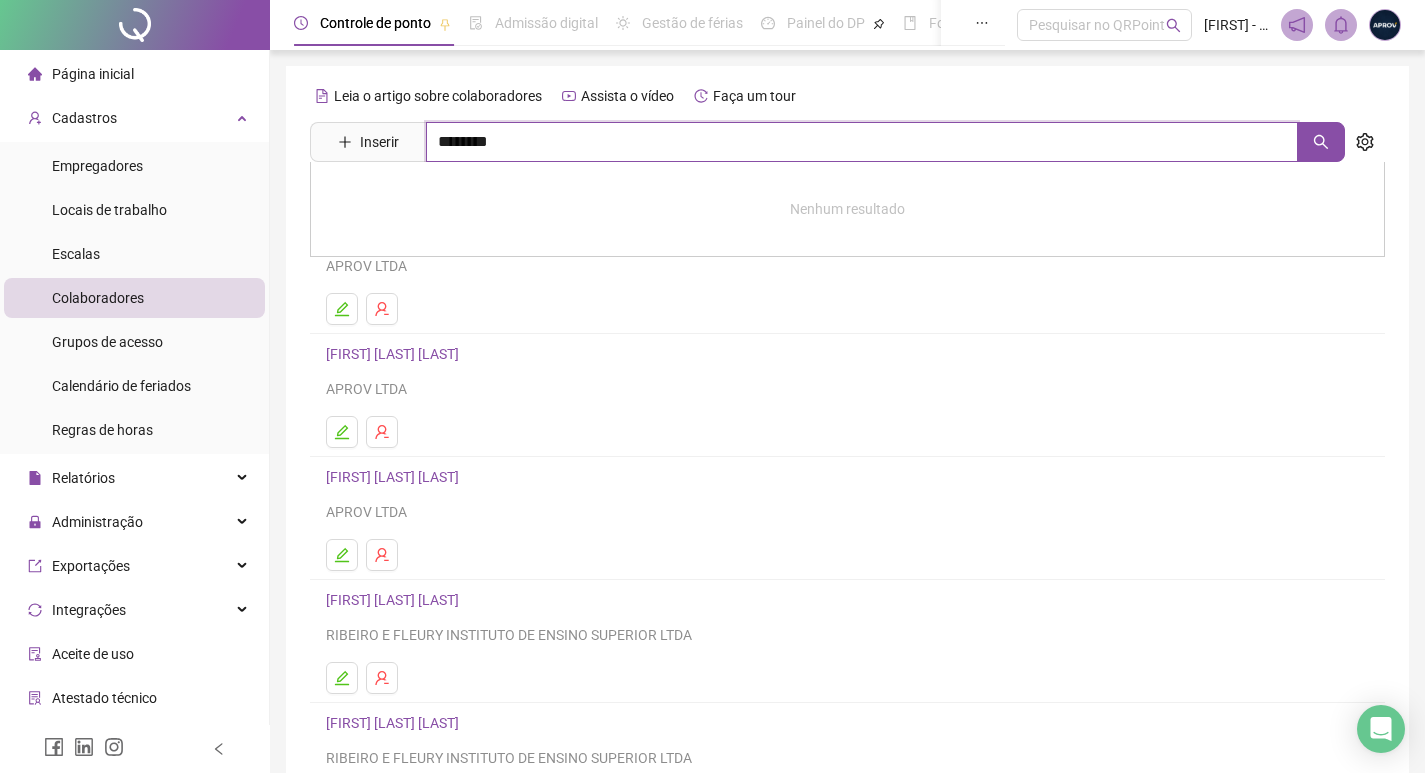 type on "********" 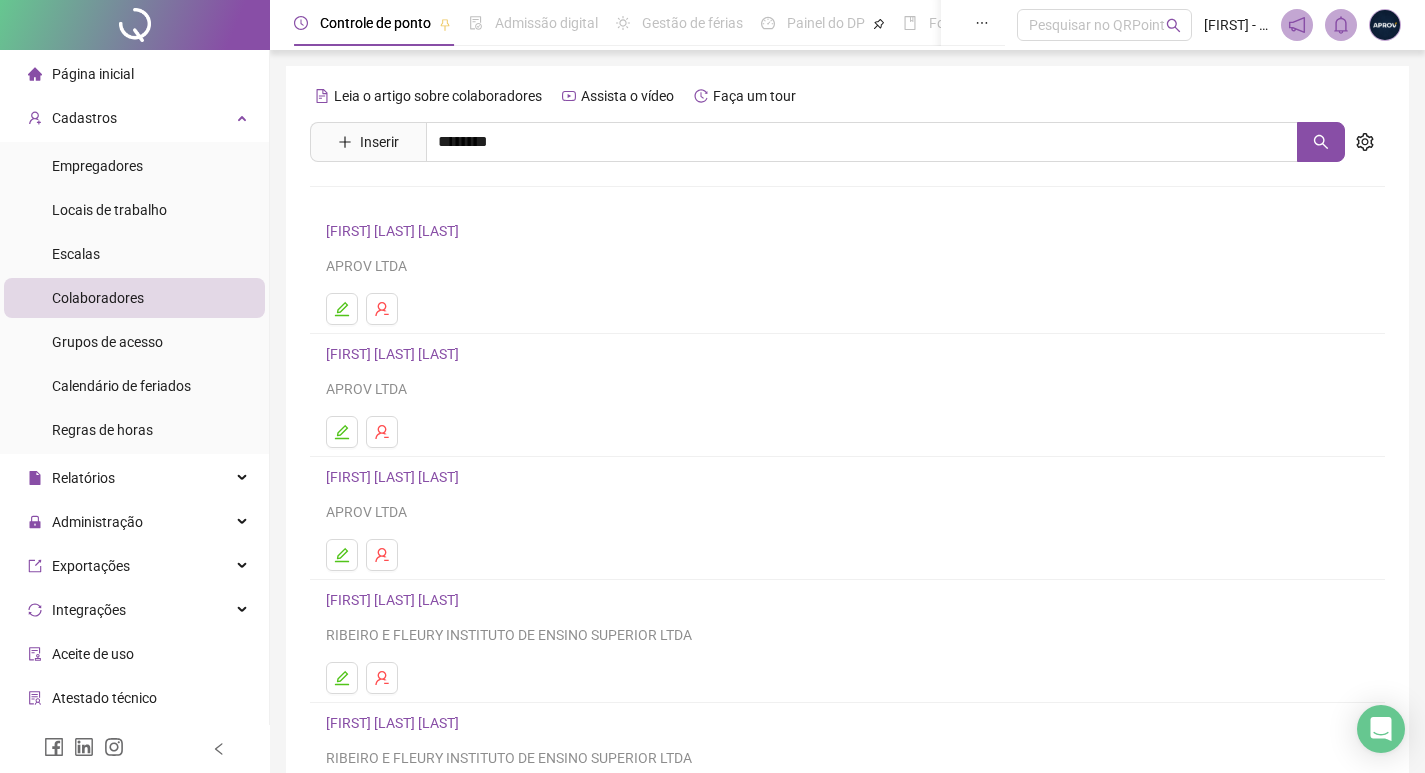 click on "[FIRST] [LAST] [LAST] [LAST]" at bounding box center (847, 203) 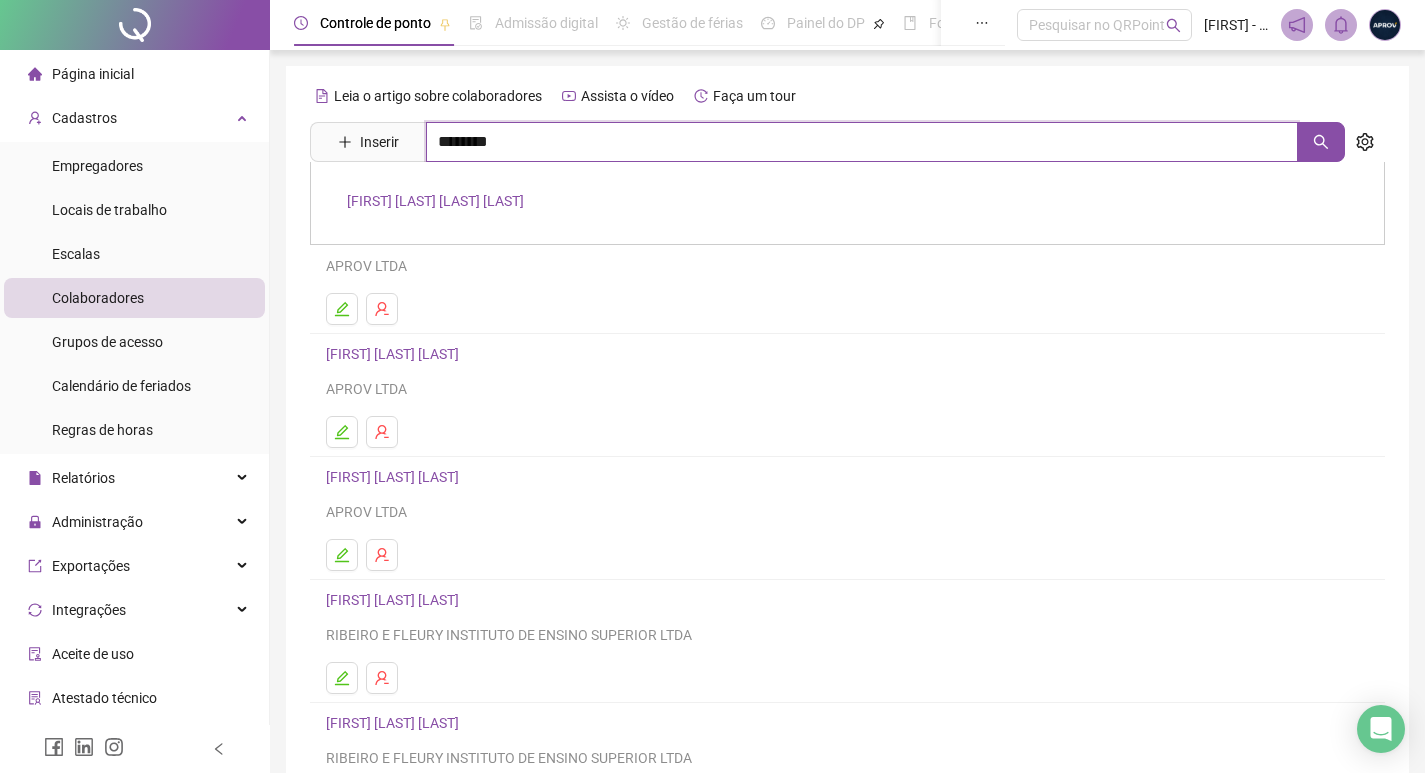 click on "********" at bounding box center (862, 142) 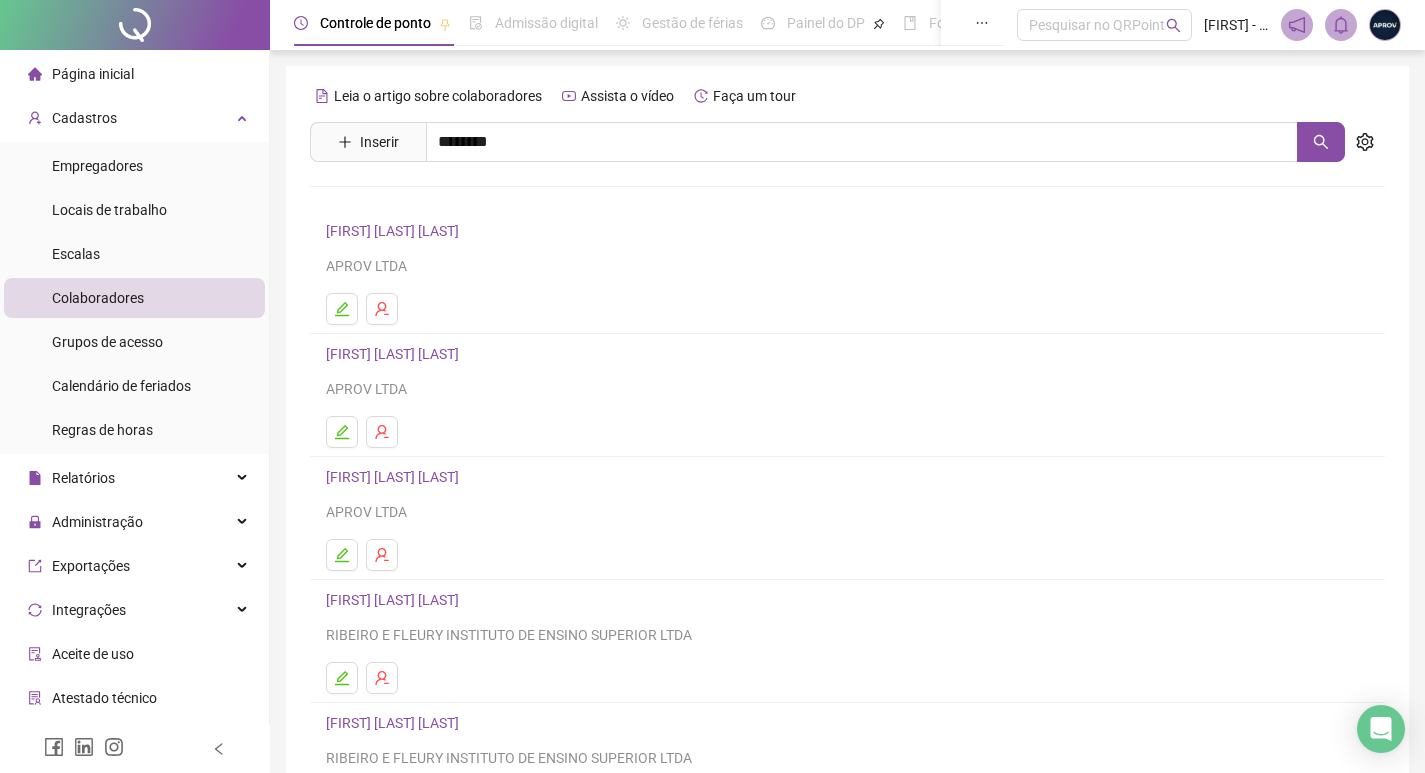 click on "[FIRST] [LAST] [LAST] [LAST]" at bounding box center [435, 201] 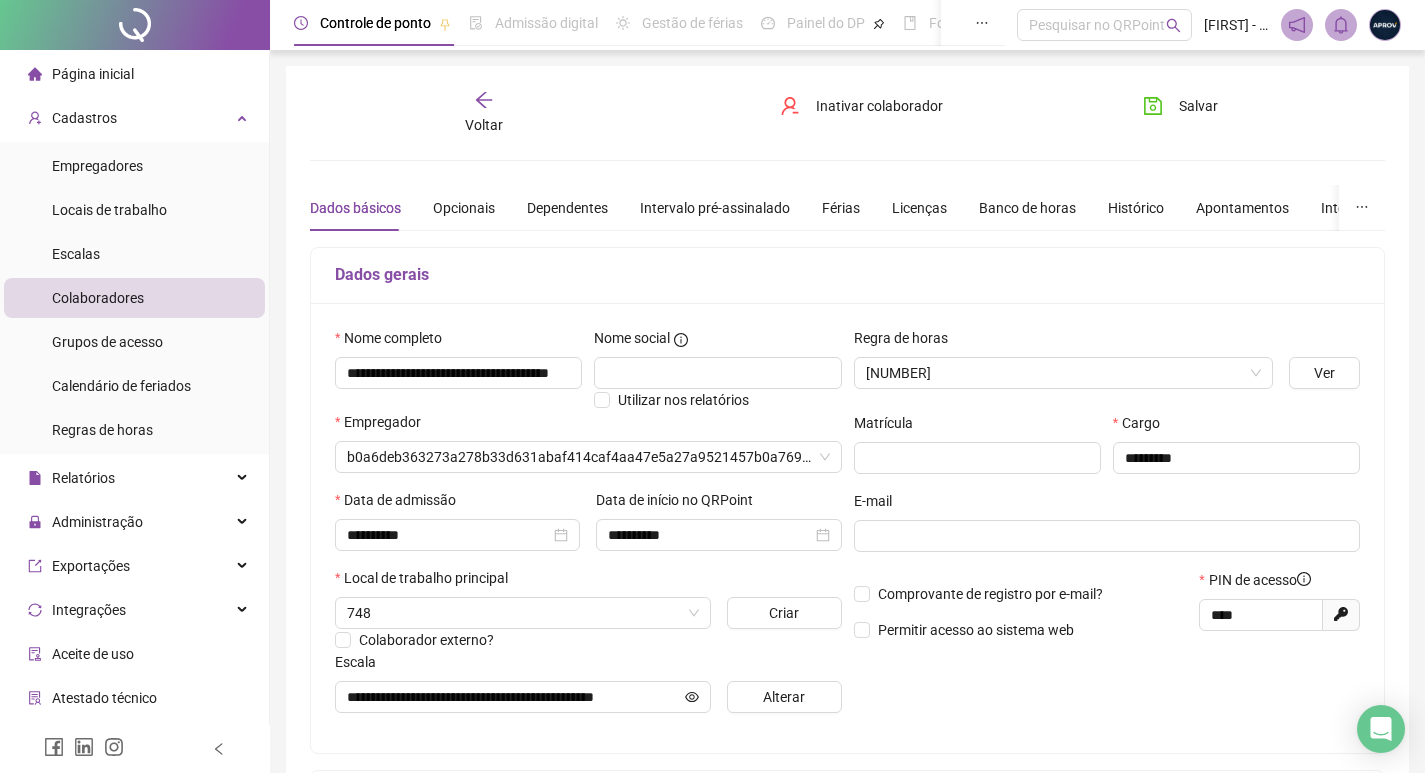type on "**********" 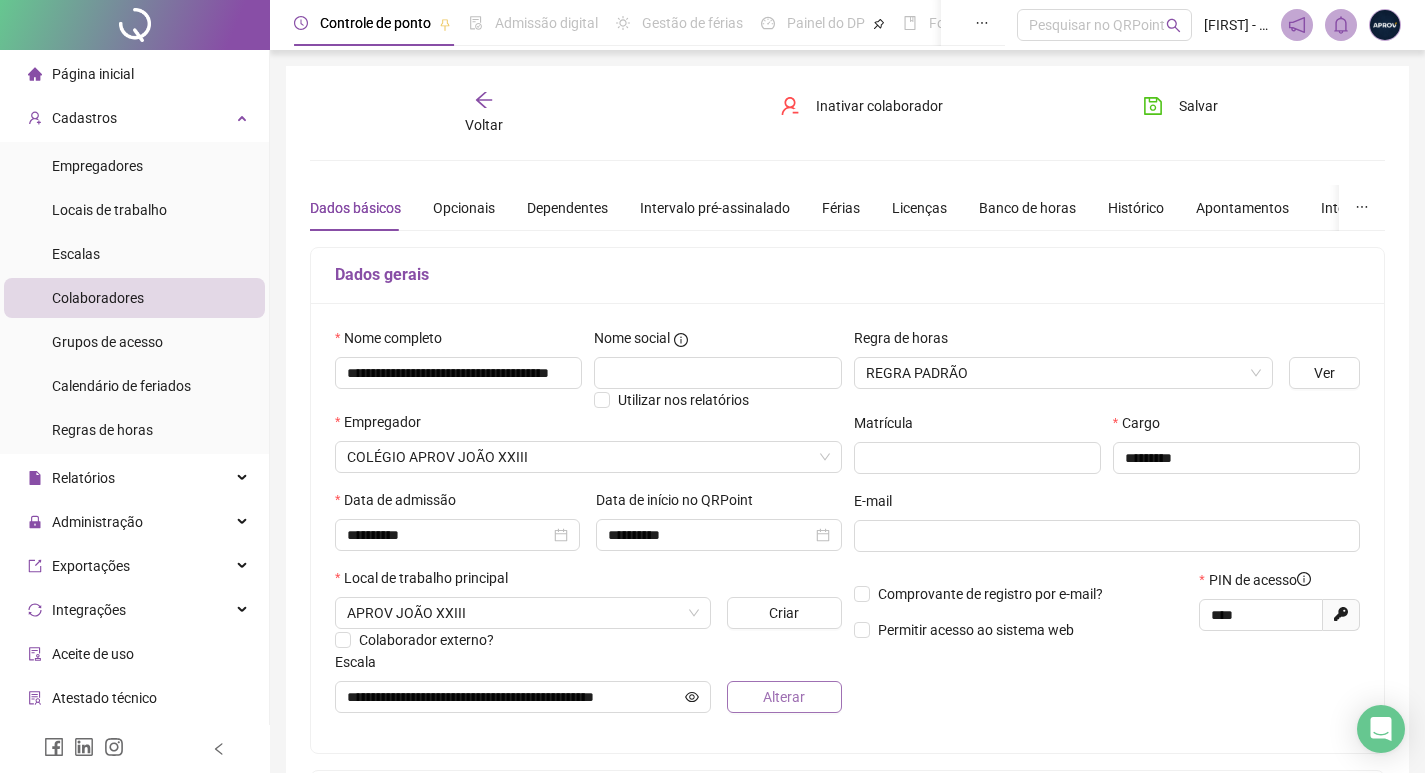 click on "Alterar" at bounding box center (784, 697) 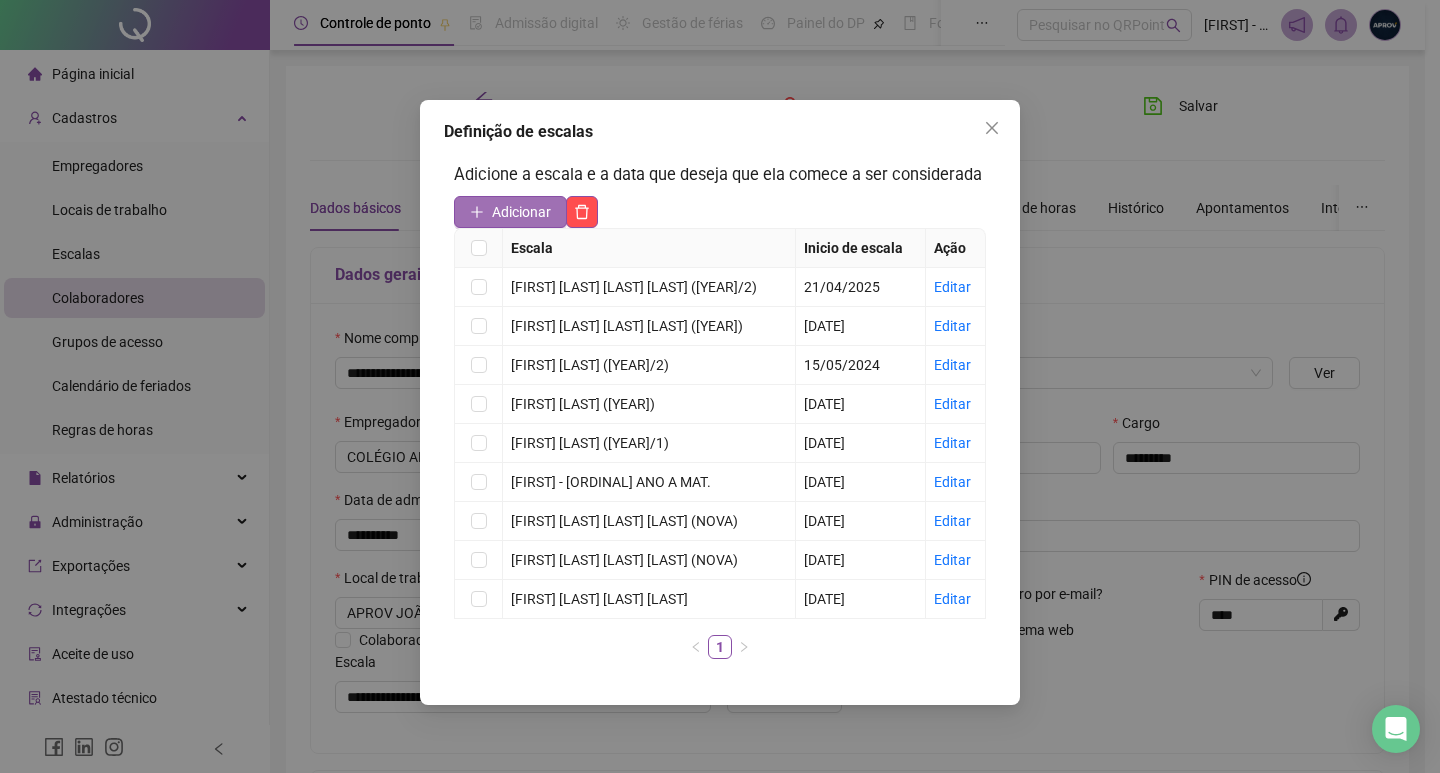 click on "Adicionar" at bounding box center (521, 212) 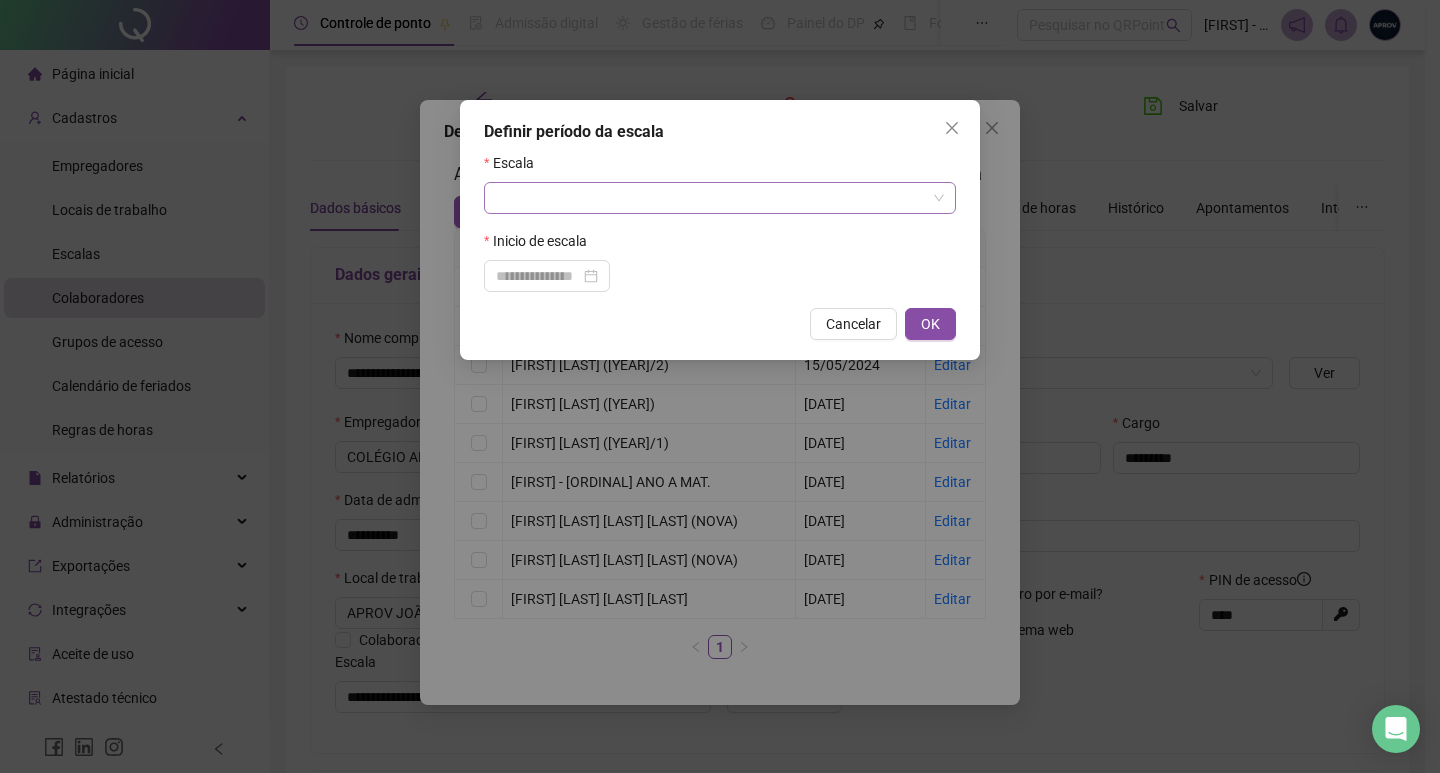 click at bounding box center (711, 198) 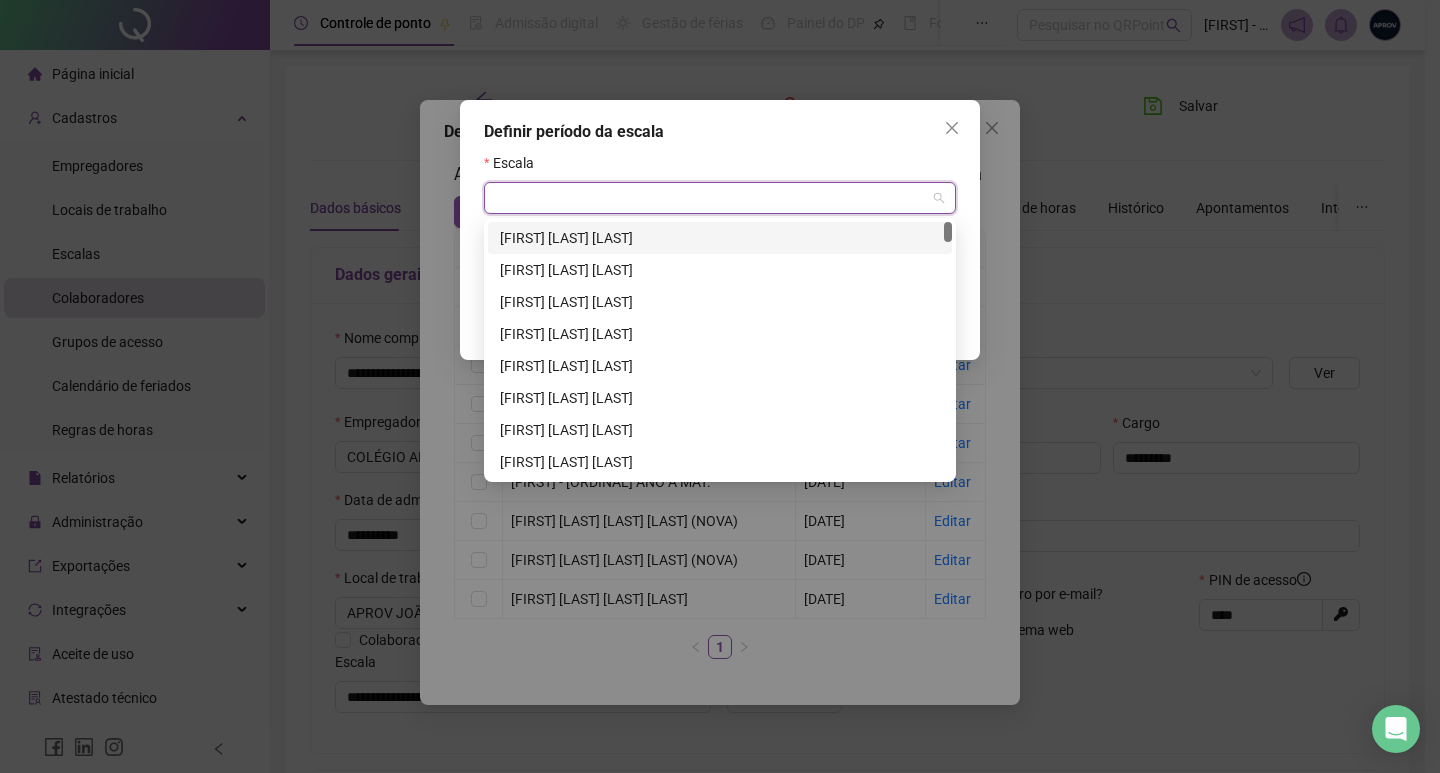 paste on "**********" 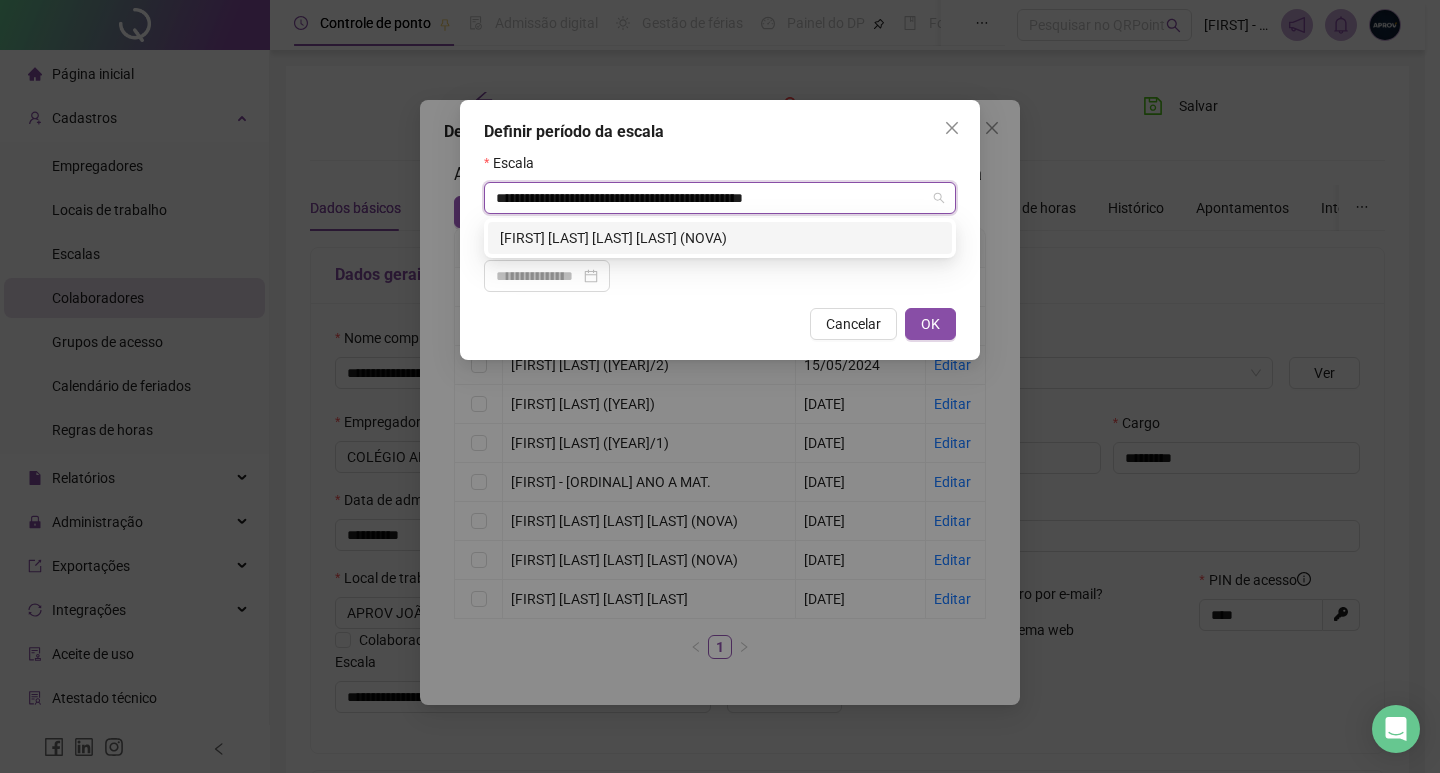 click on "[FIRST] [LAST] [LAST] [LAST] (NOVA)" at bounding box center [720, 238] 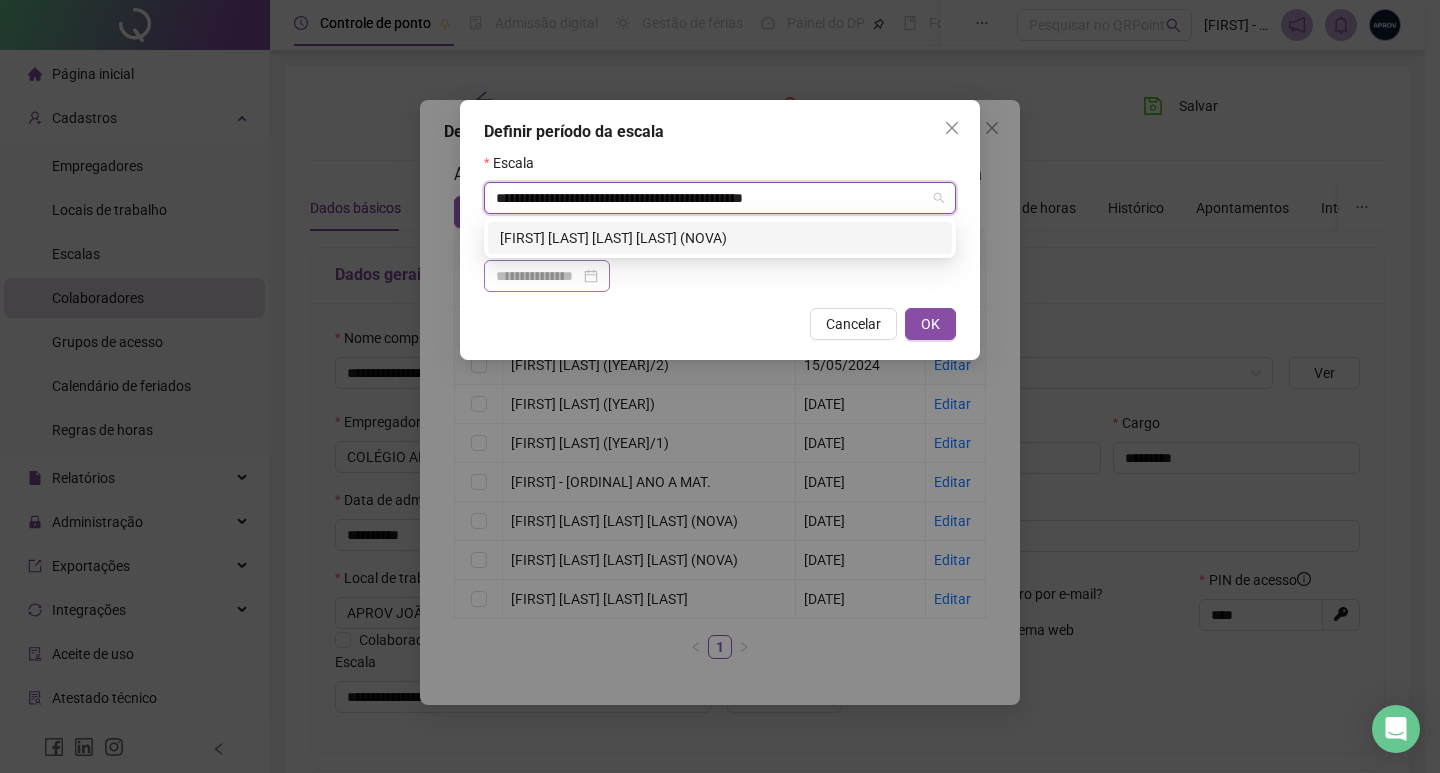 type 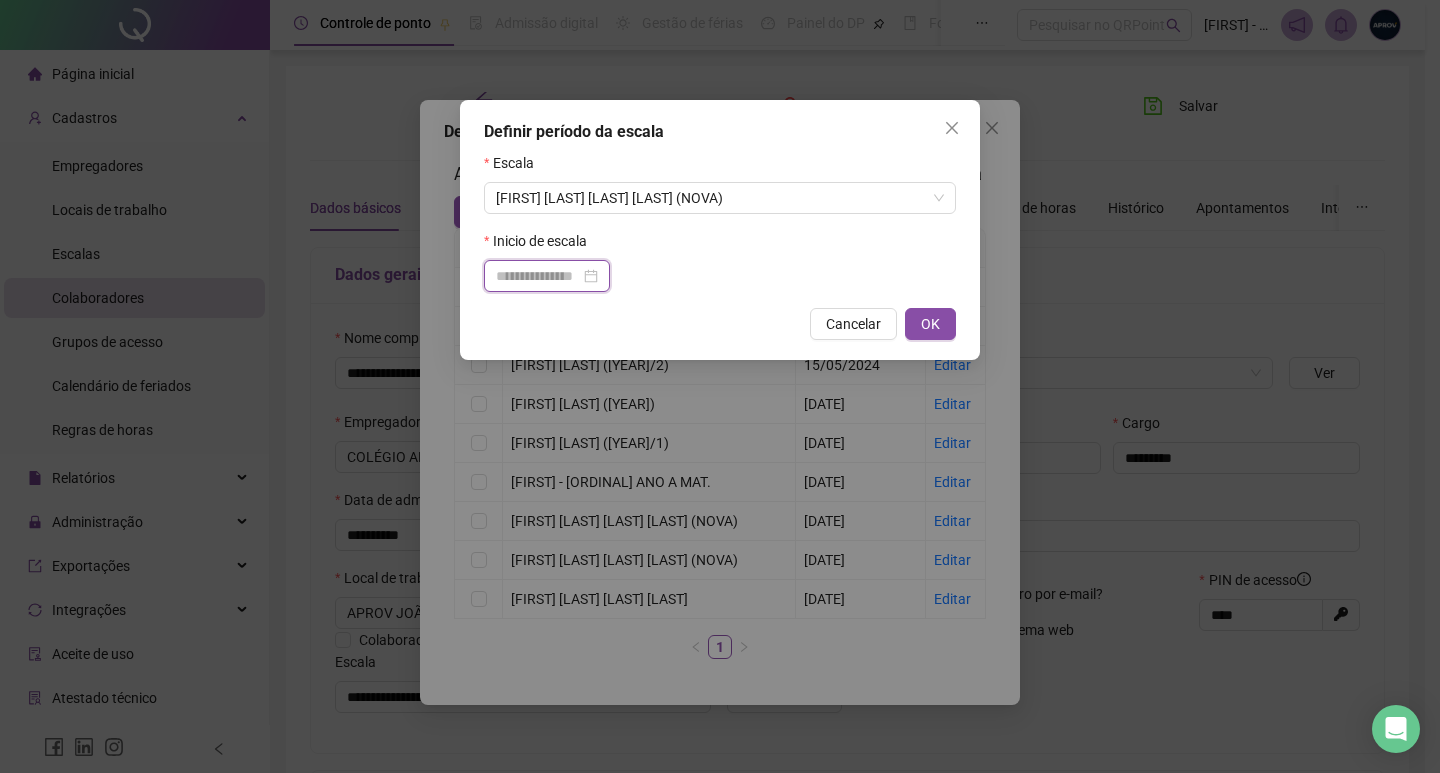 click at bounding box center (538, 276) 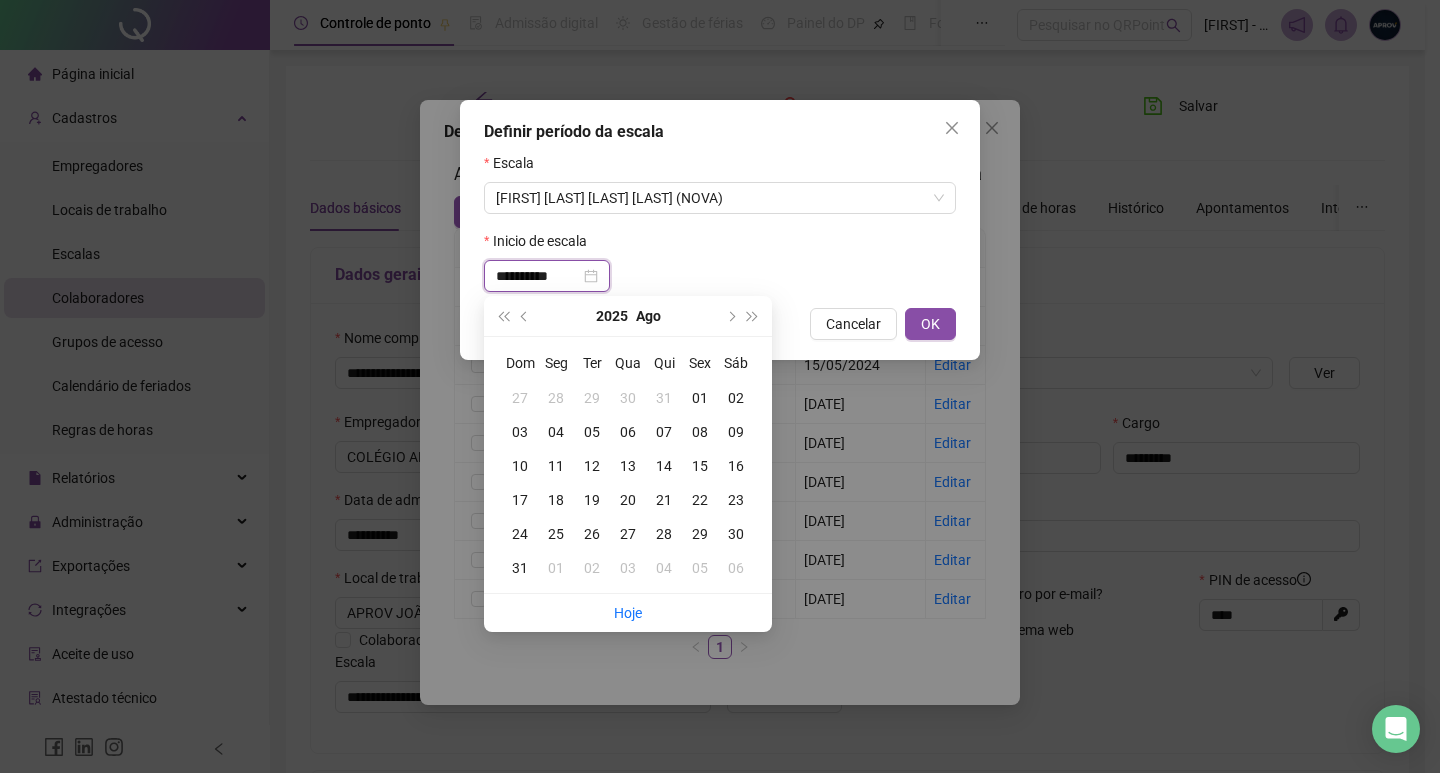 type on "**********" 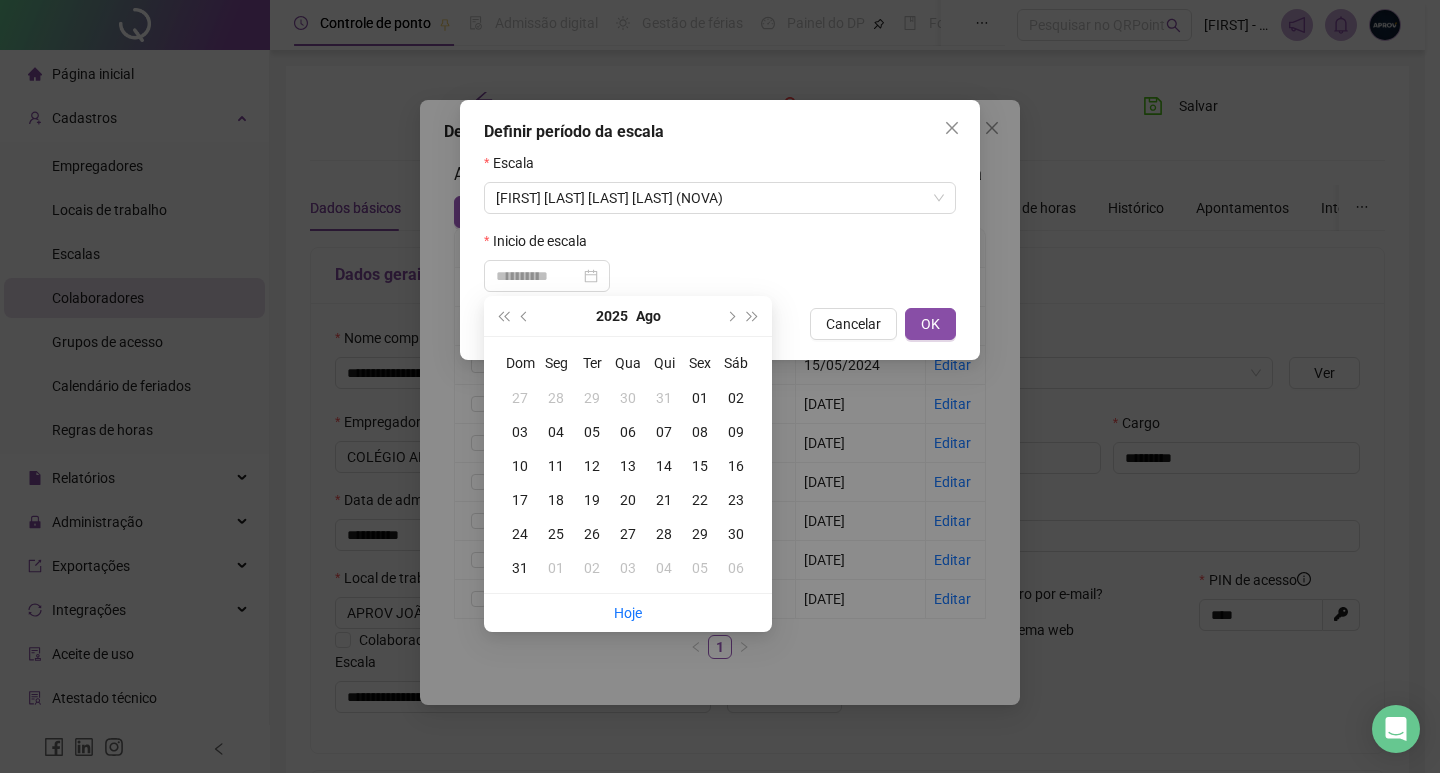 click on "04" at bounding box center [556, 432] 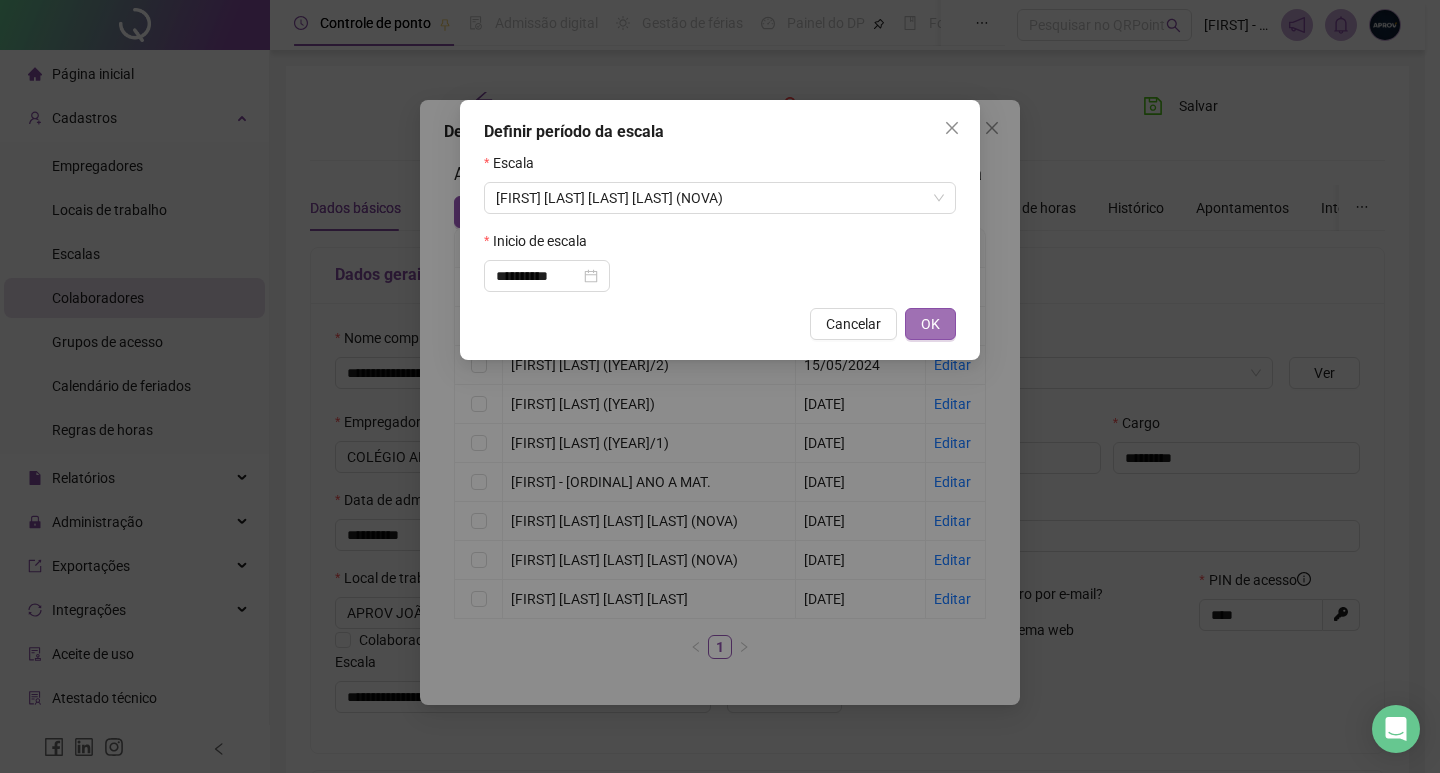 click on "OK" at bounding box center [930, 324] 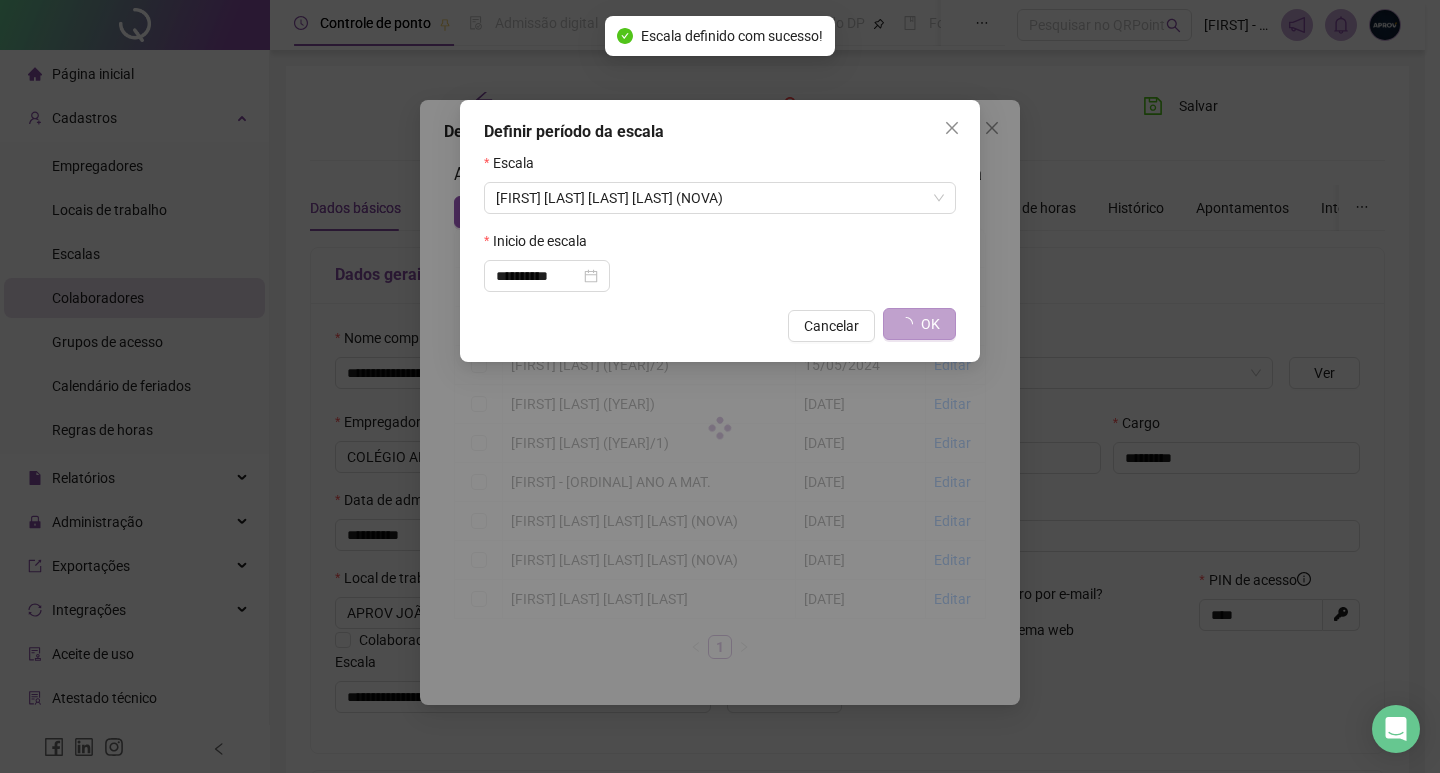 type on "**********" 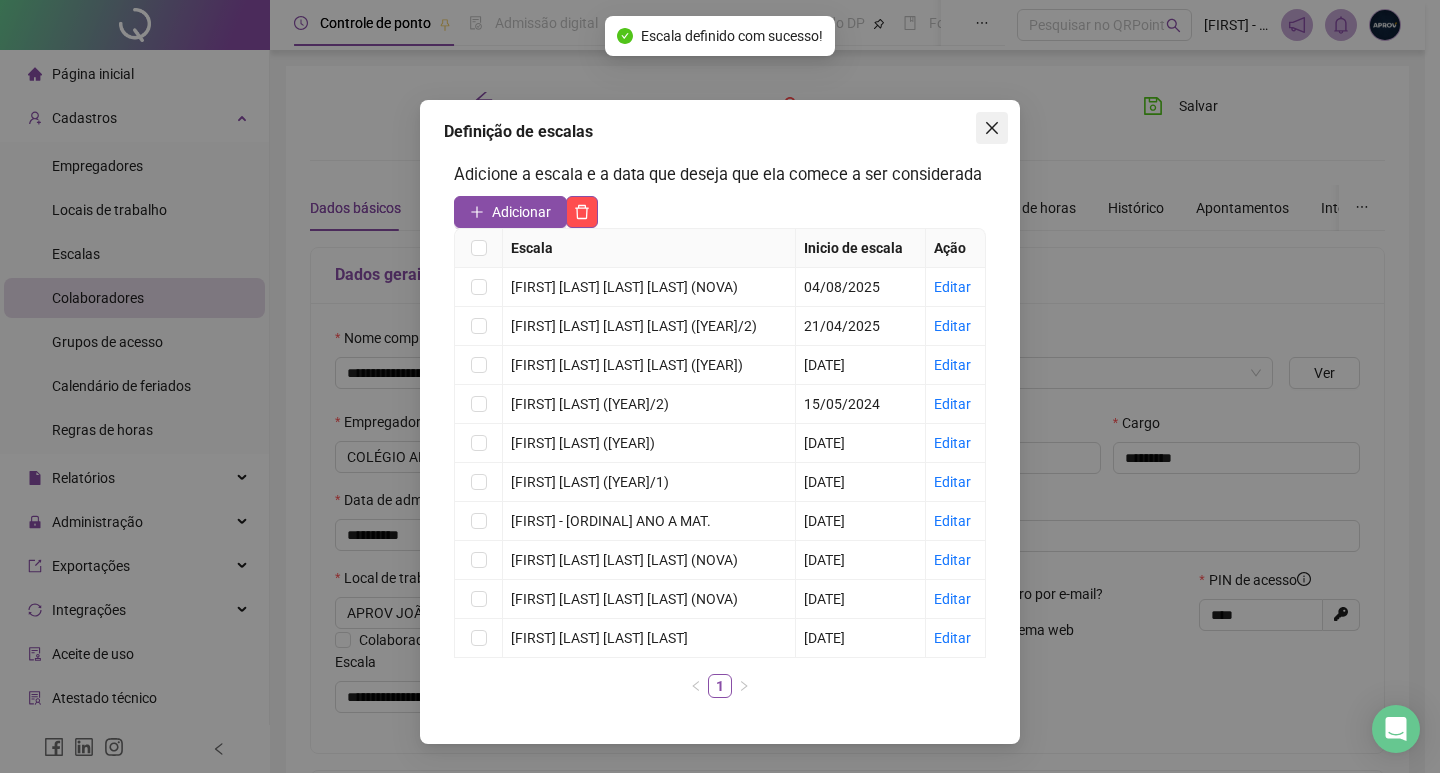 click at bounding box center [992, 128] 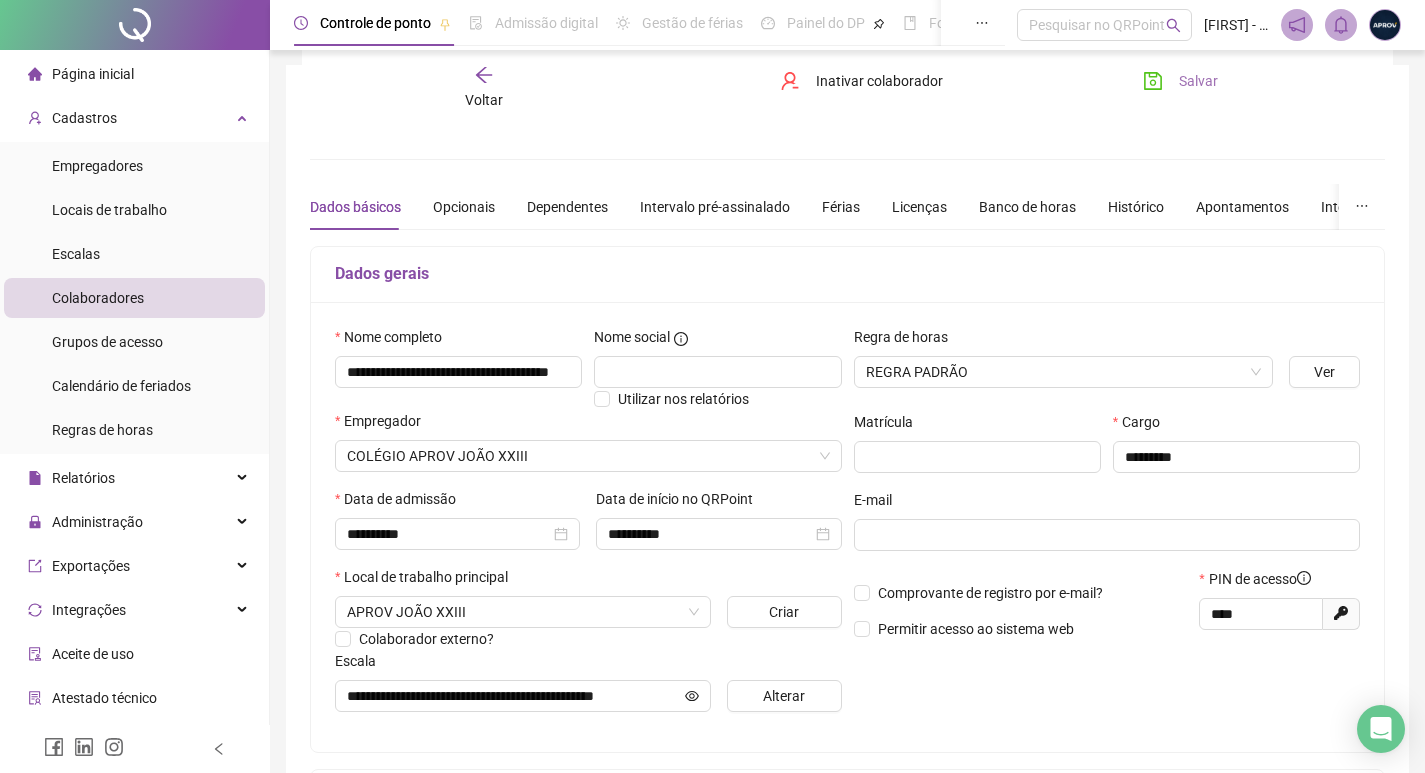 scroll, scrollTop: 0, scrollLeft: 0, axis: both 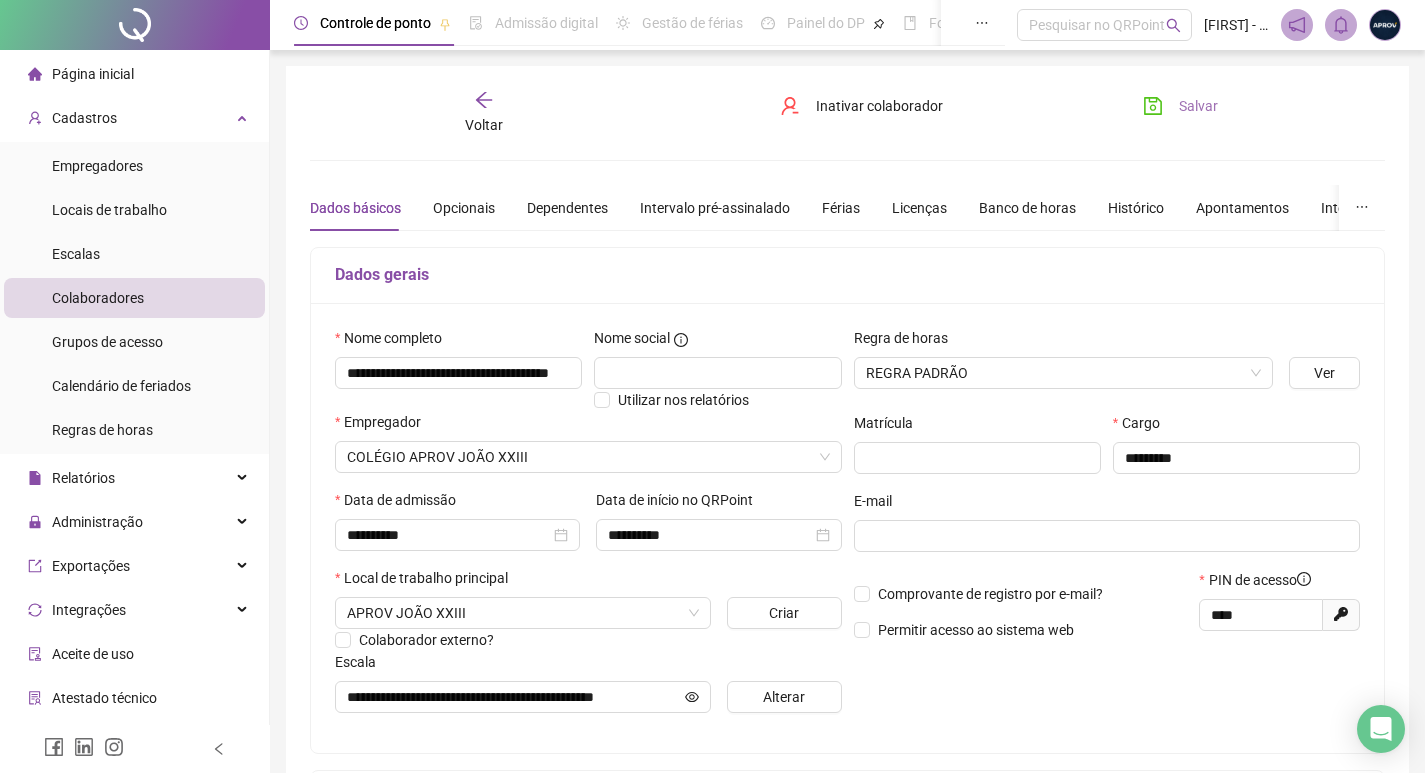 click on "Salvar" at bounding box center (1198, 106) 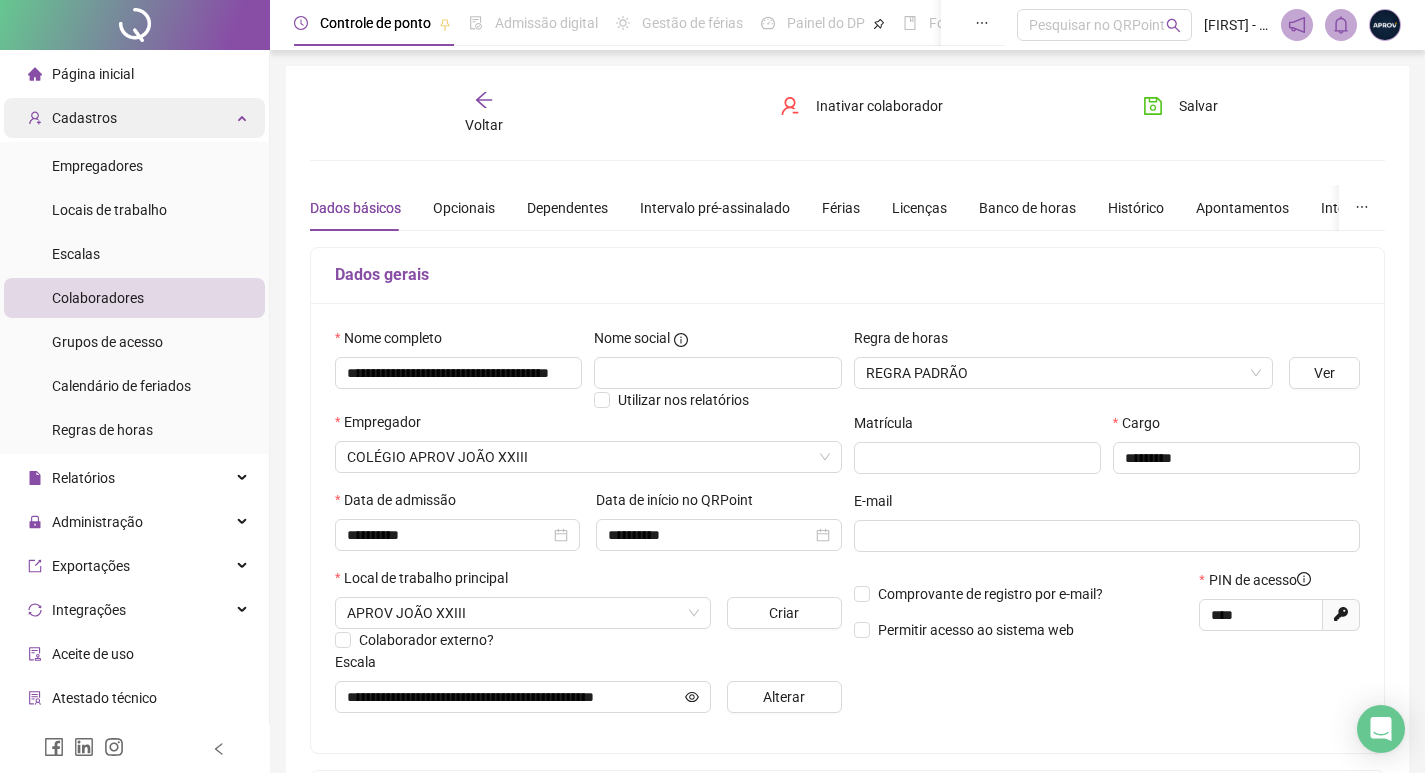 click on "Cadastros" at bounding box center (72, 118) 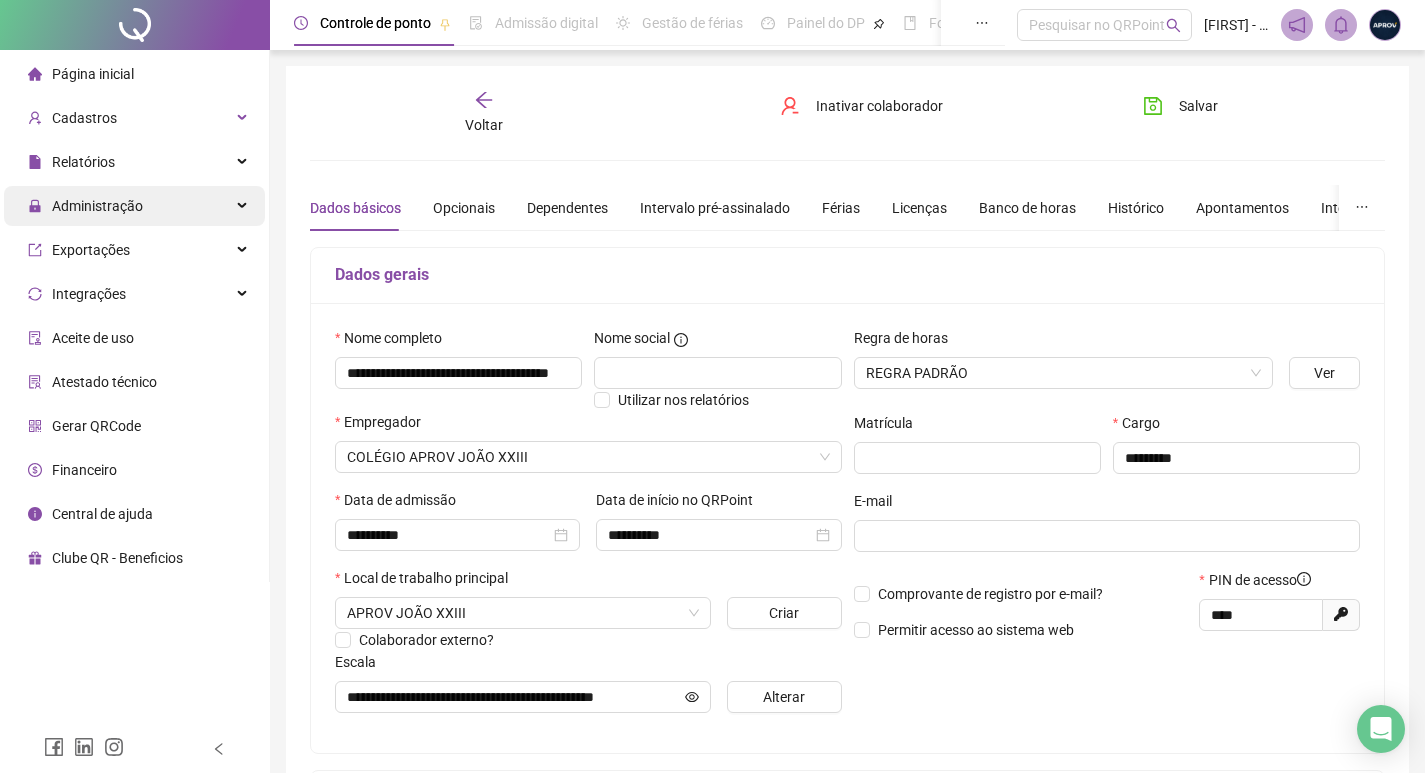 click on "Administração" at bounding box center (85, 206) 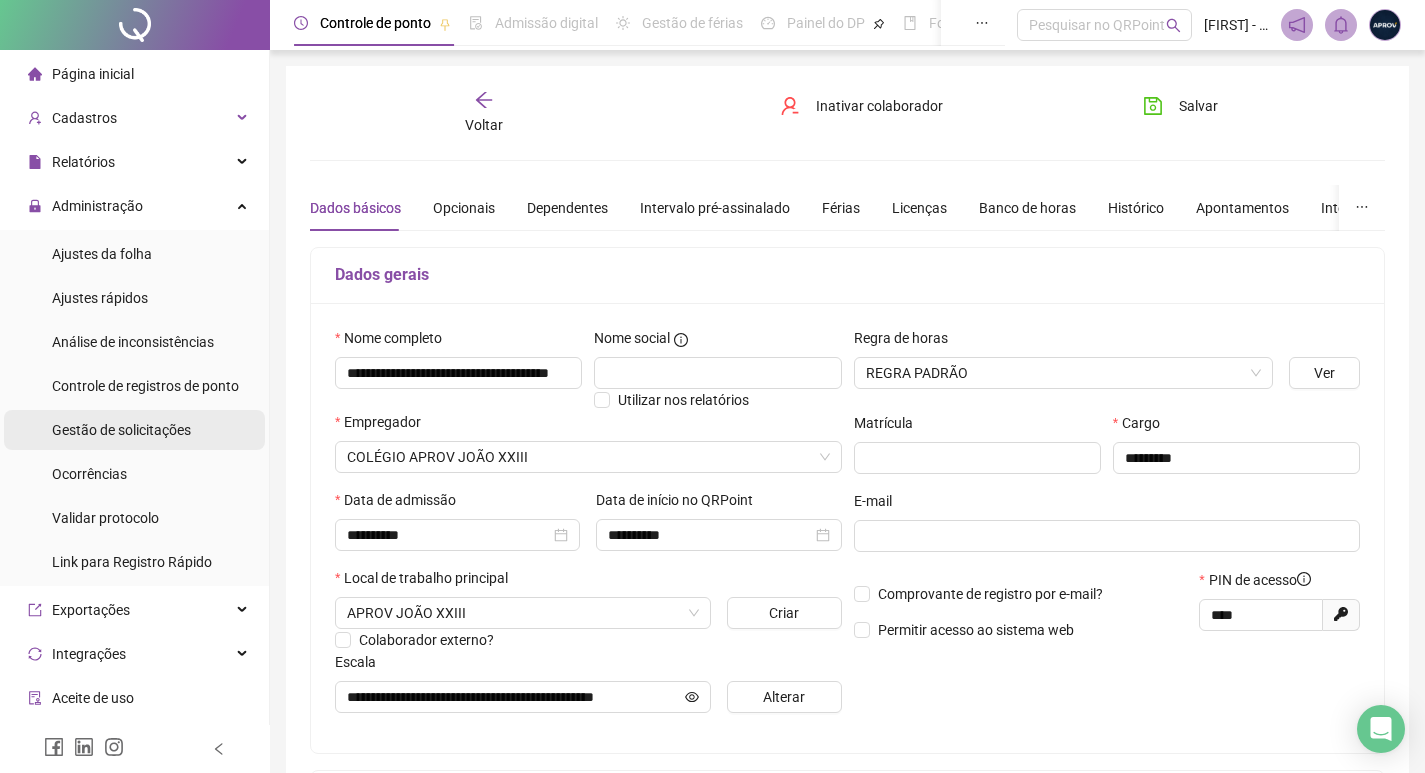 click on "Gestão de solicitações" at bounding box center (121, 430) 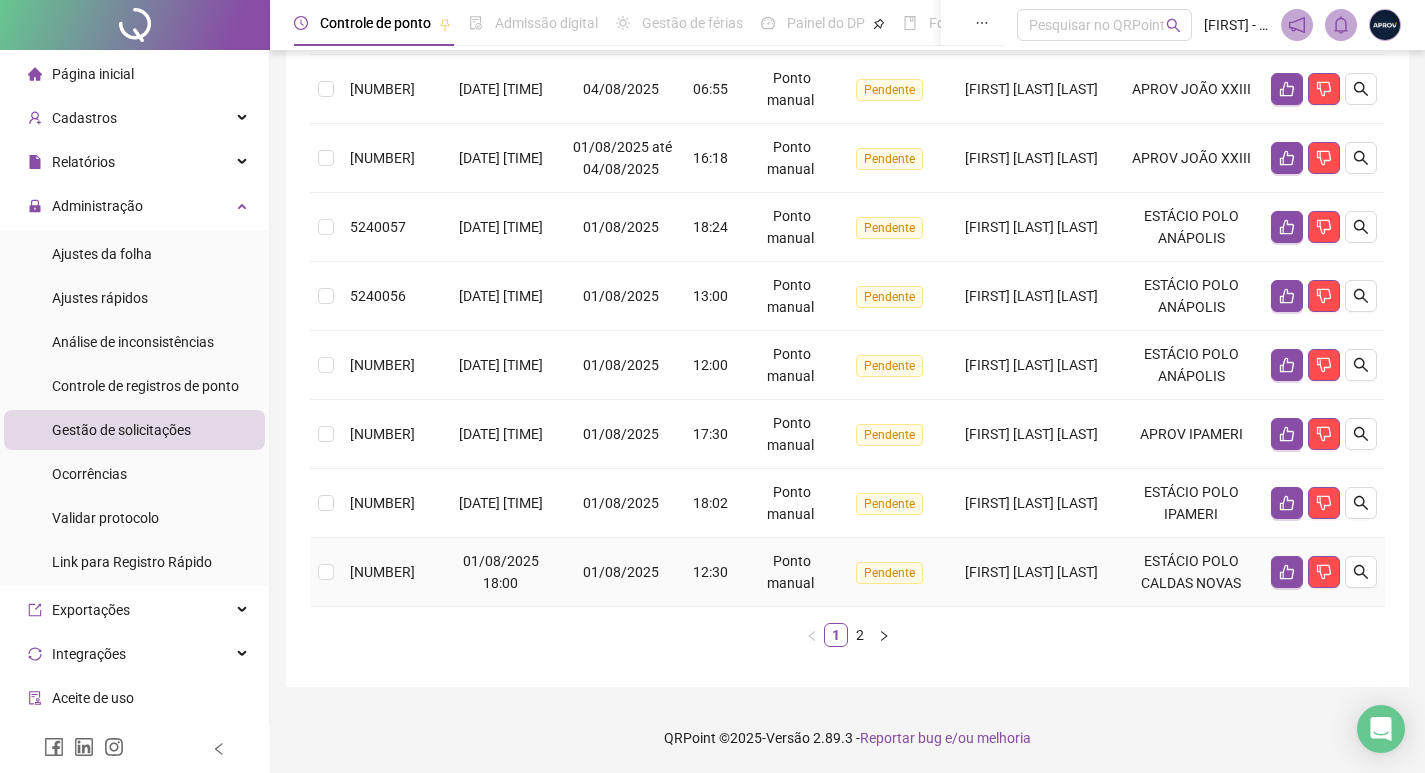 scroll, scrollTop: 652, scrollLeft: 0, axis: vertical 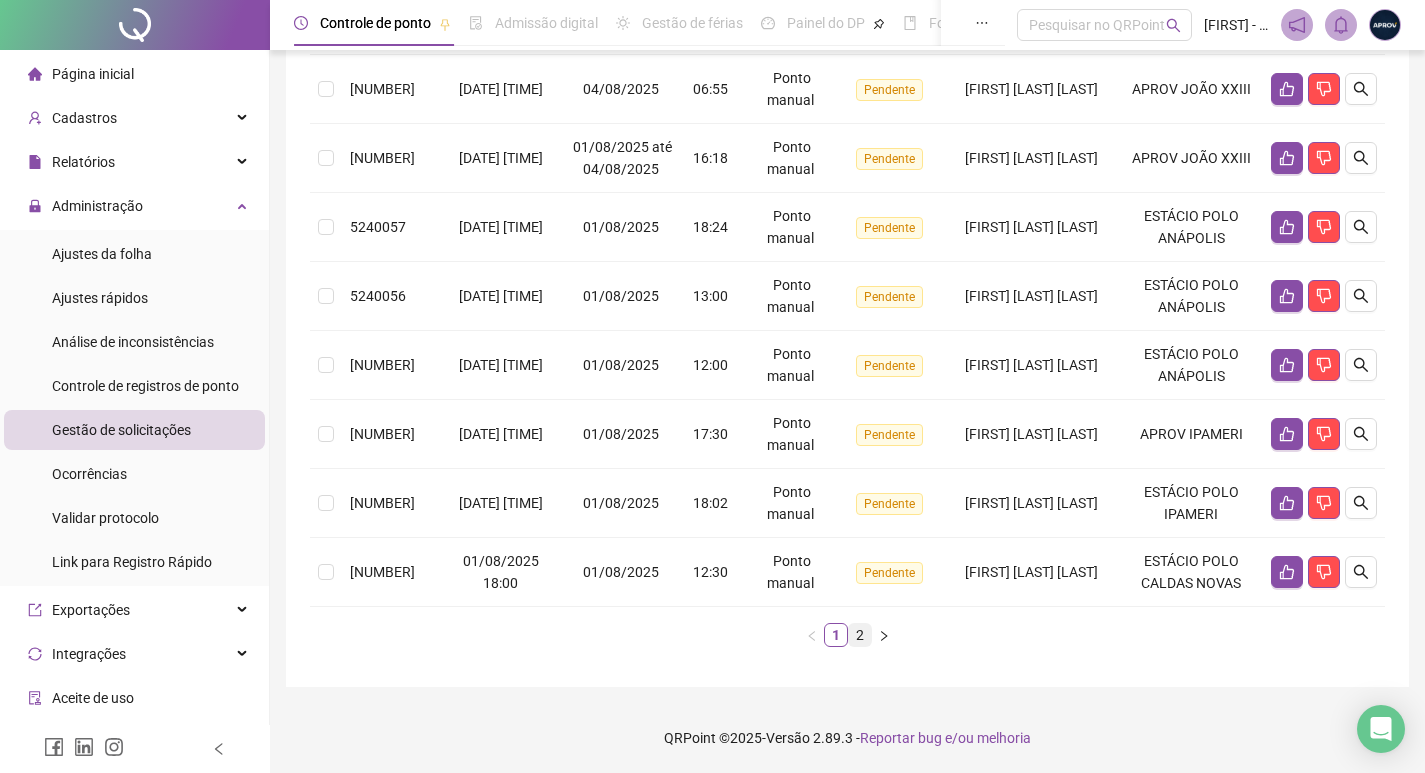 click on "2" at bounding box center [860, 635] 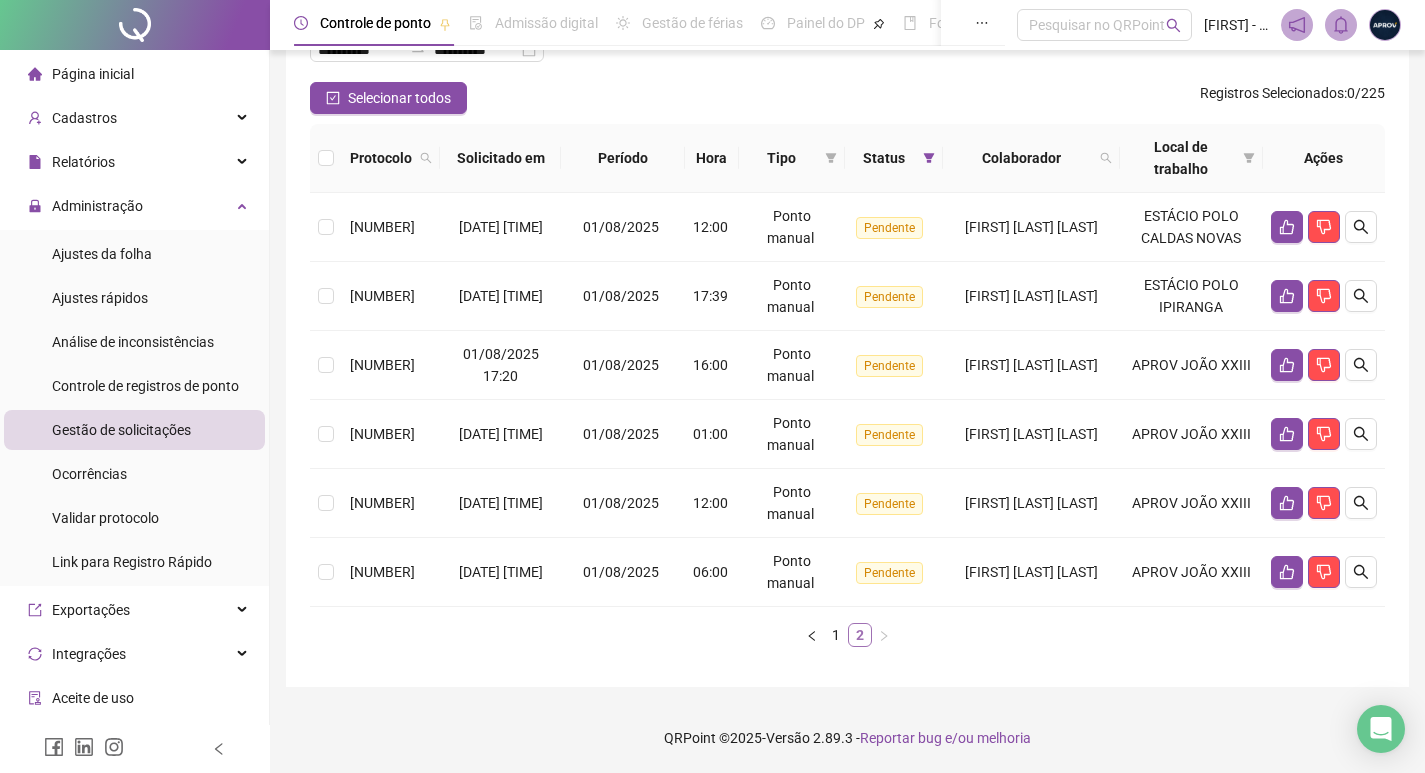 scroll, scrollTop: 150, scrollLeft: 0, axis: vertical 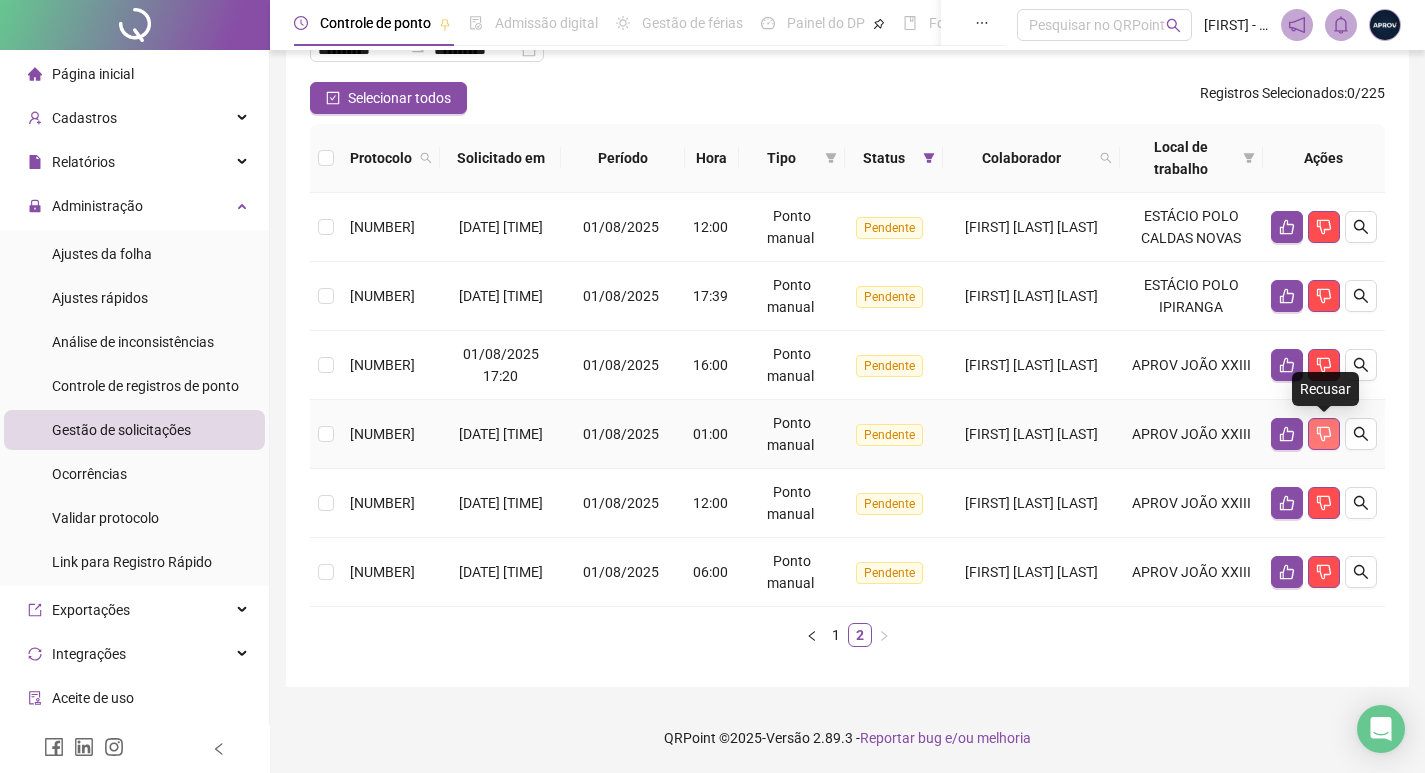 click 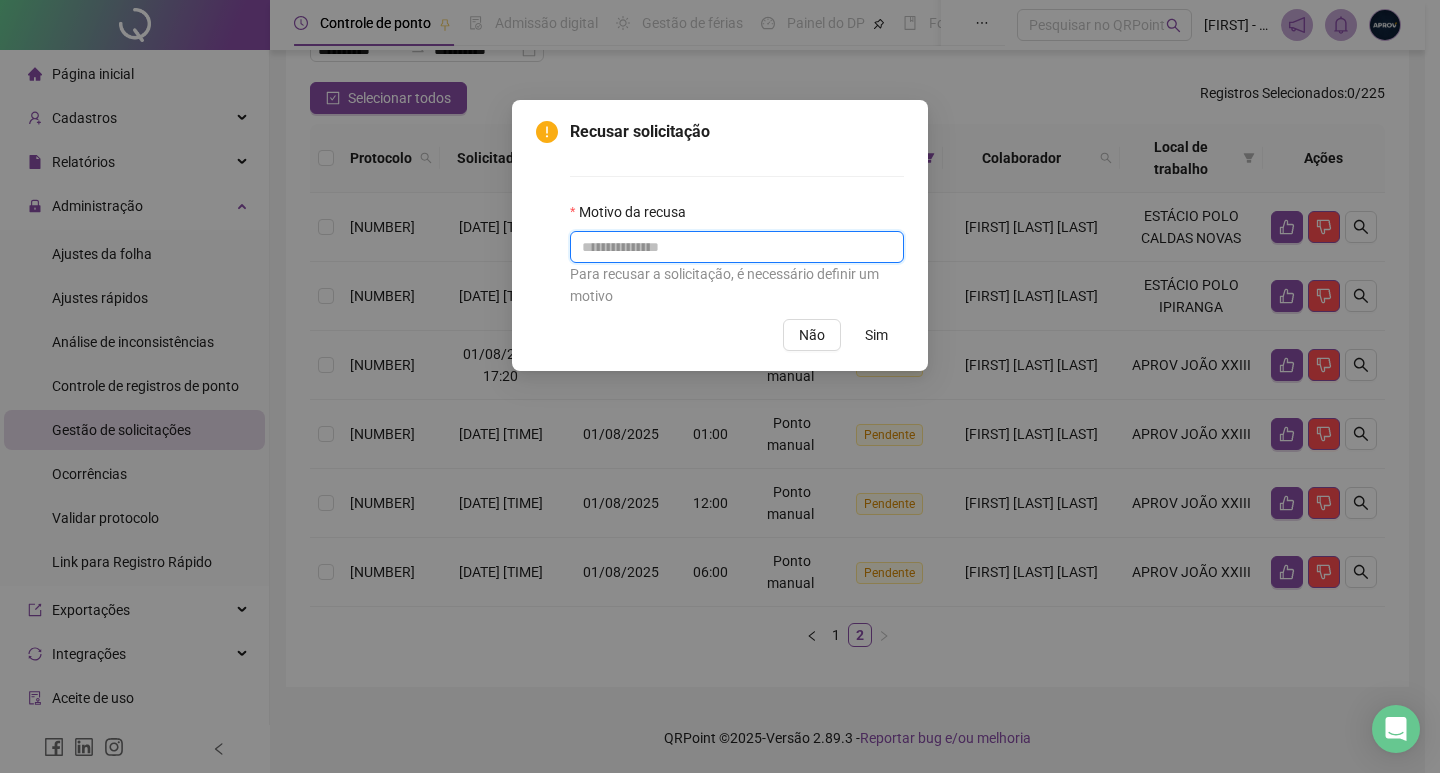 click at bounding box center (737, 247) 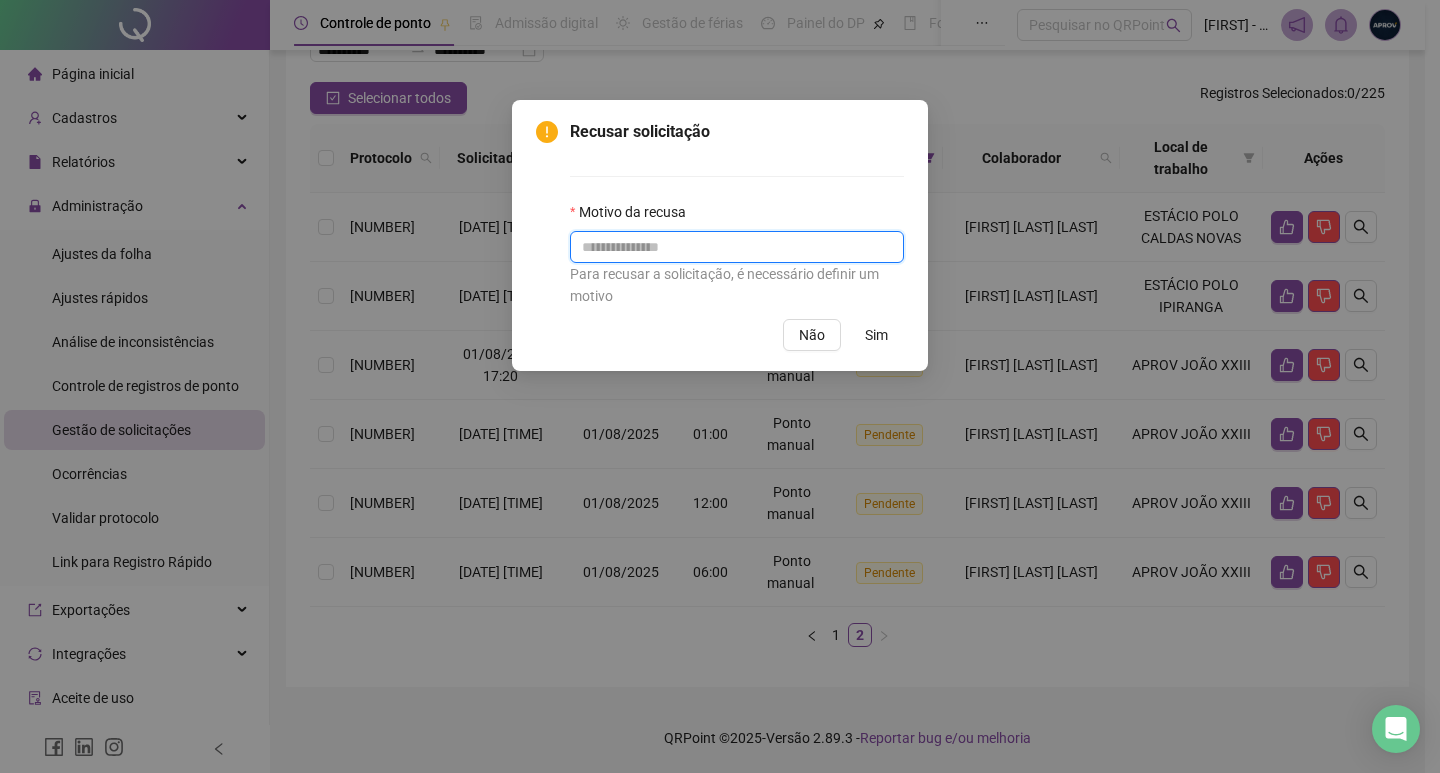 click at bounding box center (737, 247) 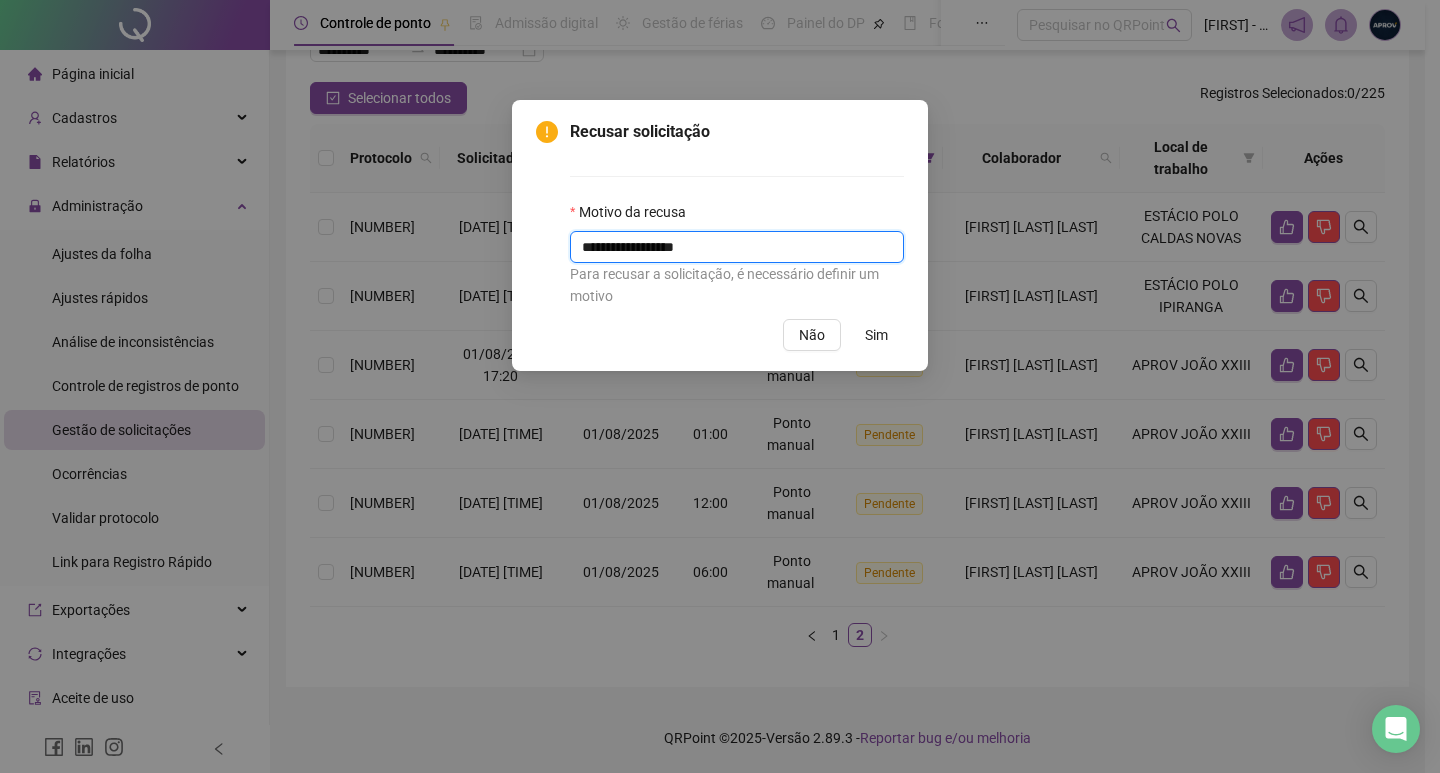 type on "**********" 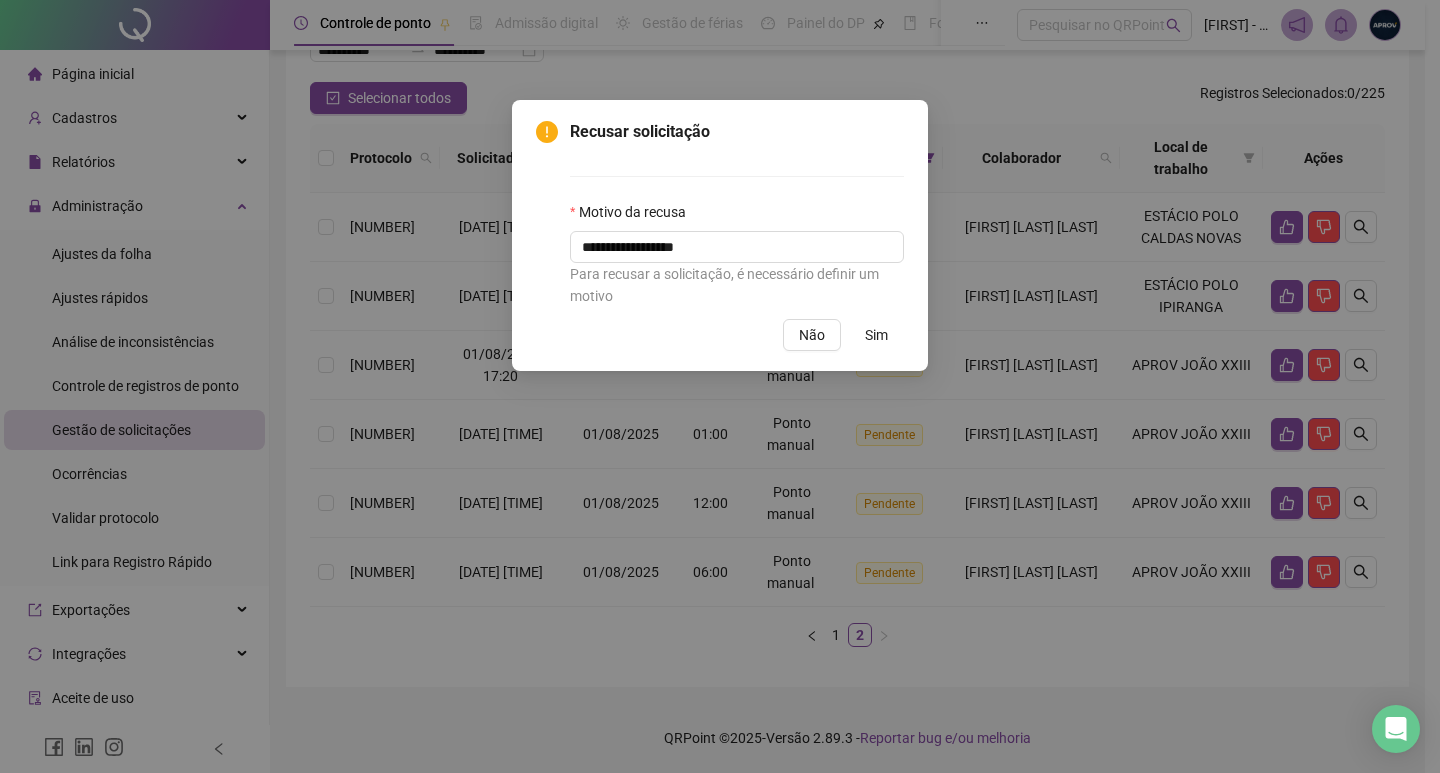 click on "Sim" at bounding box center [876, 335] 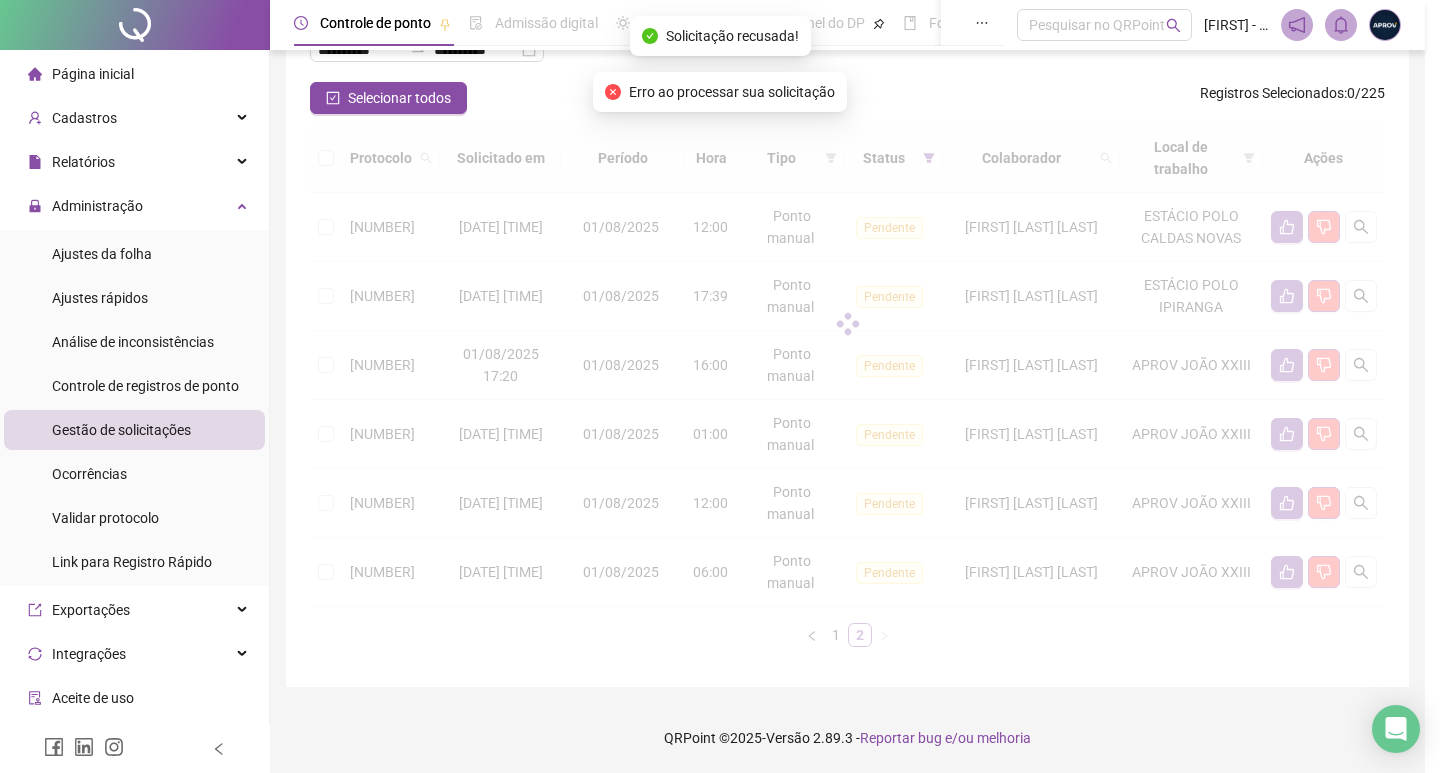 click on "**********" at bounding box center [720, 386] 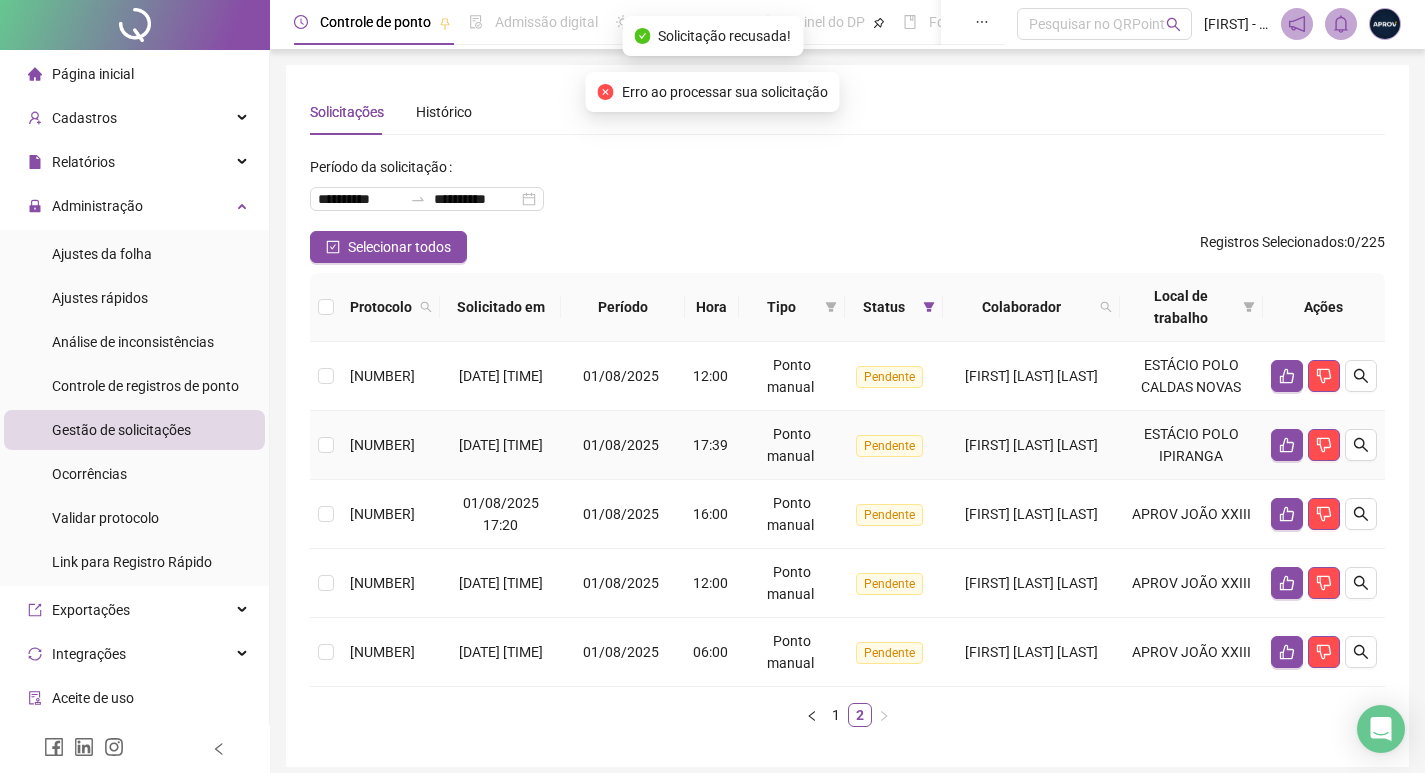 scroll, scrollTop: 0, scrollLeft: 0, axis: both 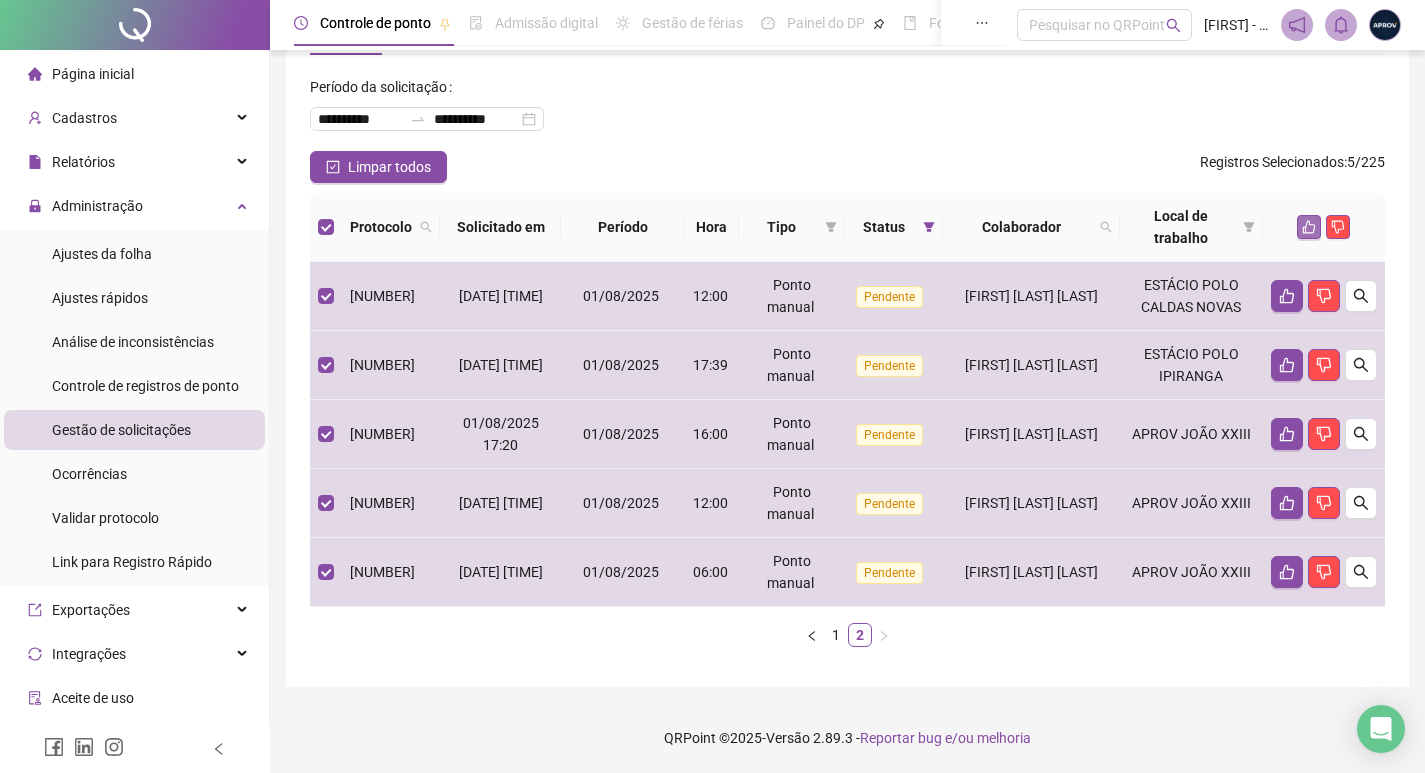 click at bounding box center (1309, 227) 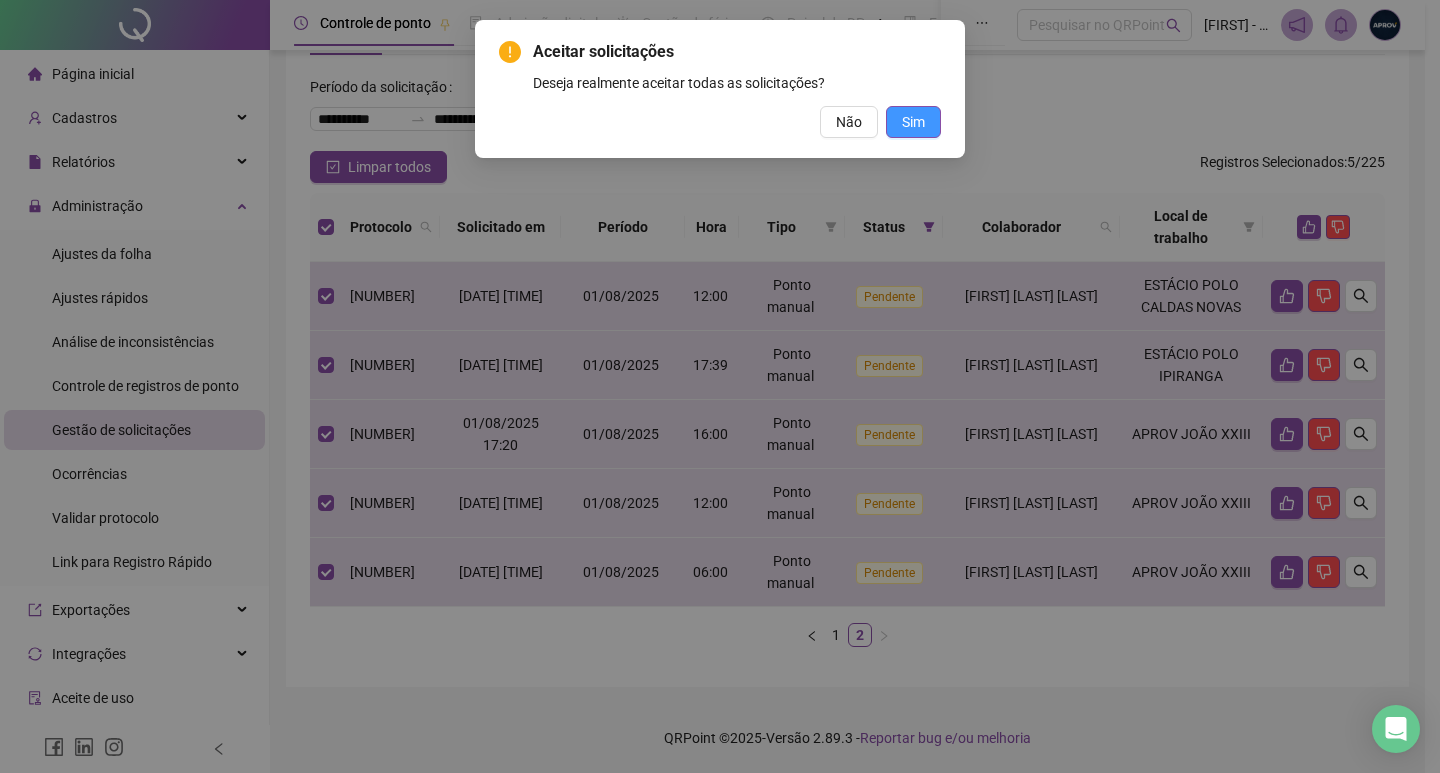 click on "Sim" at bounding box center (913, 122) 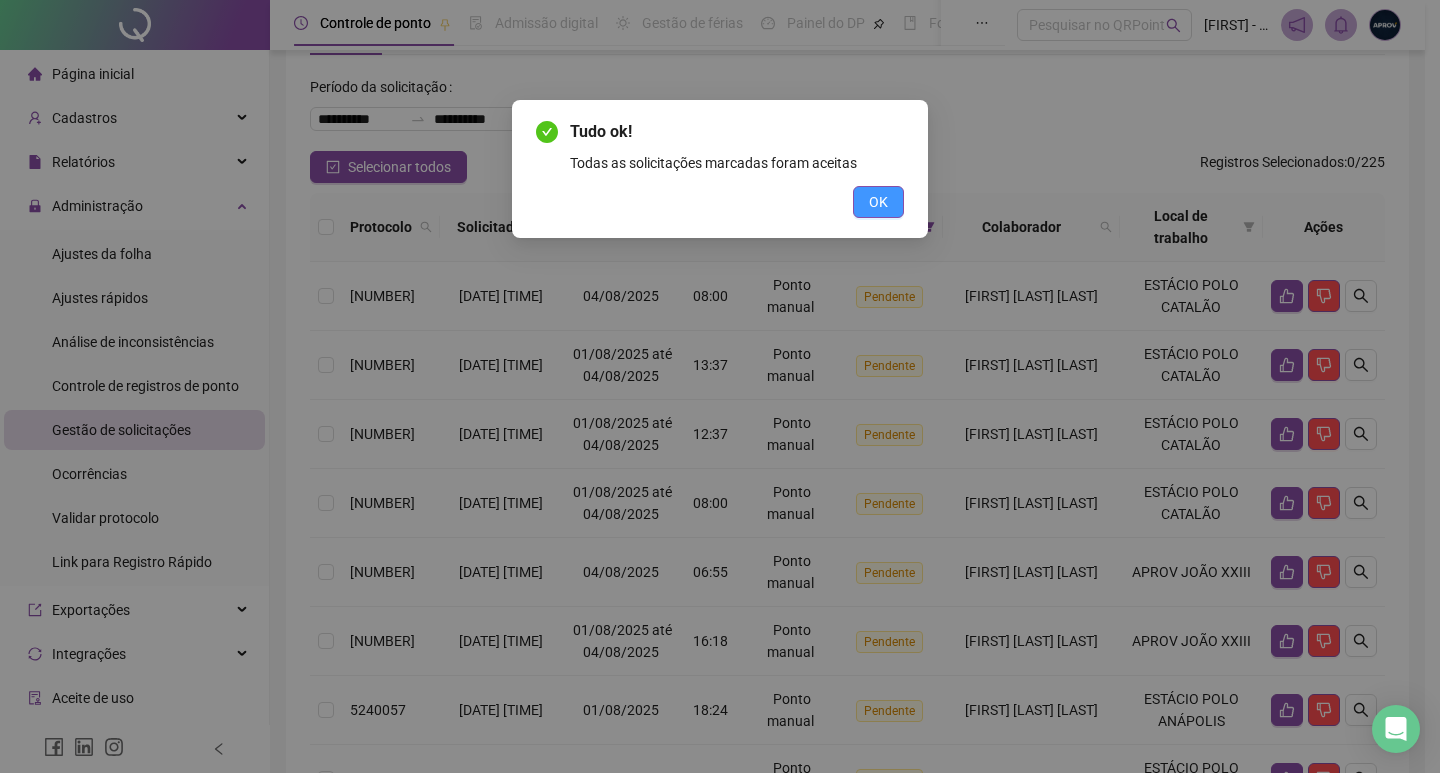 click on "OK" at bounding box center [878, 202] 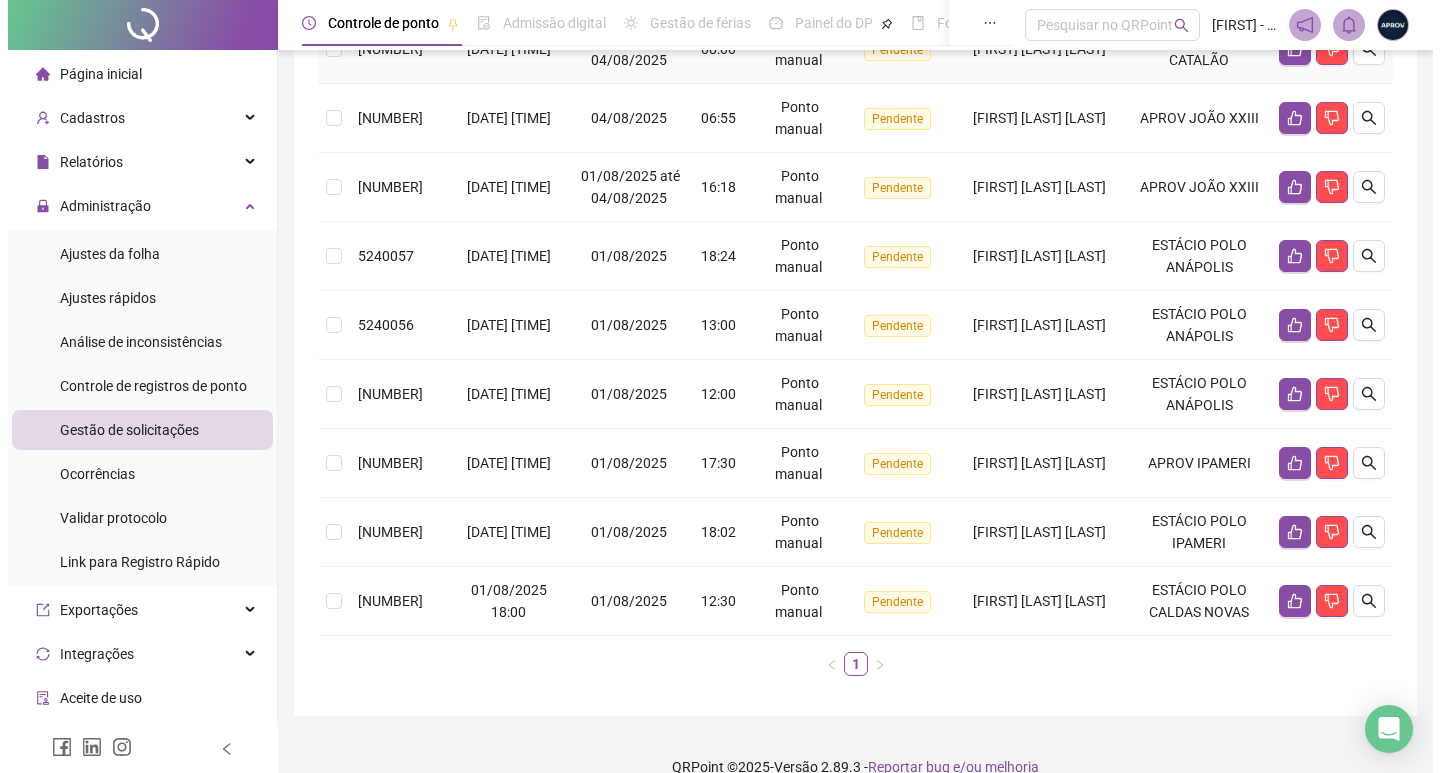 scroll, scrollTop: 581, scrollLeft: 0, axis: vertical 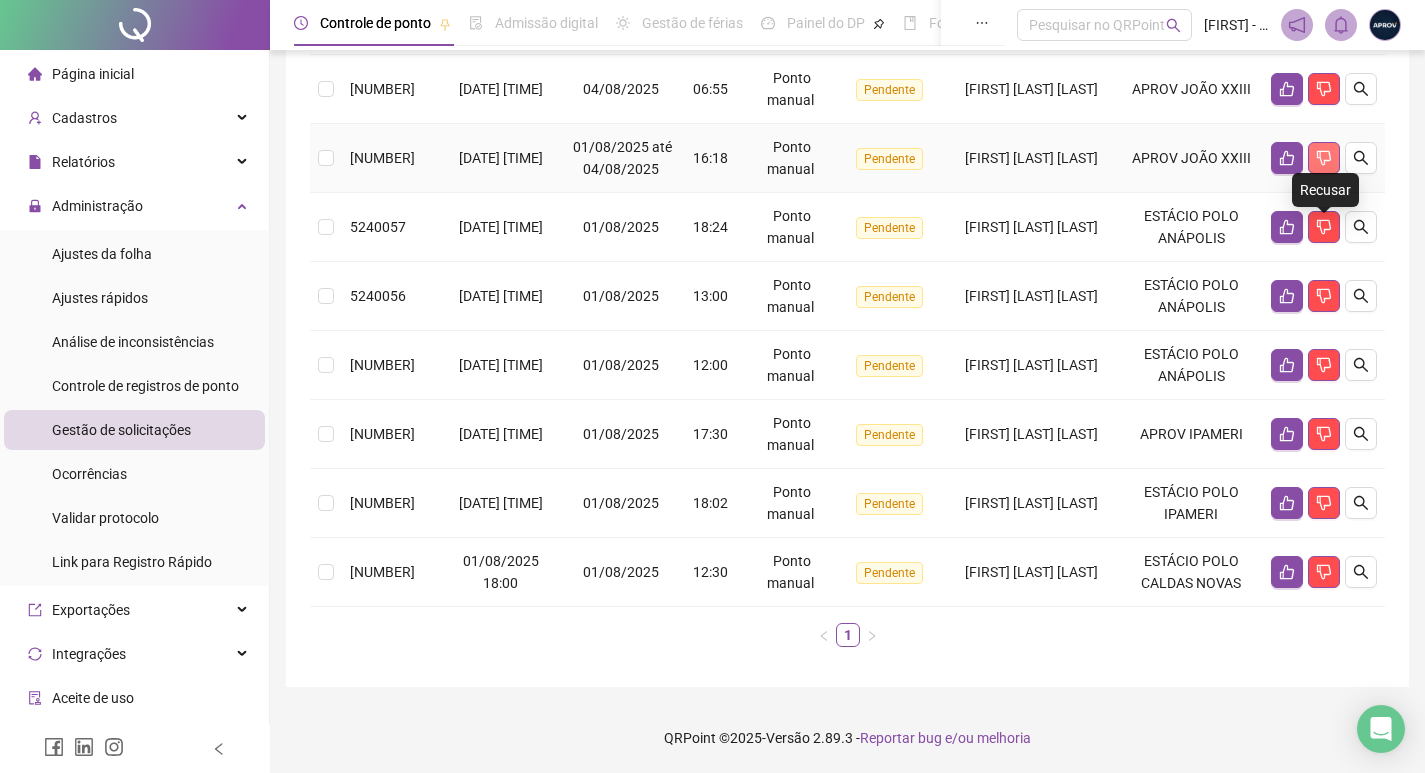 click 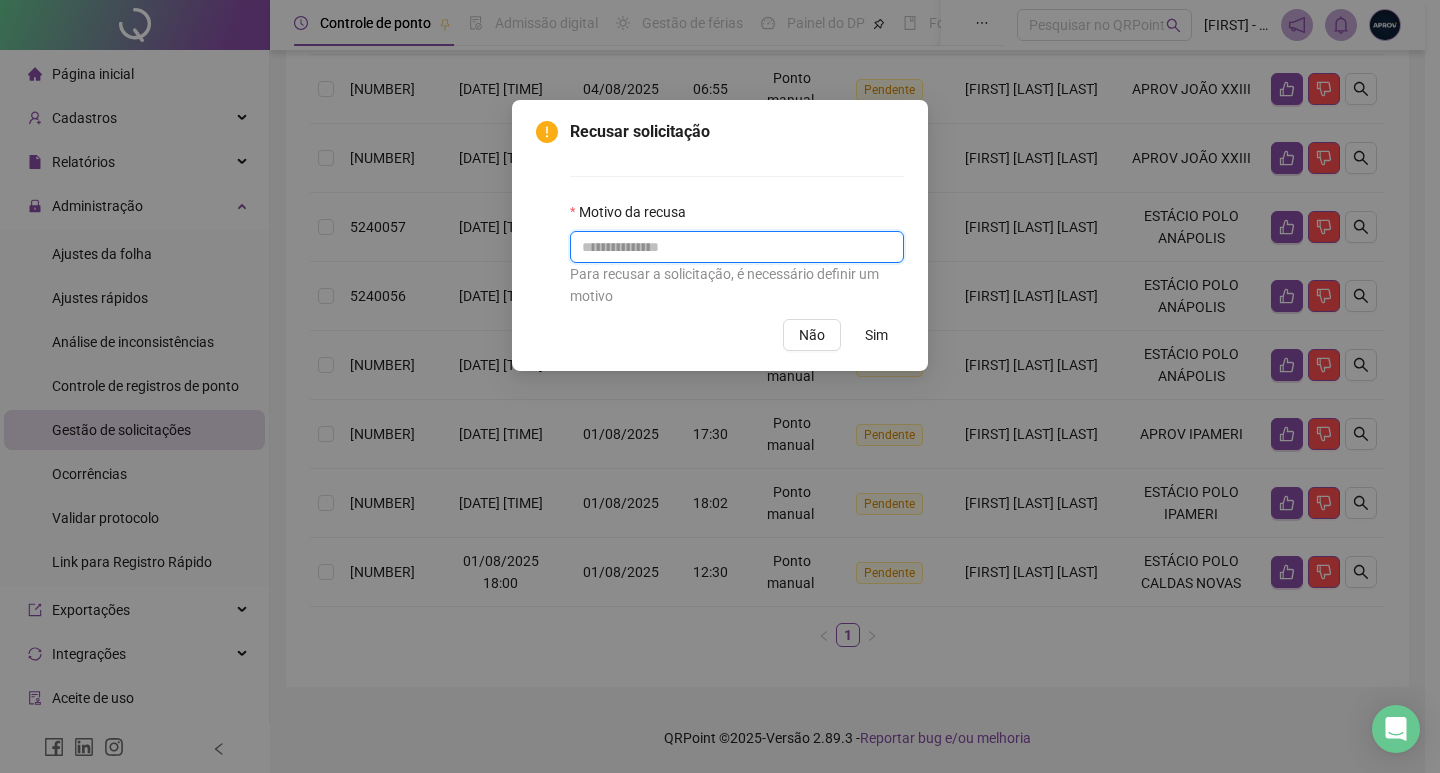 click at bounding box center (737, 247) 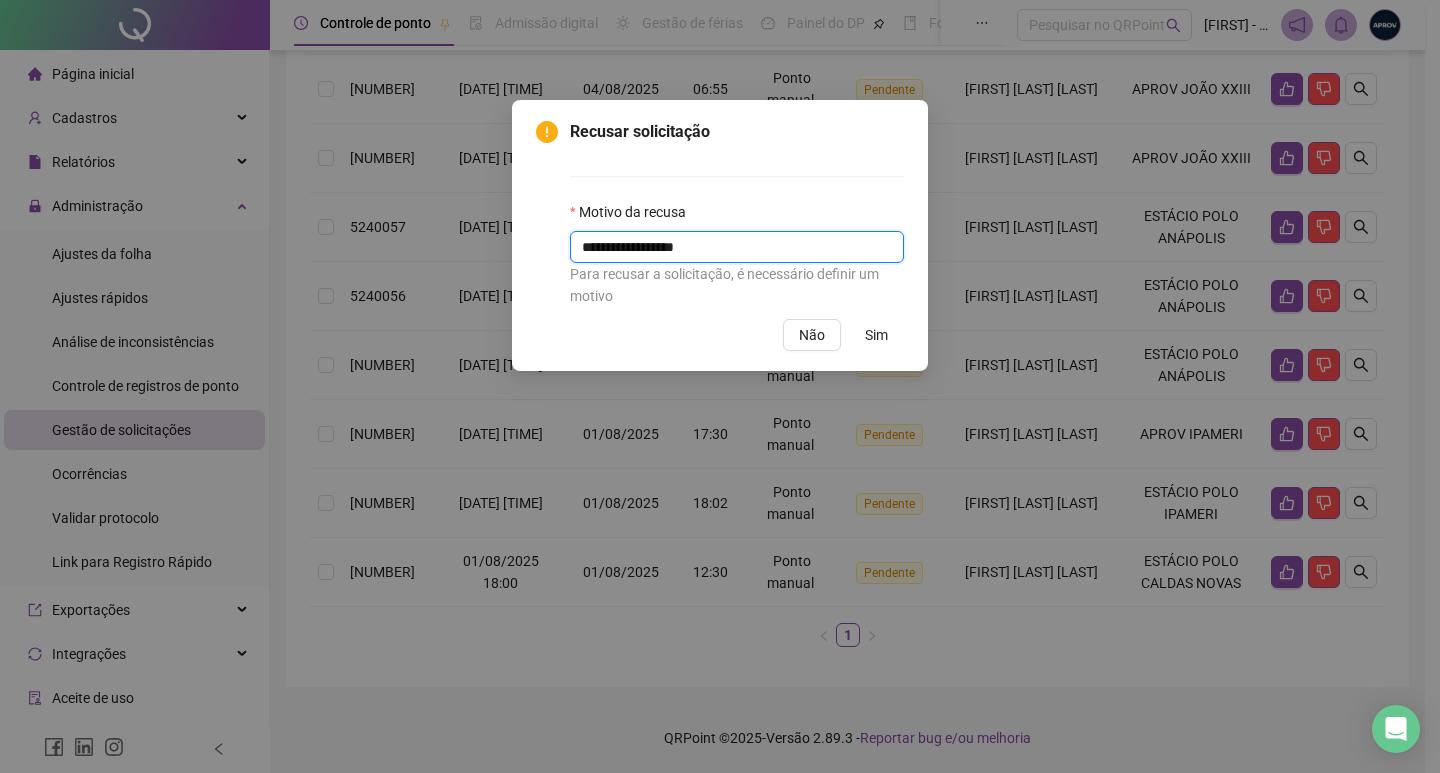 type on "**********" 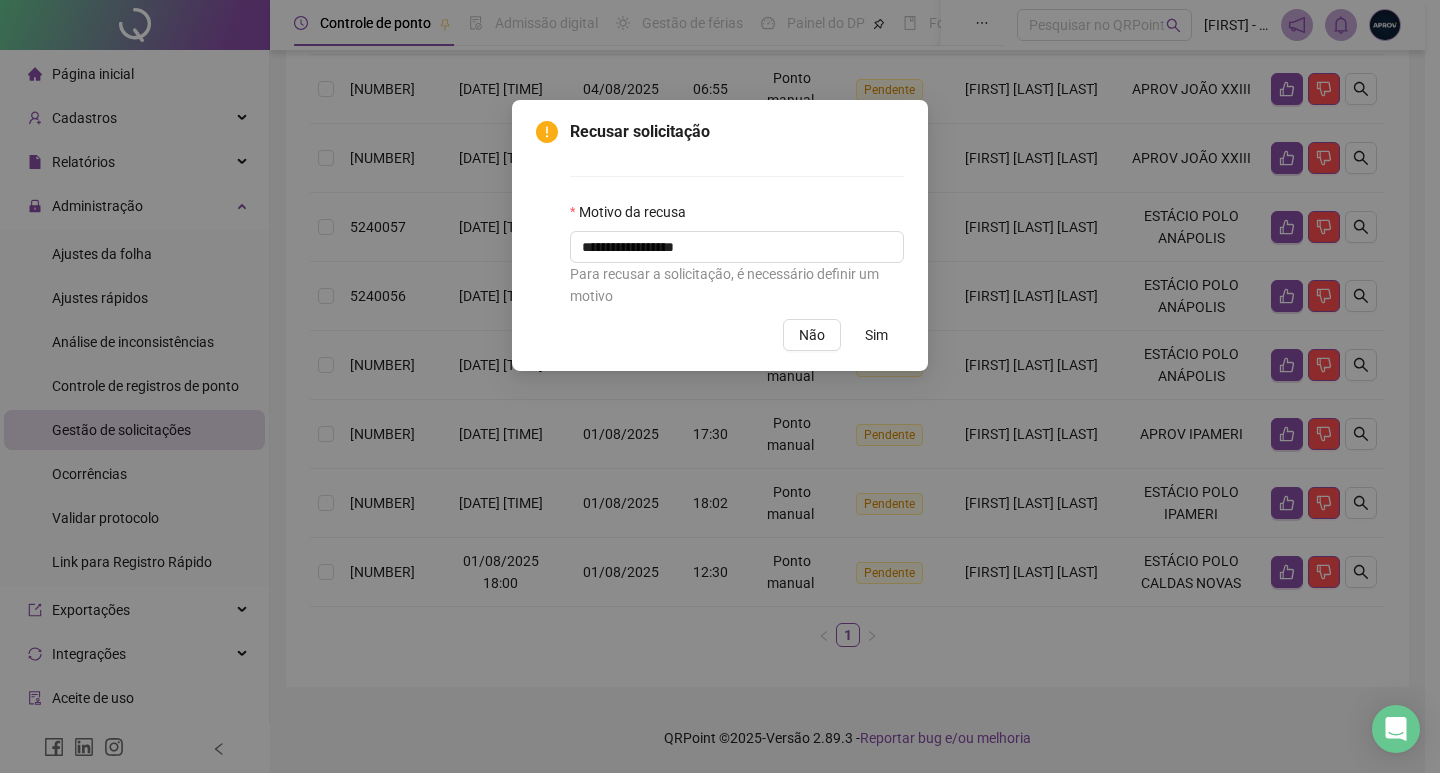 click on "Sim" at bounding box center [876, 335] 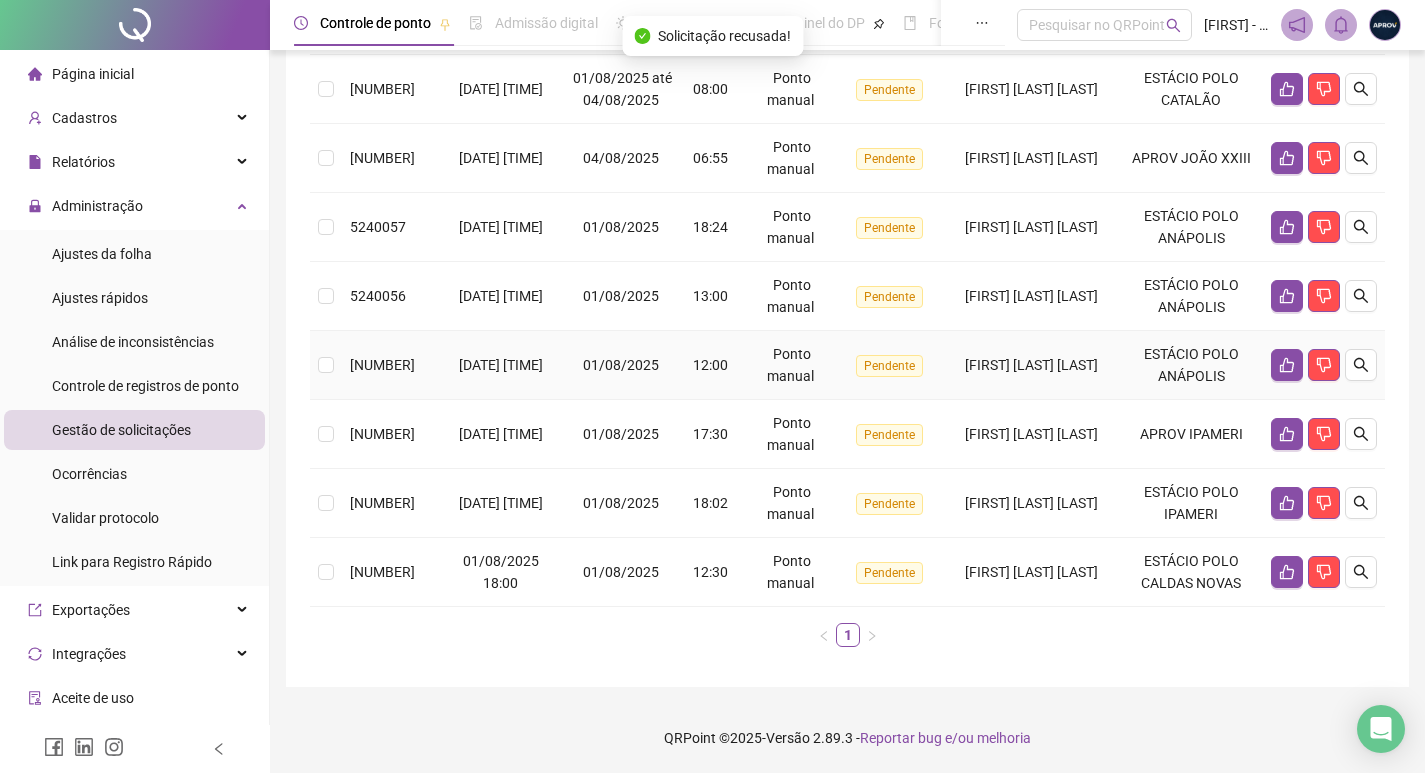 scroll, scrollTop: 561, scrollLeft: 0, axis: vertical 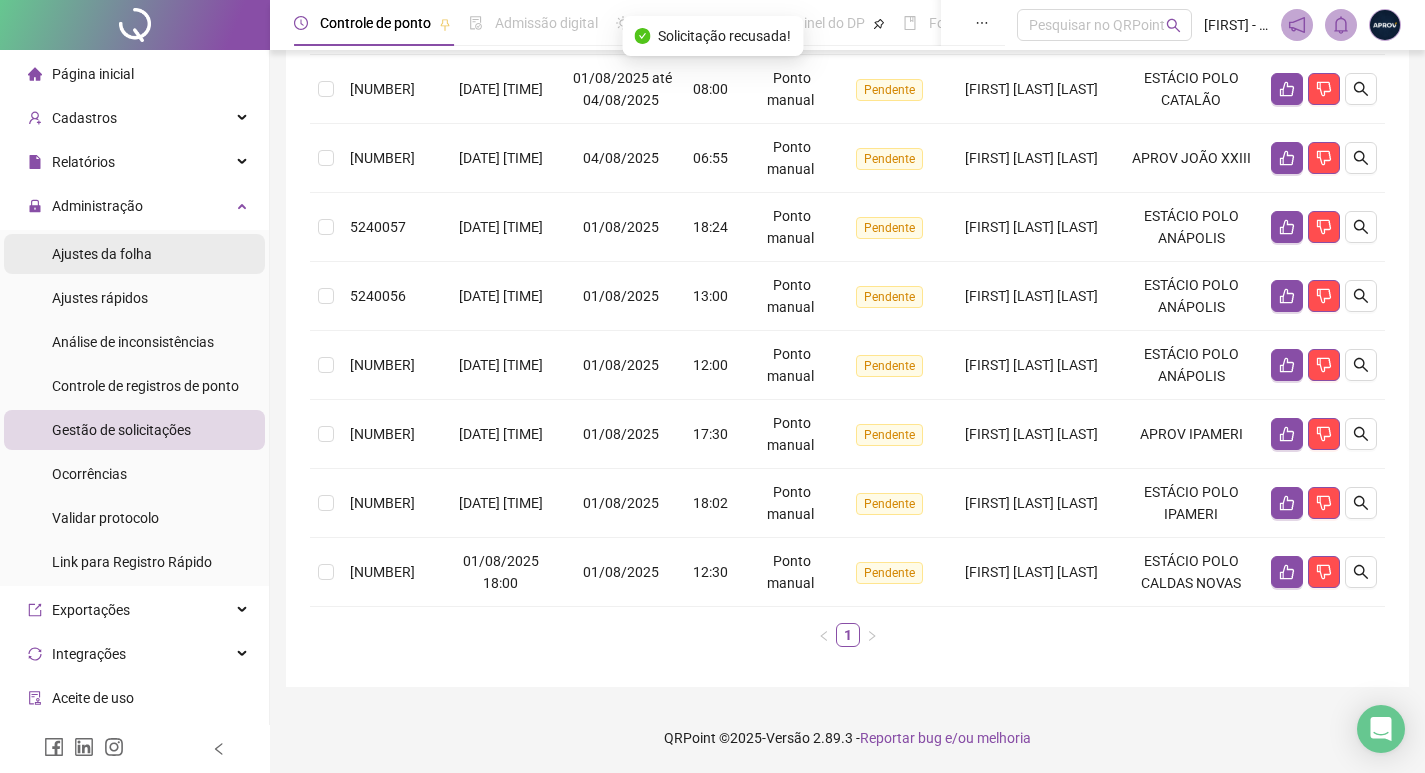 click on "Ajustes da folha" at bounding box center [102, 254] 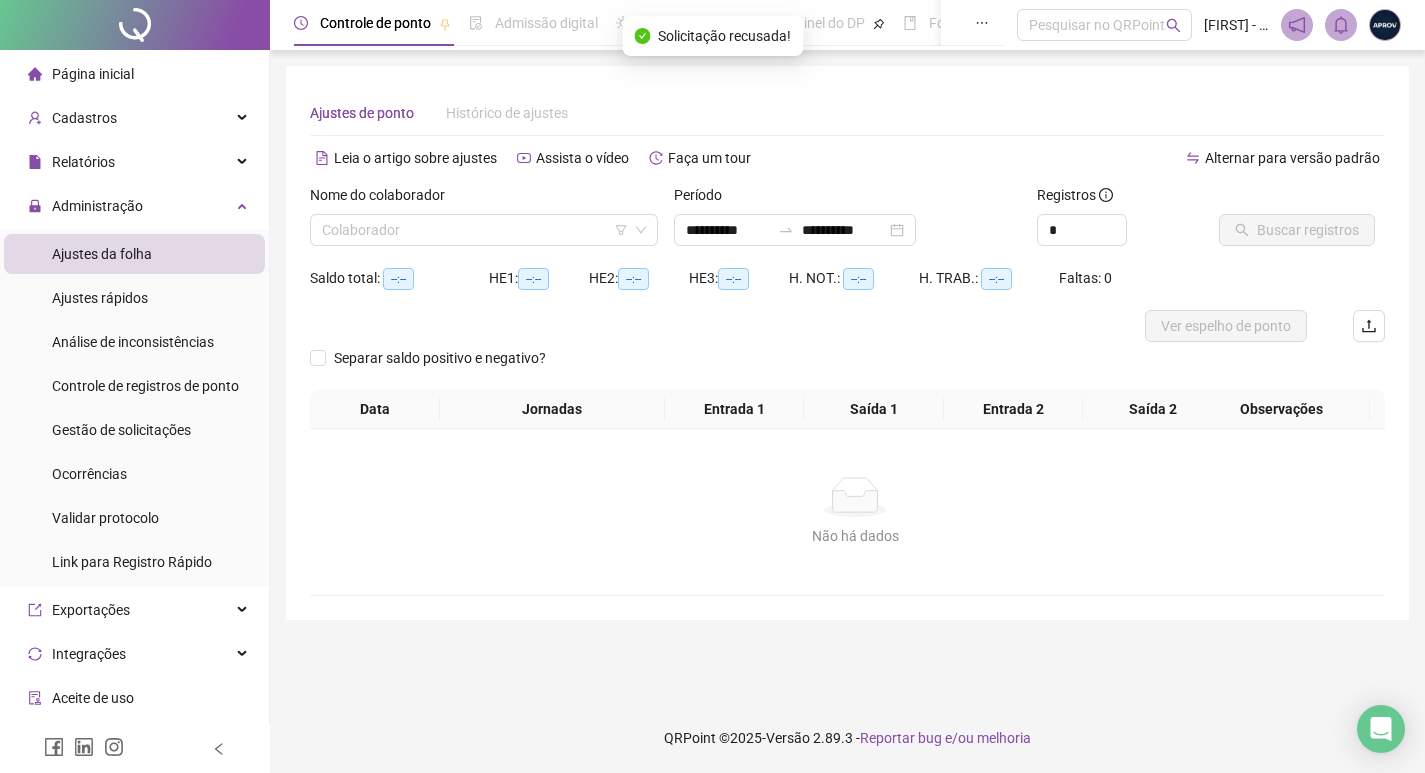 scroll, scrollTop: 0, scrollLeft: 0, axis: both 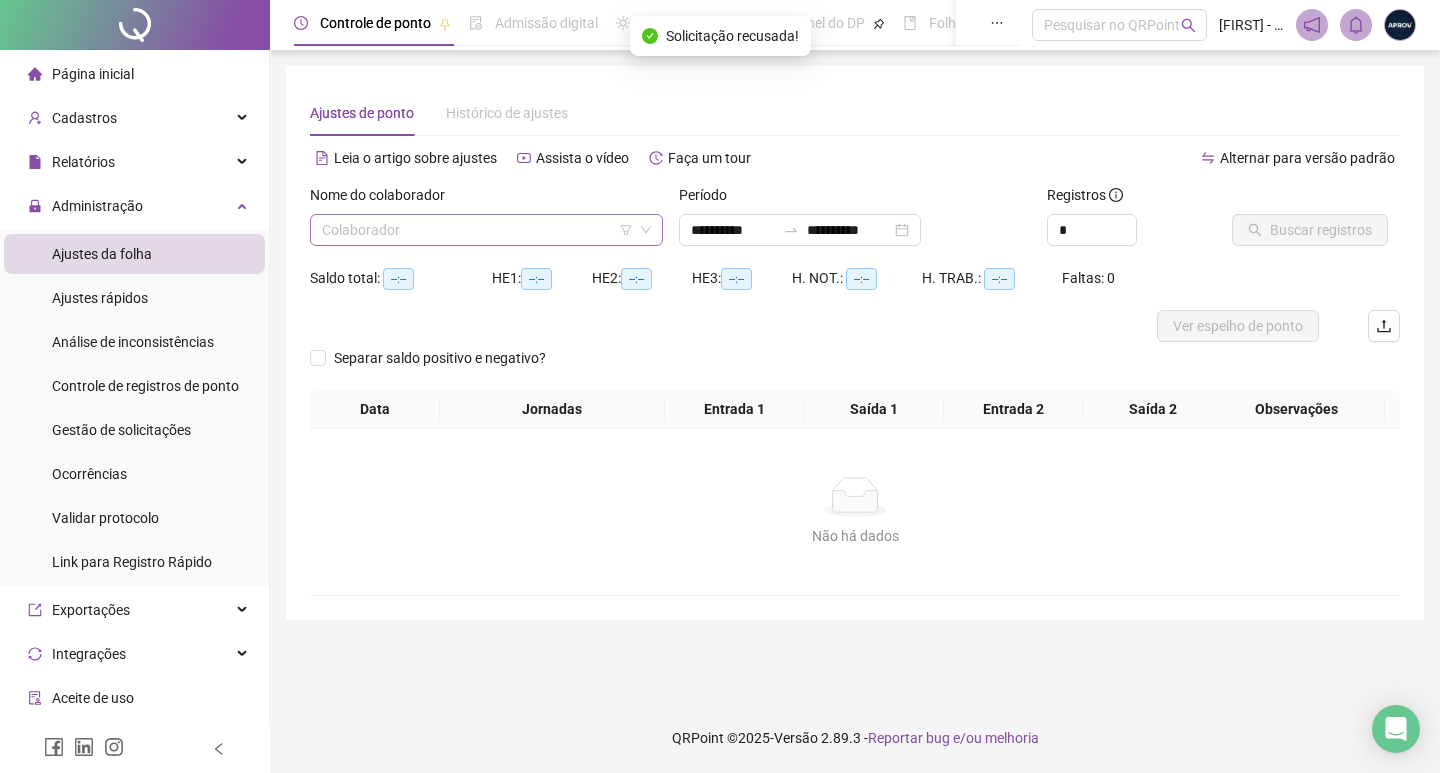 click at bounding box center (477, 230) 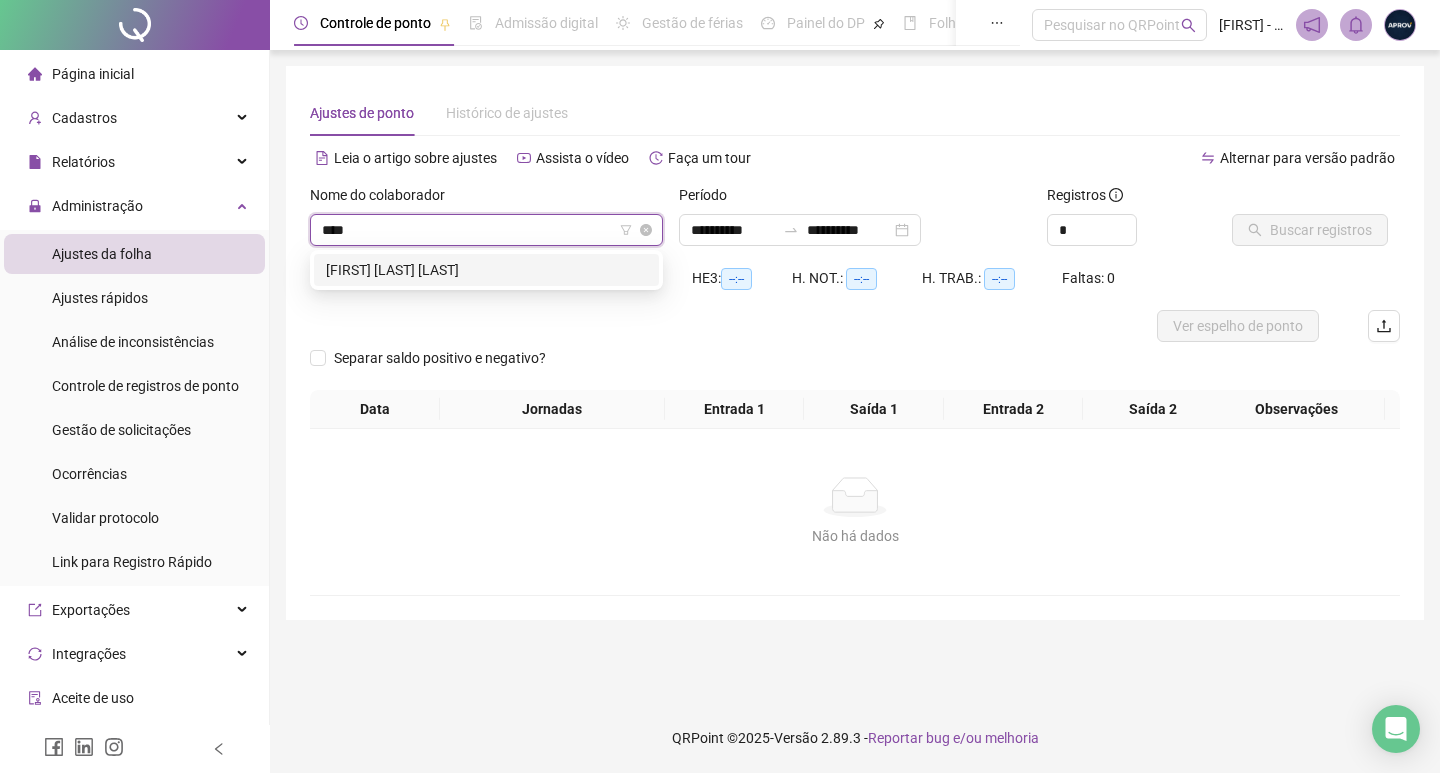 type on "*****" 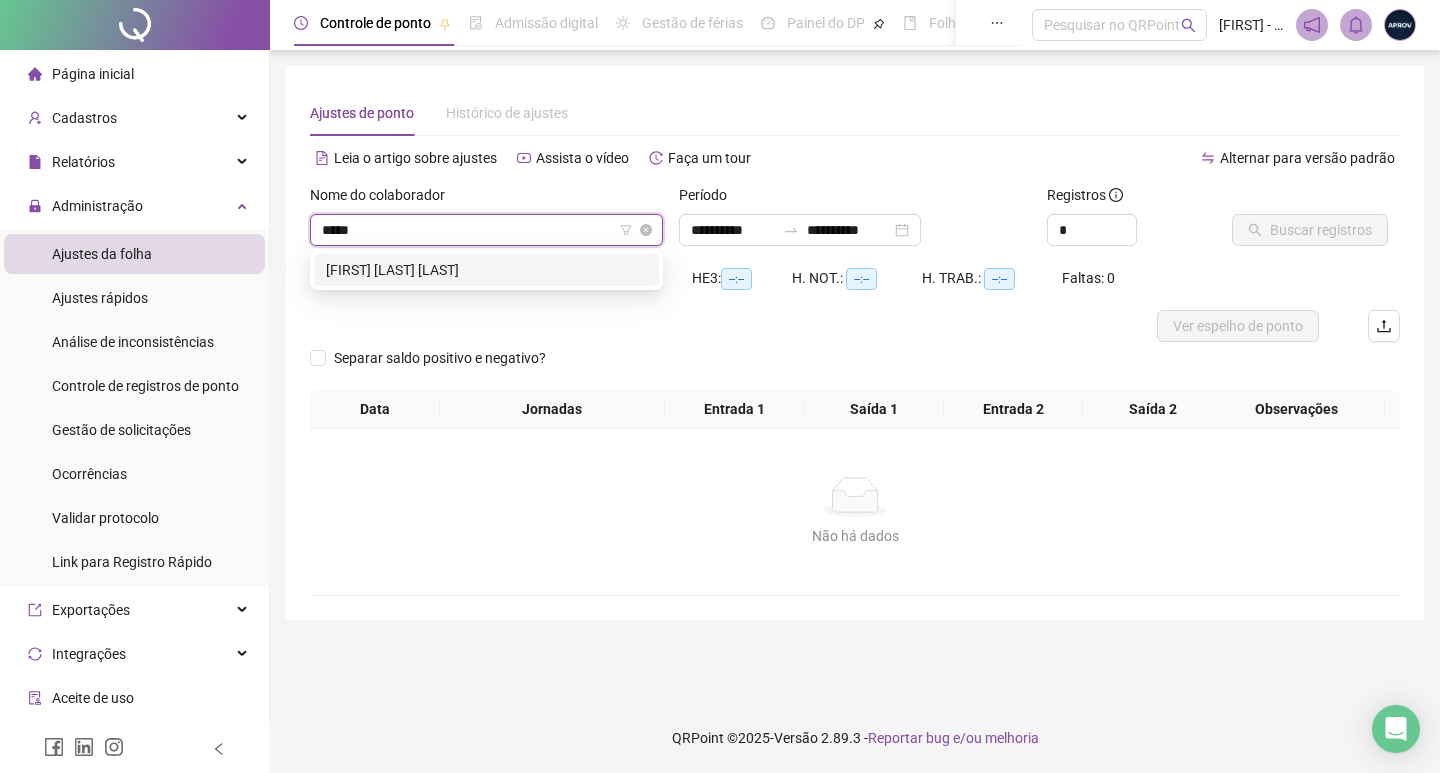 type 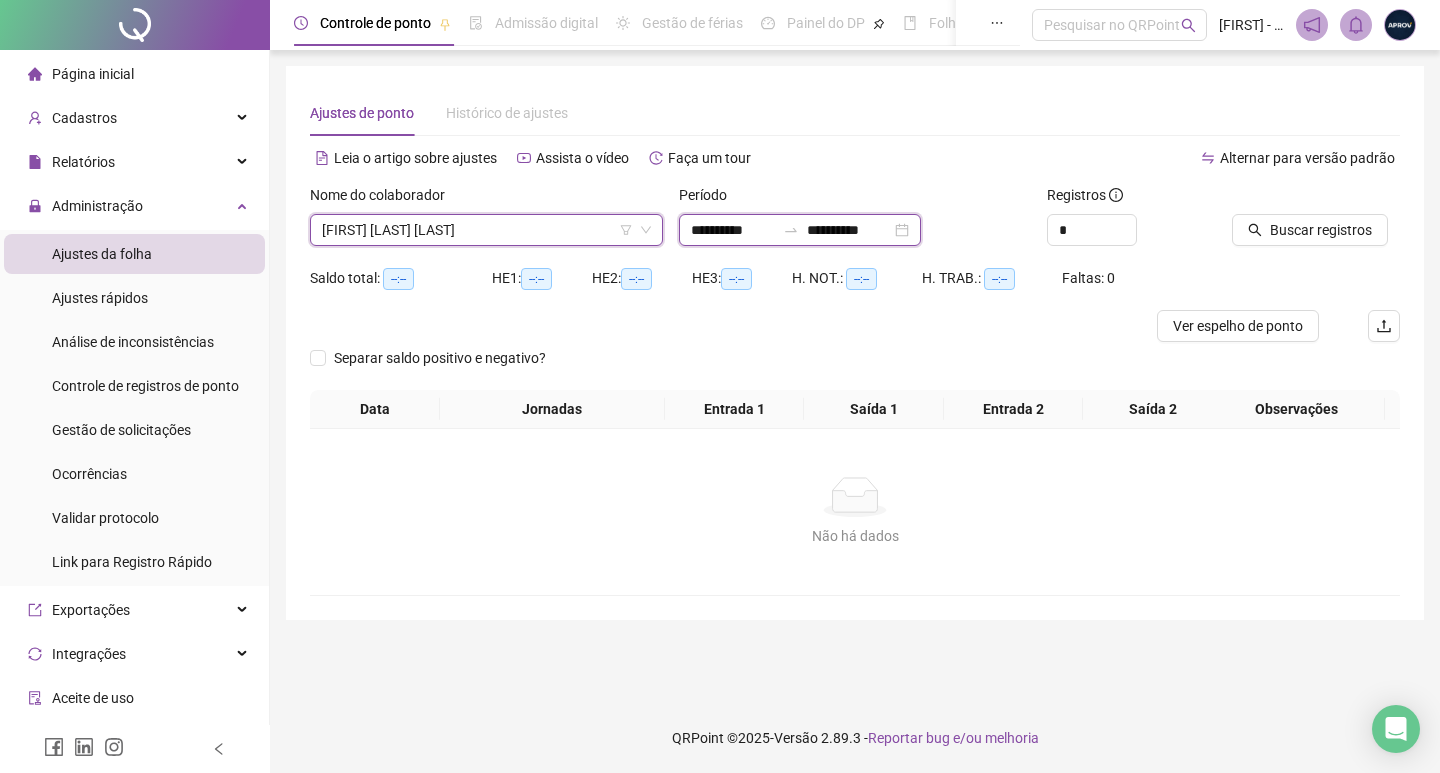 click on "**********" at bounding box center (733, 230) 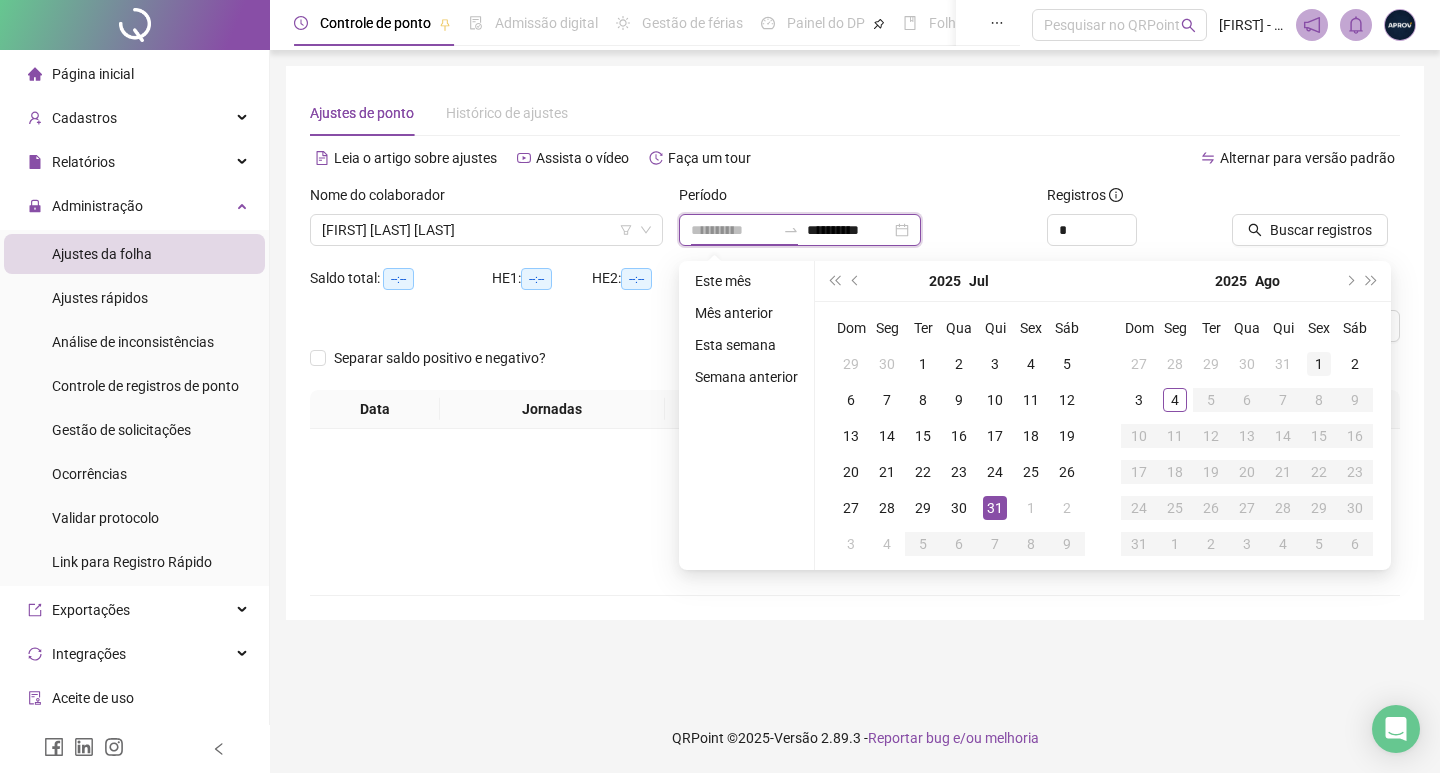 type on "**********" 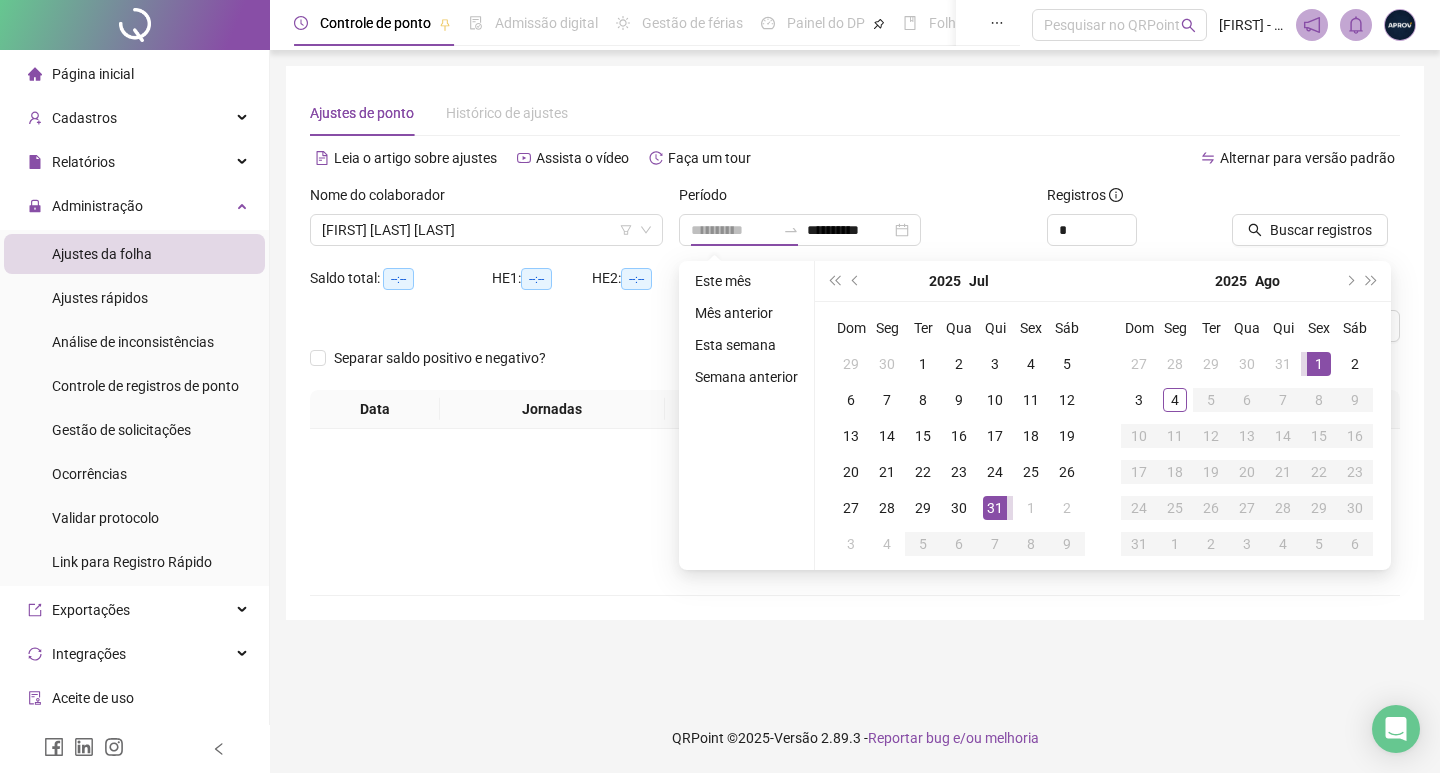 click on "1" at bounding box center [1319, 364] 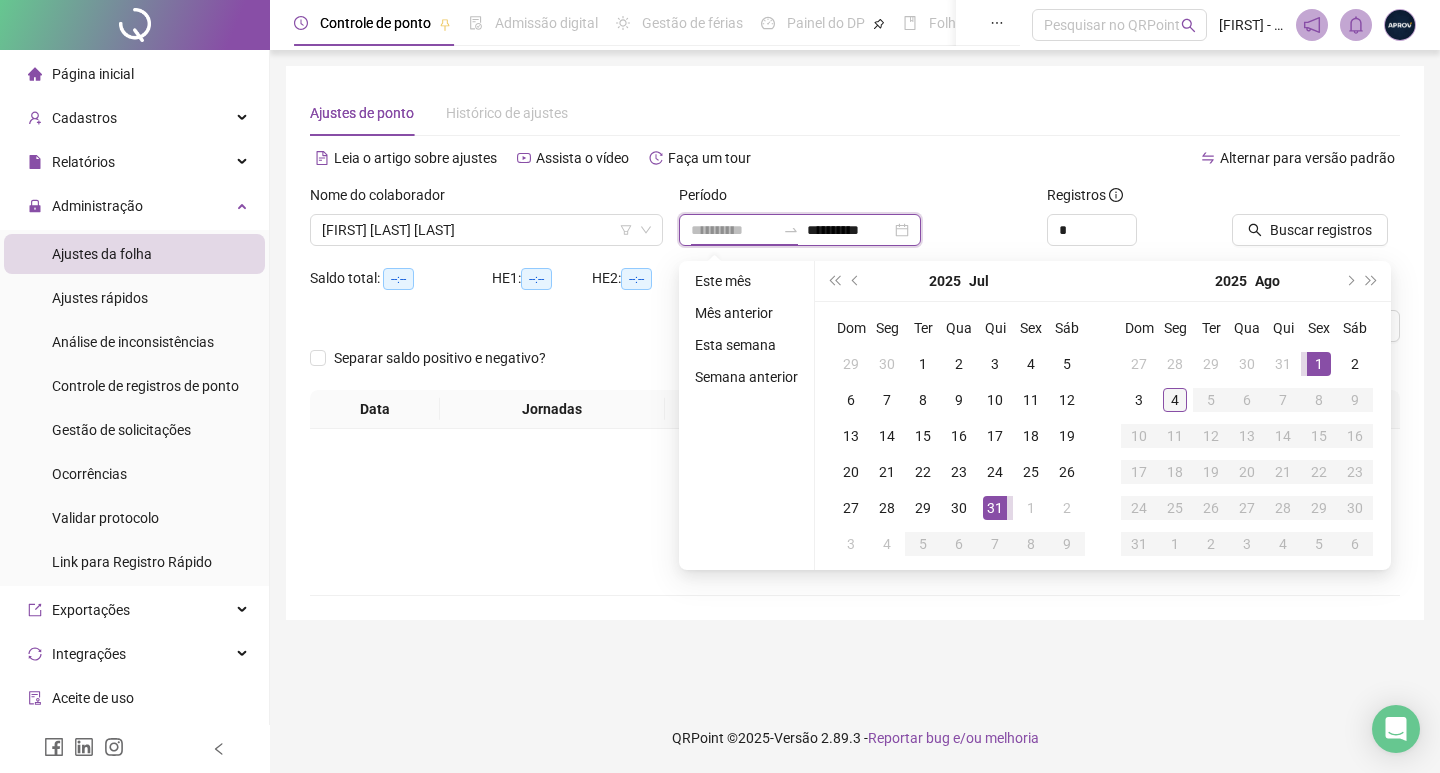 type on "**********" 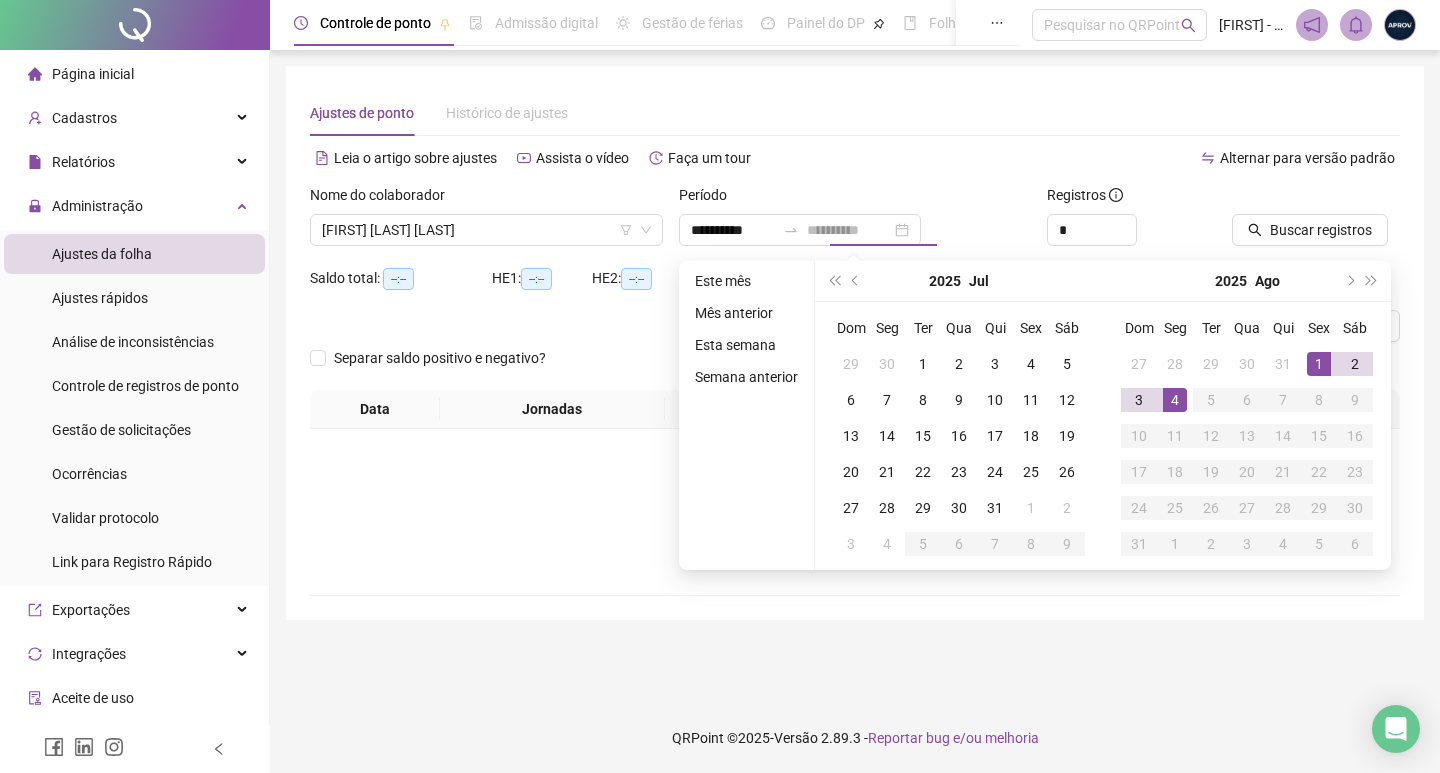 drag, startPoint x: 1178, startPoint y: 395, endPoint x: 1235, endPoint y: 322, distance: 92.61749 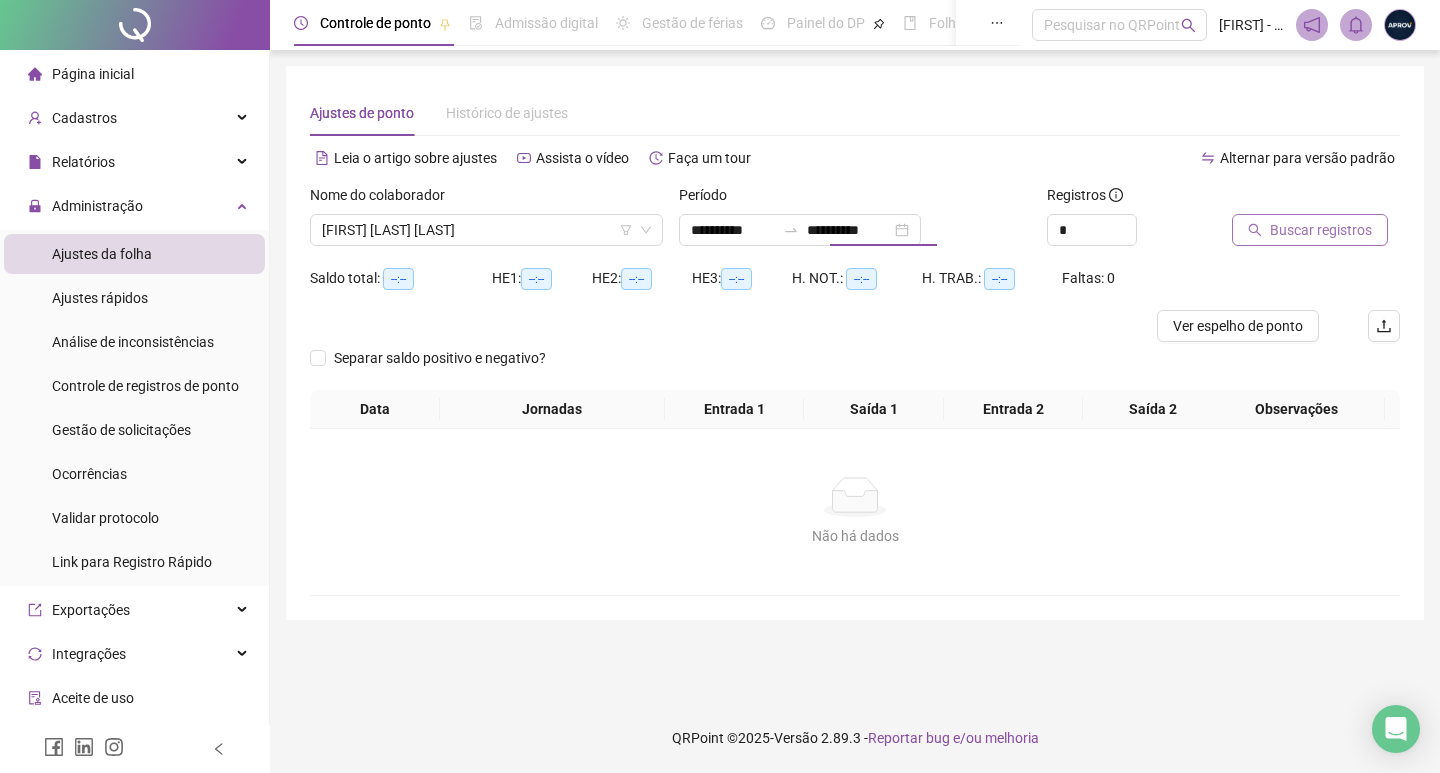 click on "Buscar registros" at bounding box center (1321, 230) 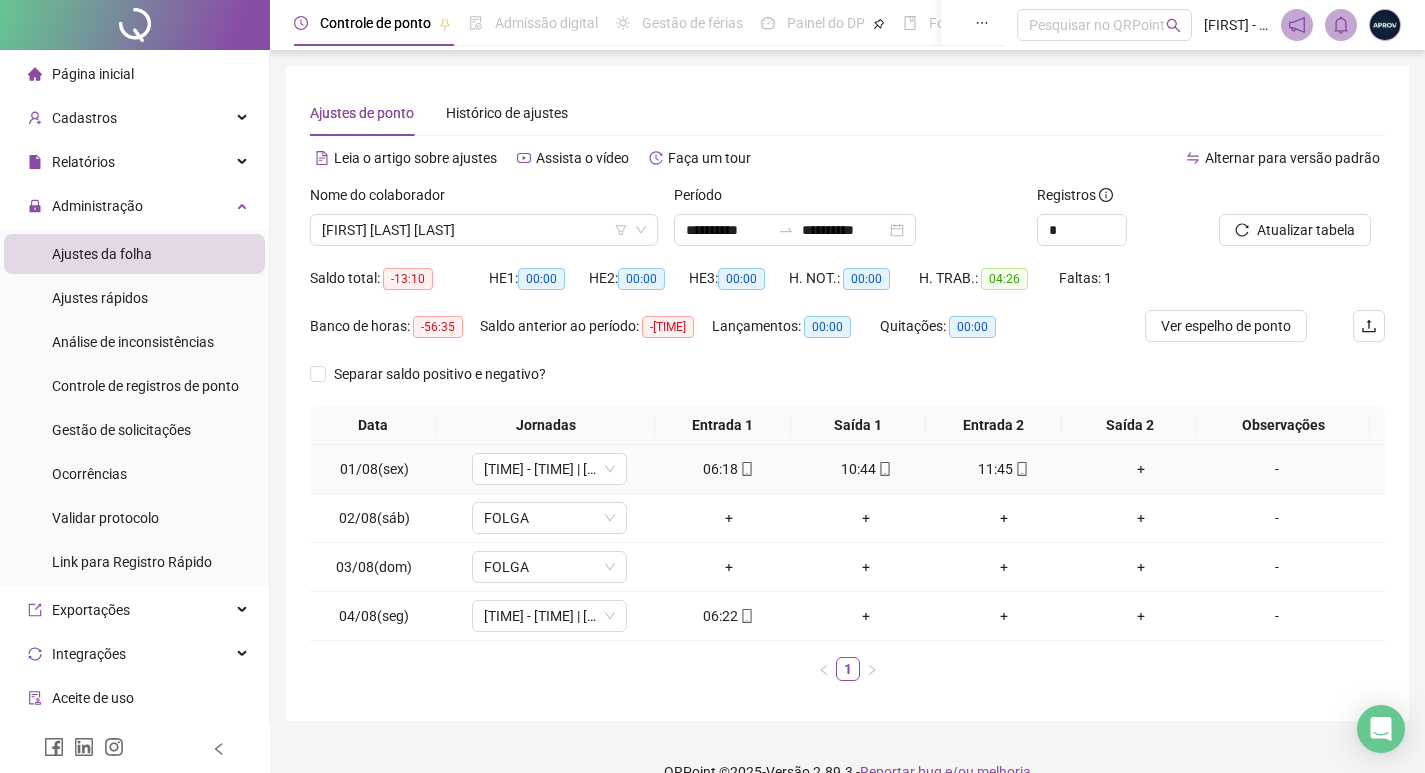 click on "+" at bounding box center [1142, 469] 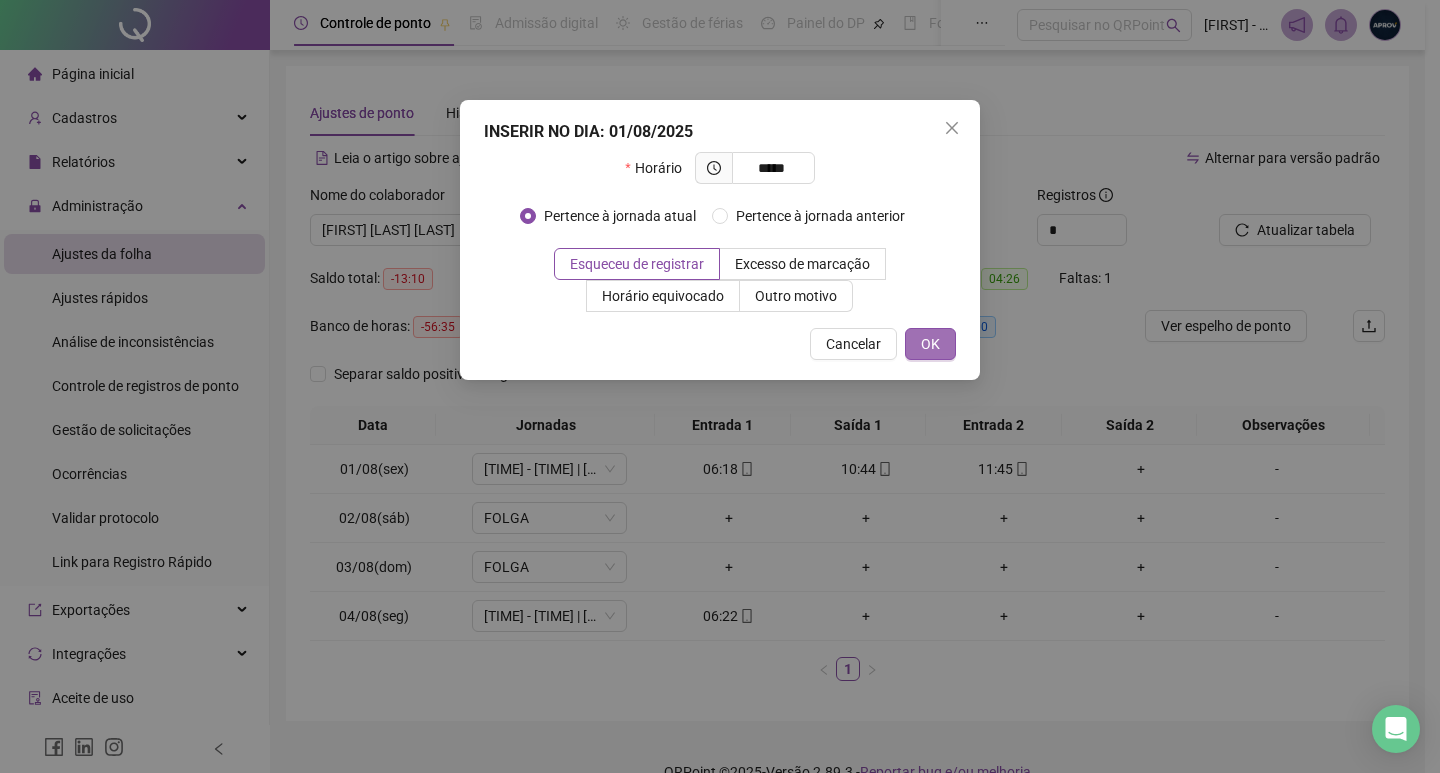 type on "*****" 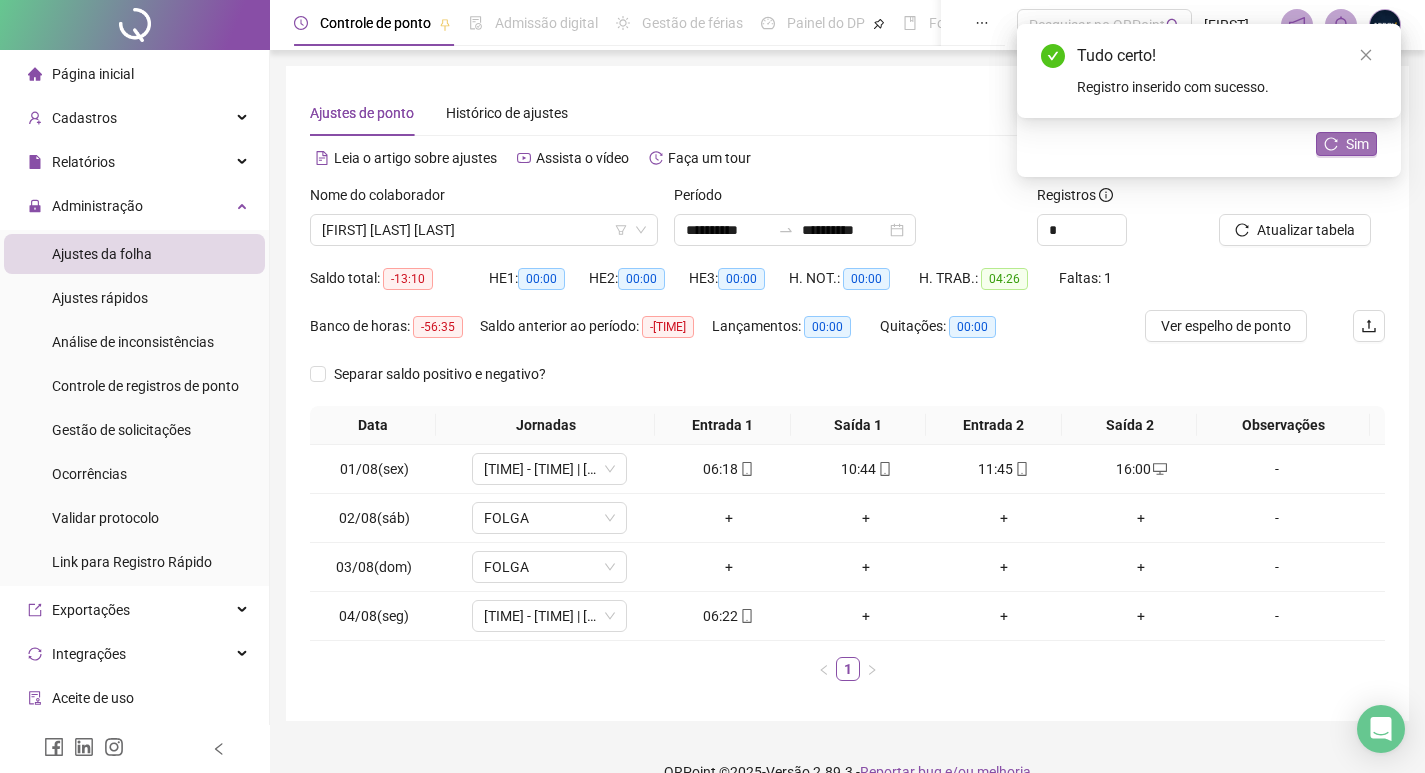 click on "Sim" at bounding box center [1357, 144] 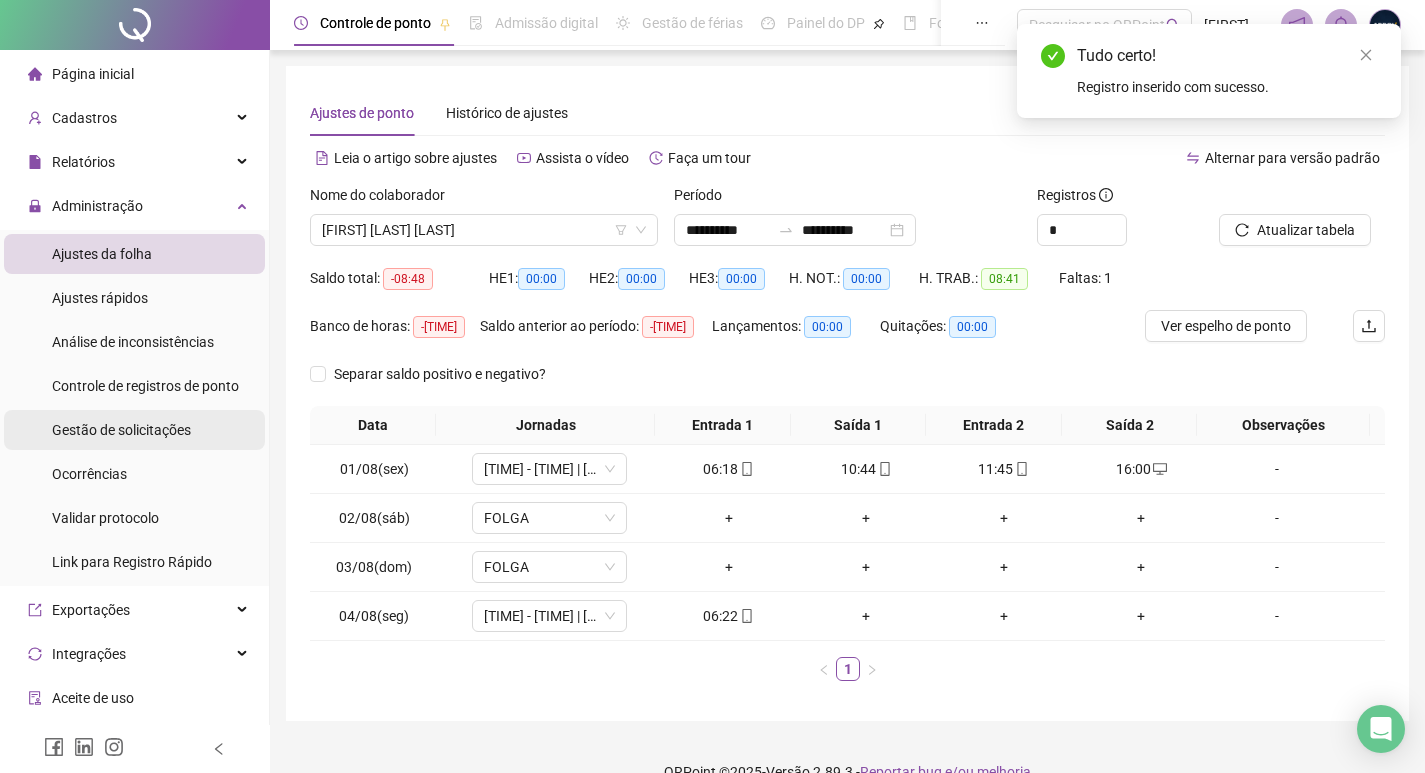 click on "Gestão de solicitações" at bounding box center [121, 430] 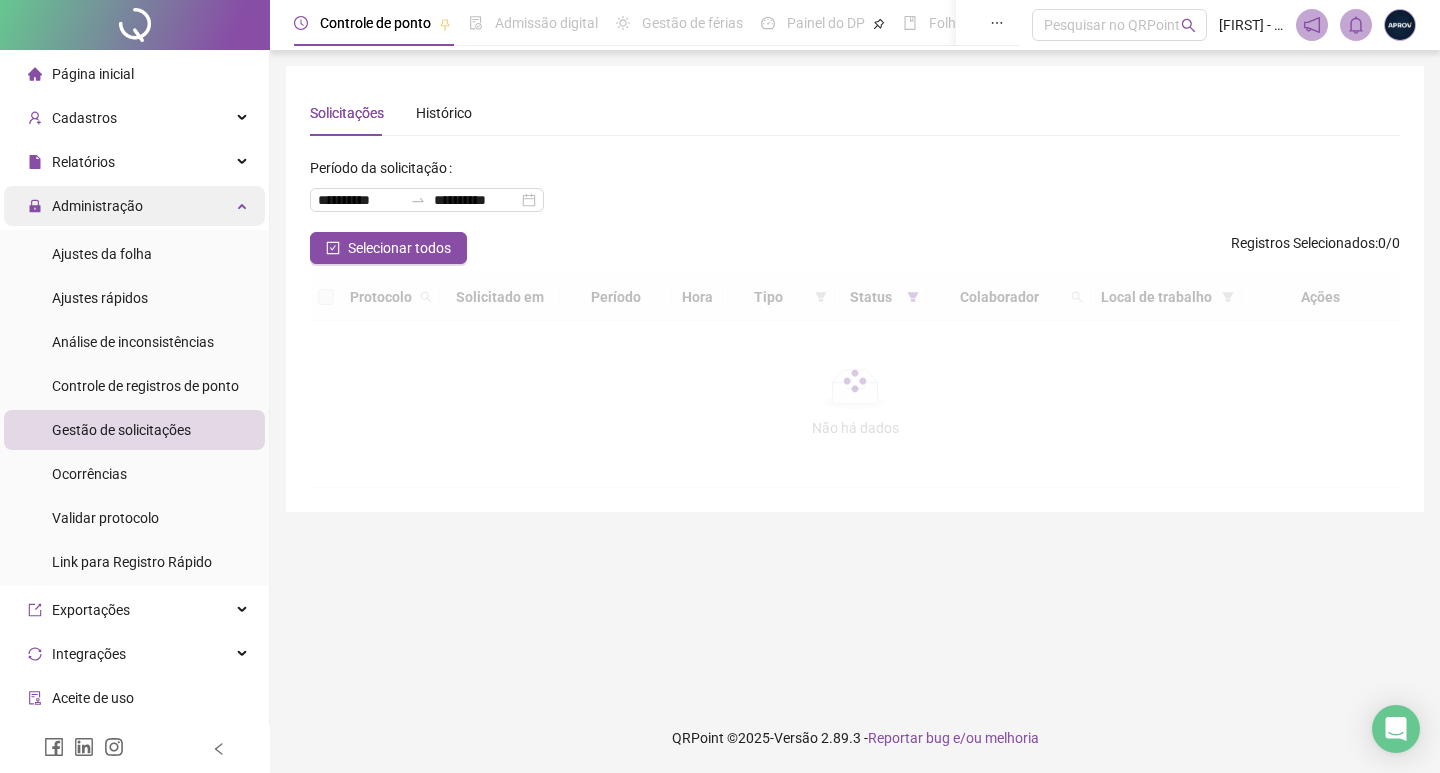 click on "Administração" at bounding box center [97, 206] 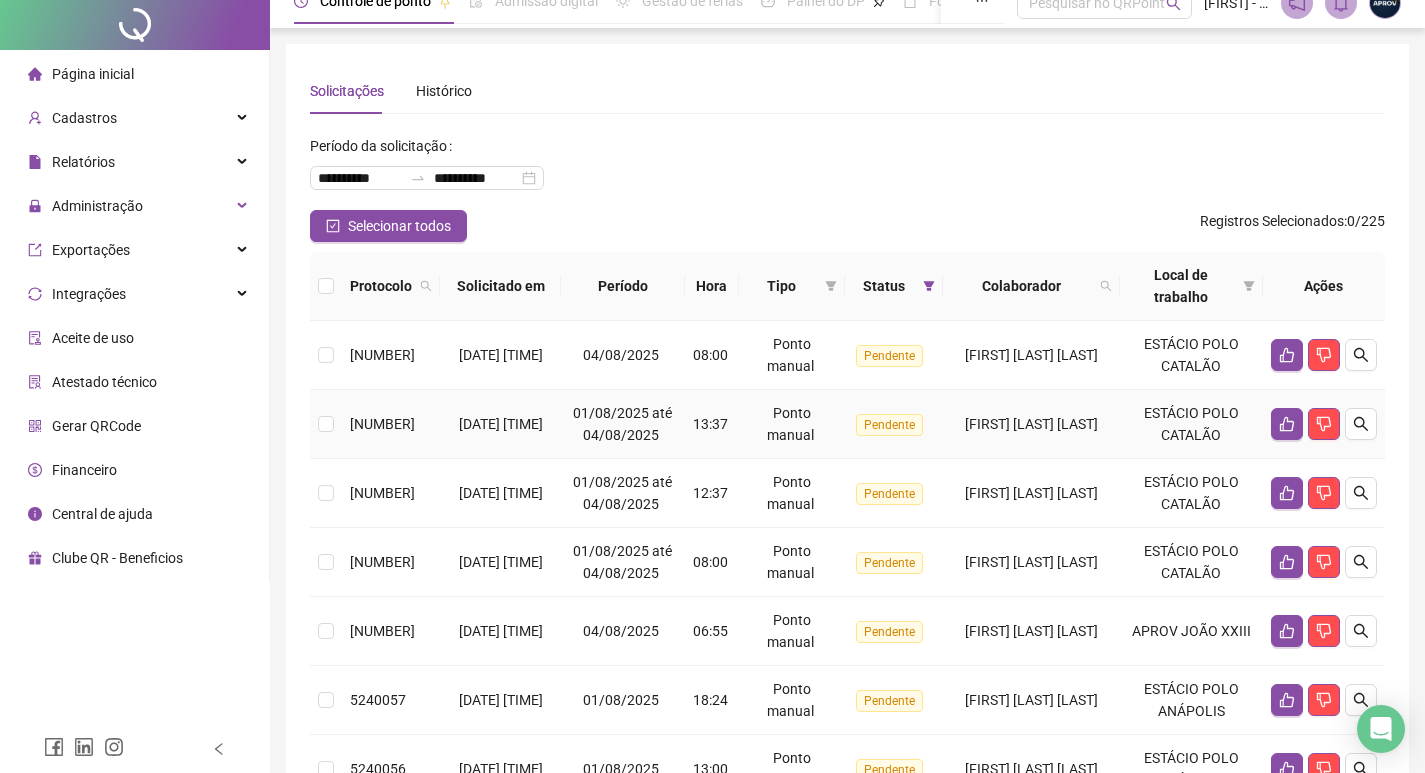 scroll, scrollTop: 0, scrollLeft: 0, axis: both 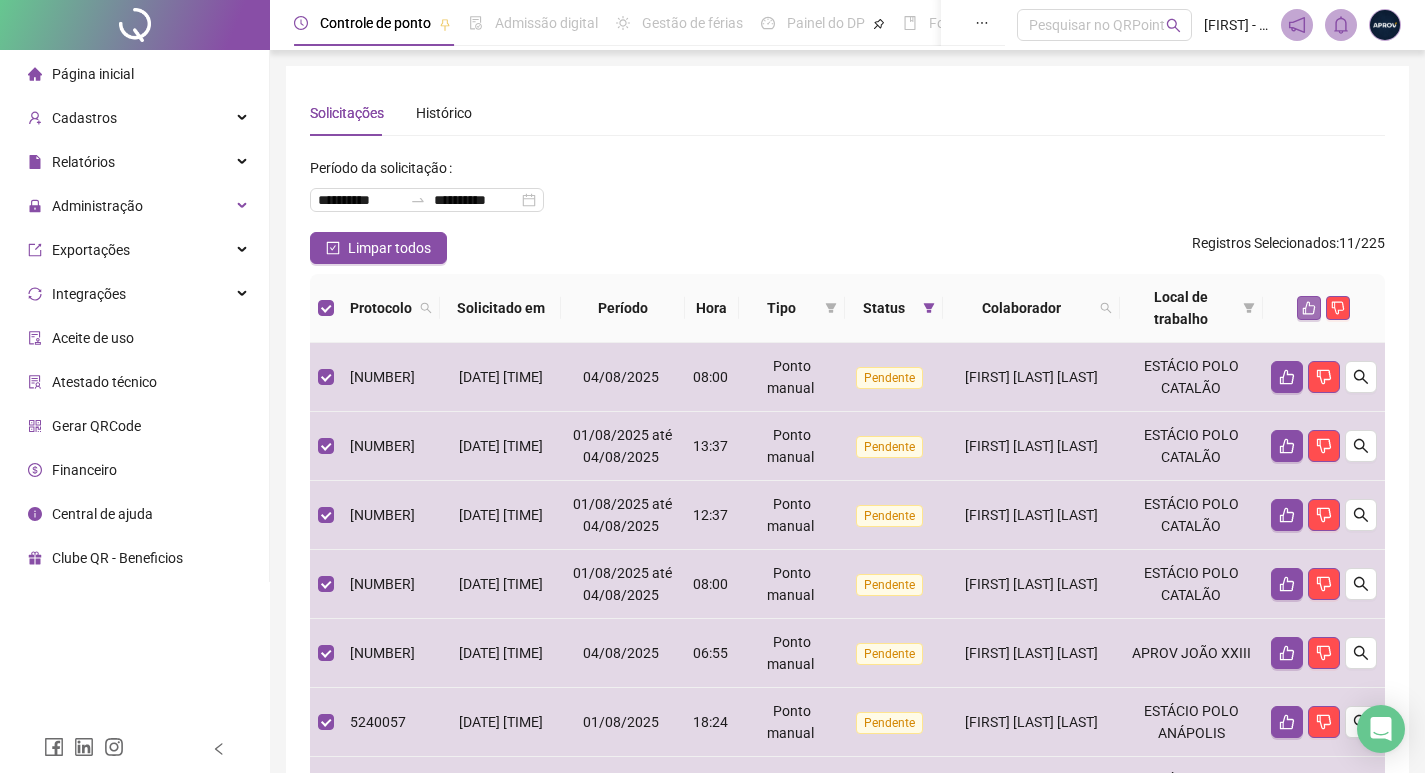 click at bounding box center [1309, 308] 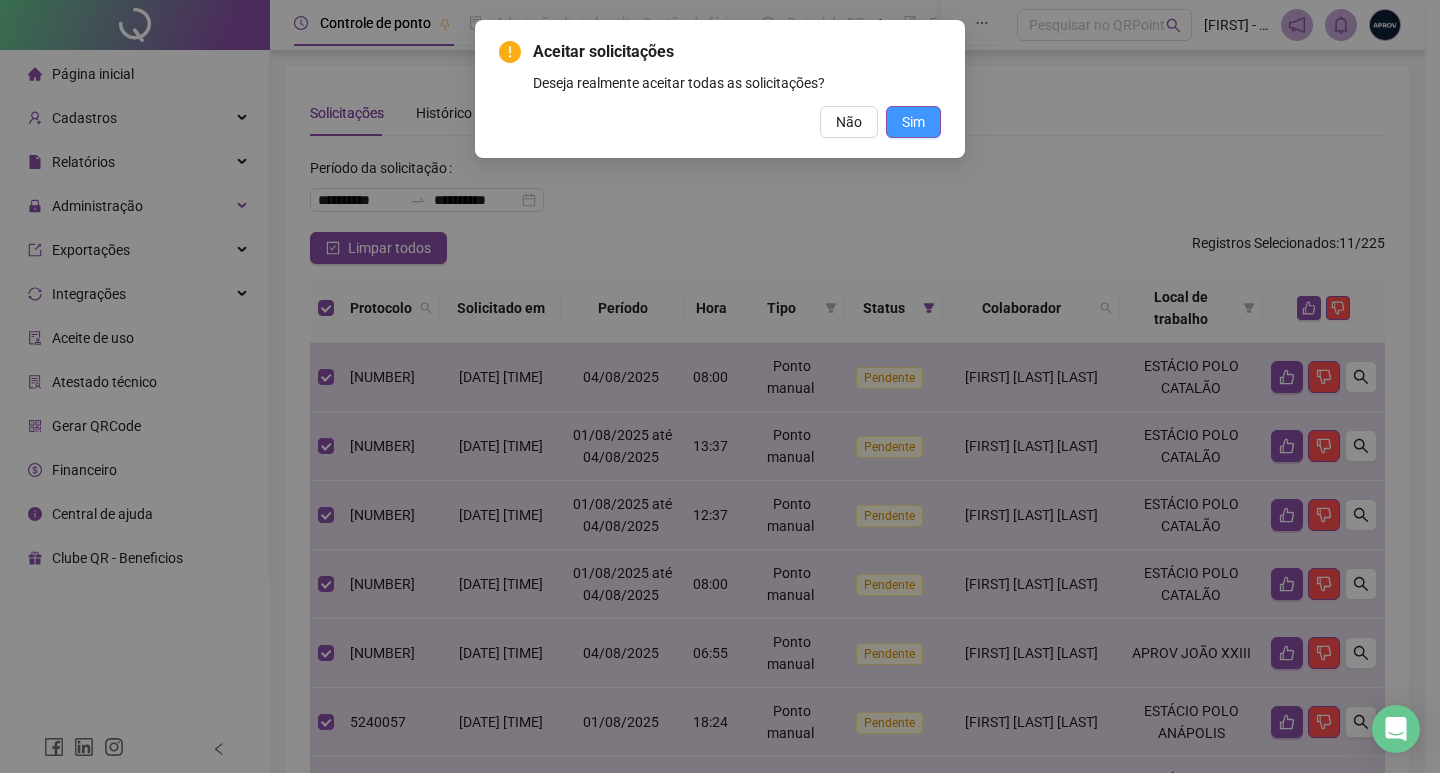 click on "Sim" at bounding box center (913, 122) 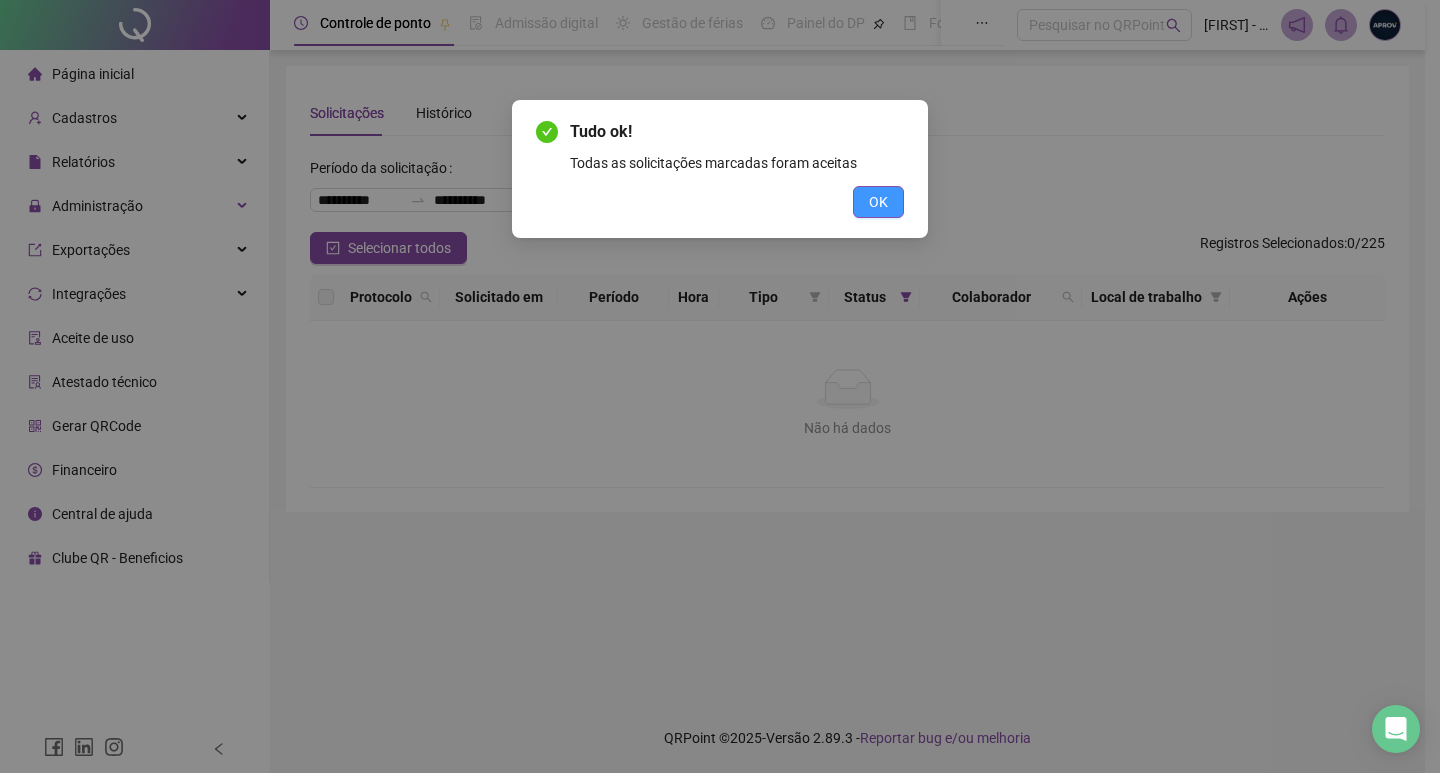 click on "OK" at bounding box center (878, 202) 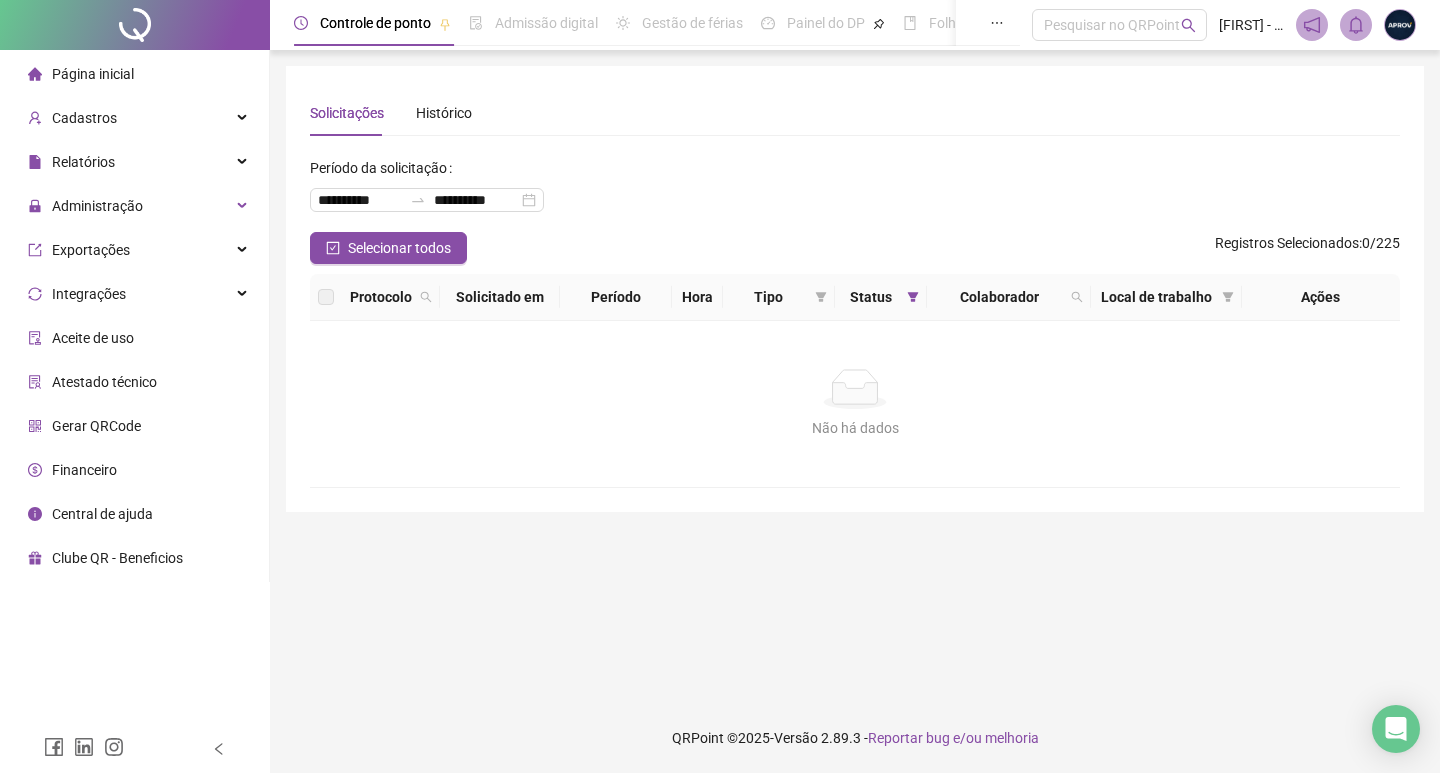 click on "Página inicial" at bounding box center (134, 74) 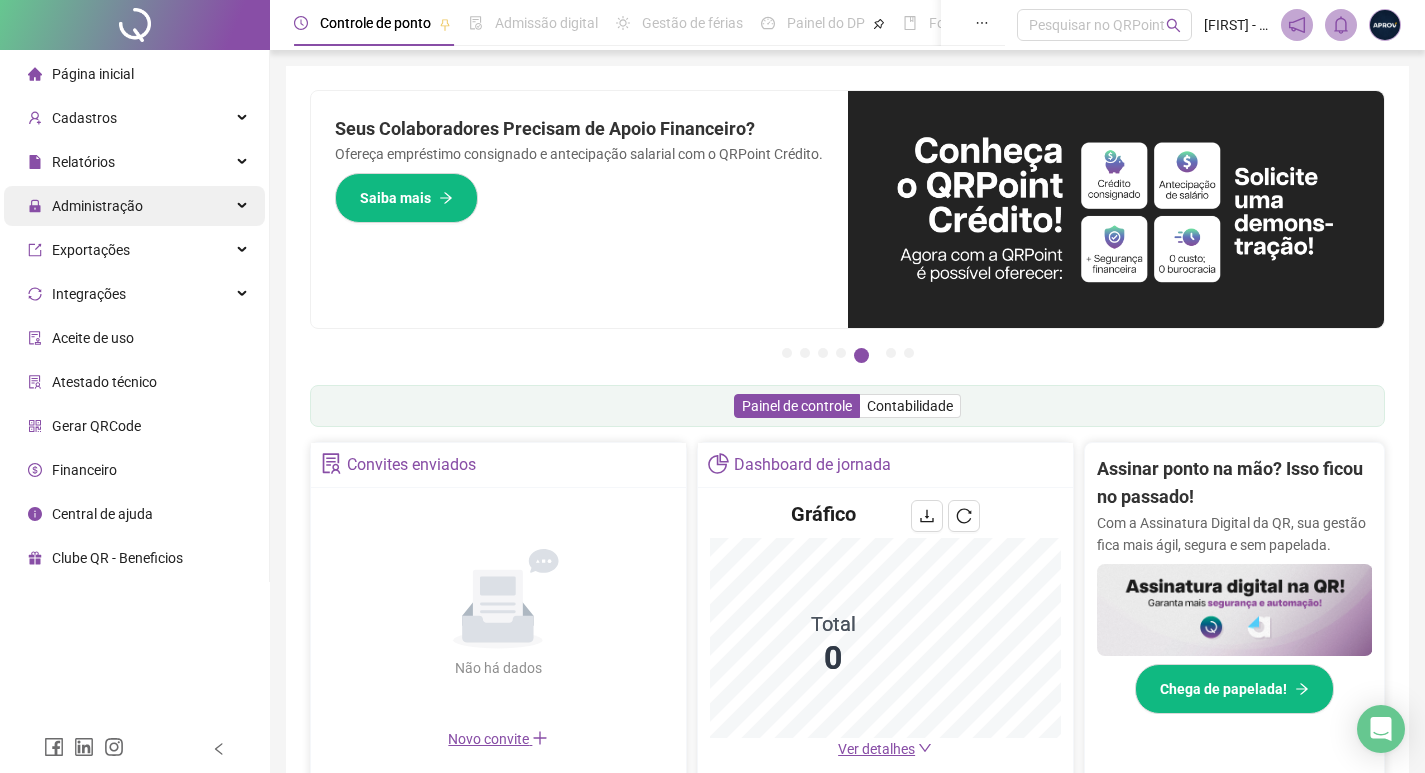 click on "Administração" at bounding box center (85, 206) 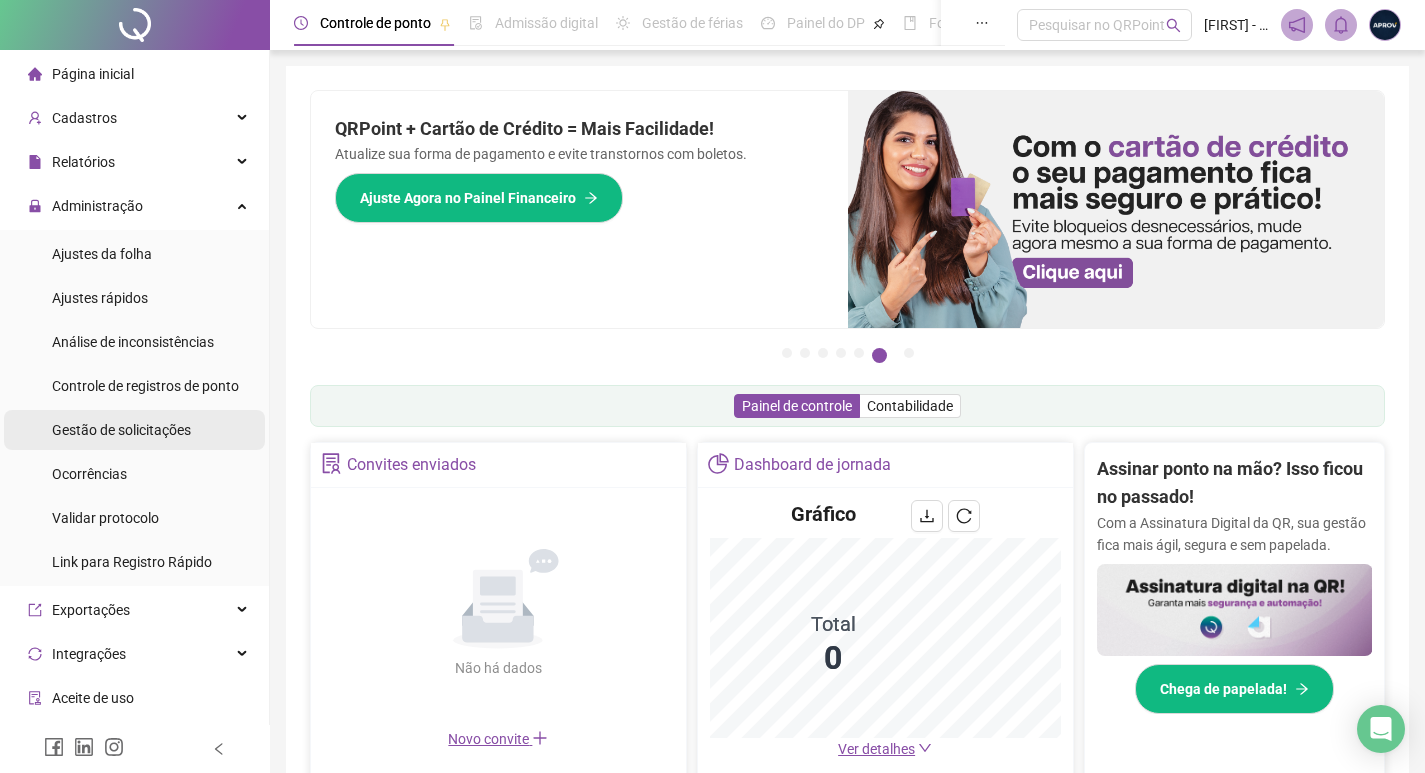 click on "Gestão de solicitações" at bounding box center [121, 430] 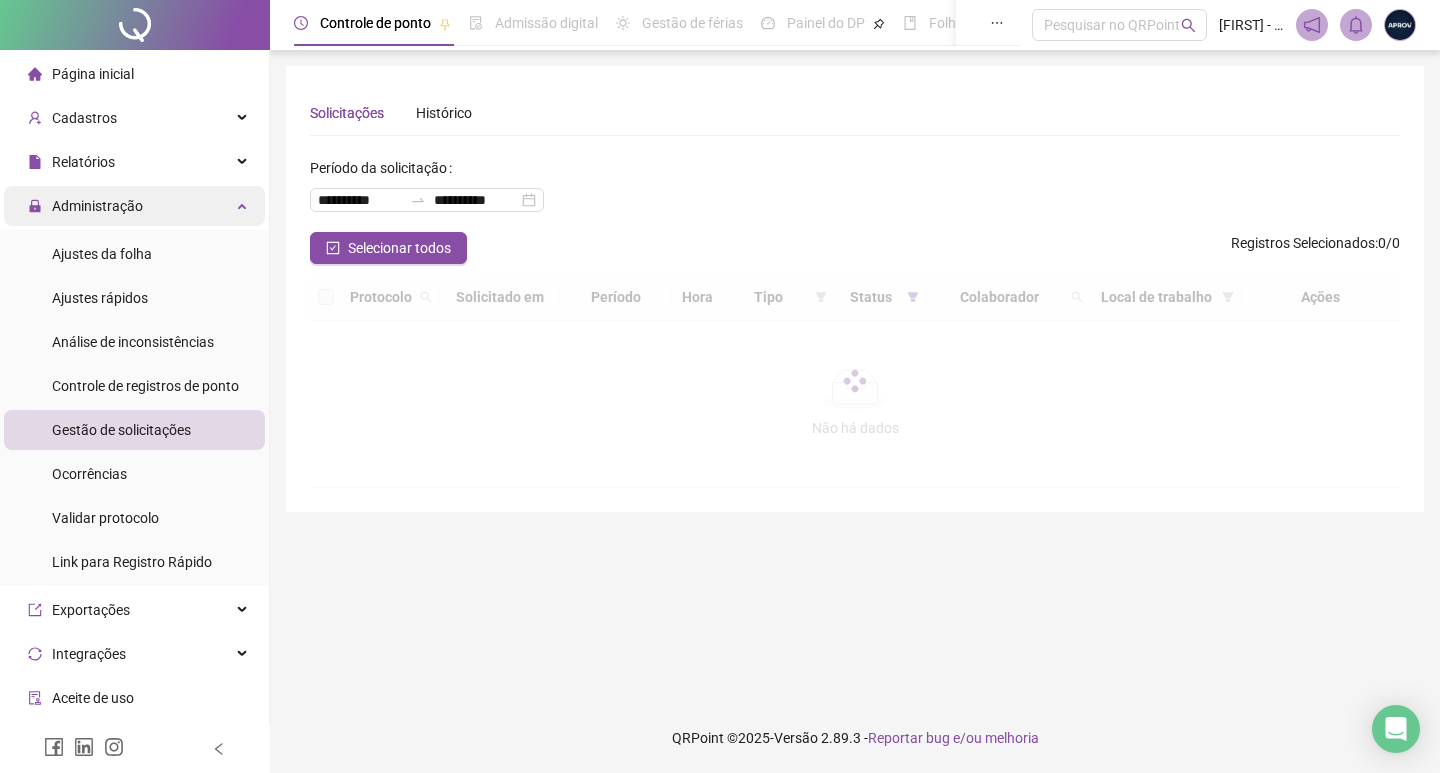 click on "Administração" at bounding box center (85, 206) 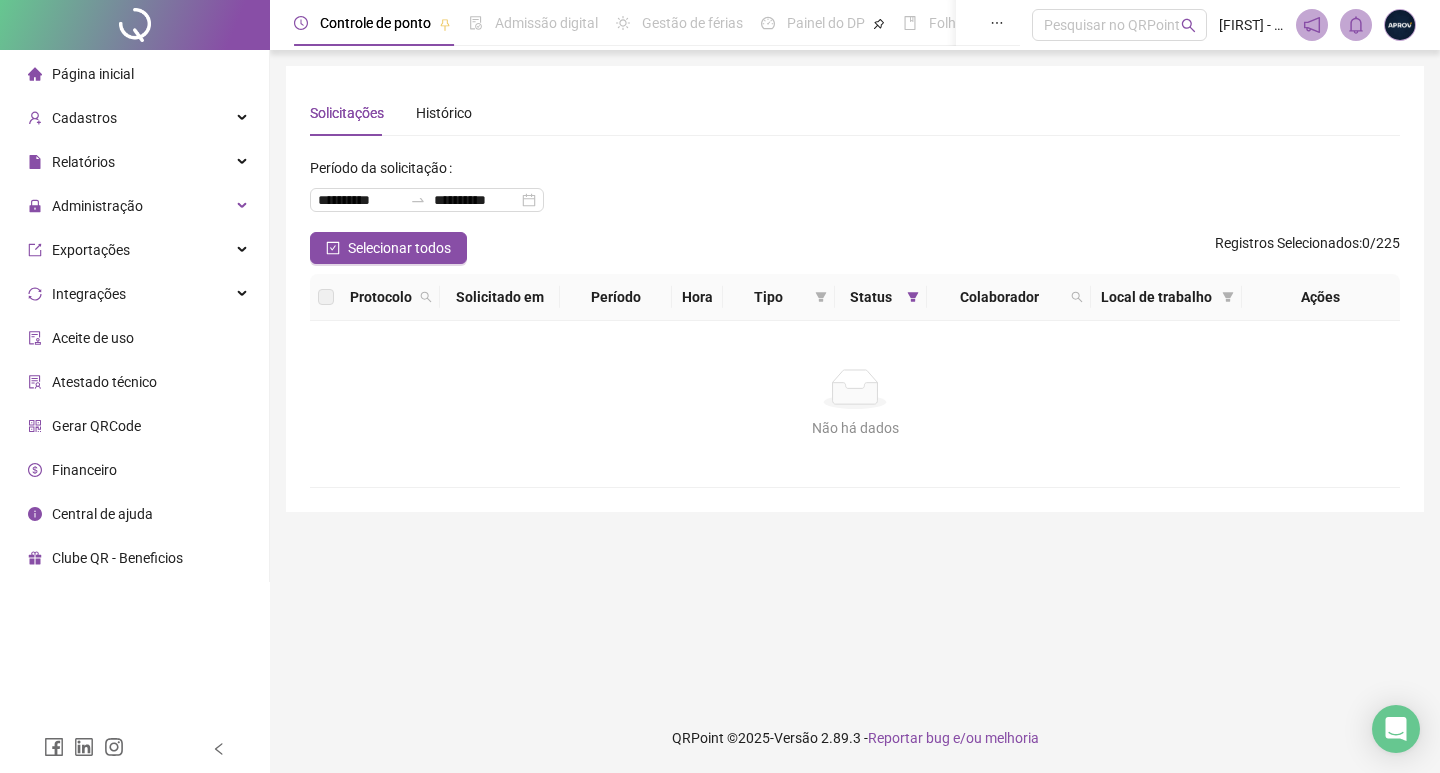 click on "Página inicial" at bounding box center (93, 74) 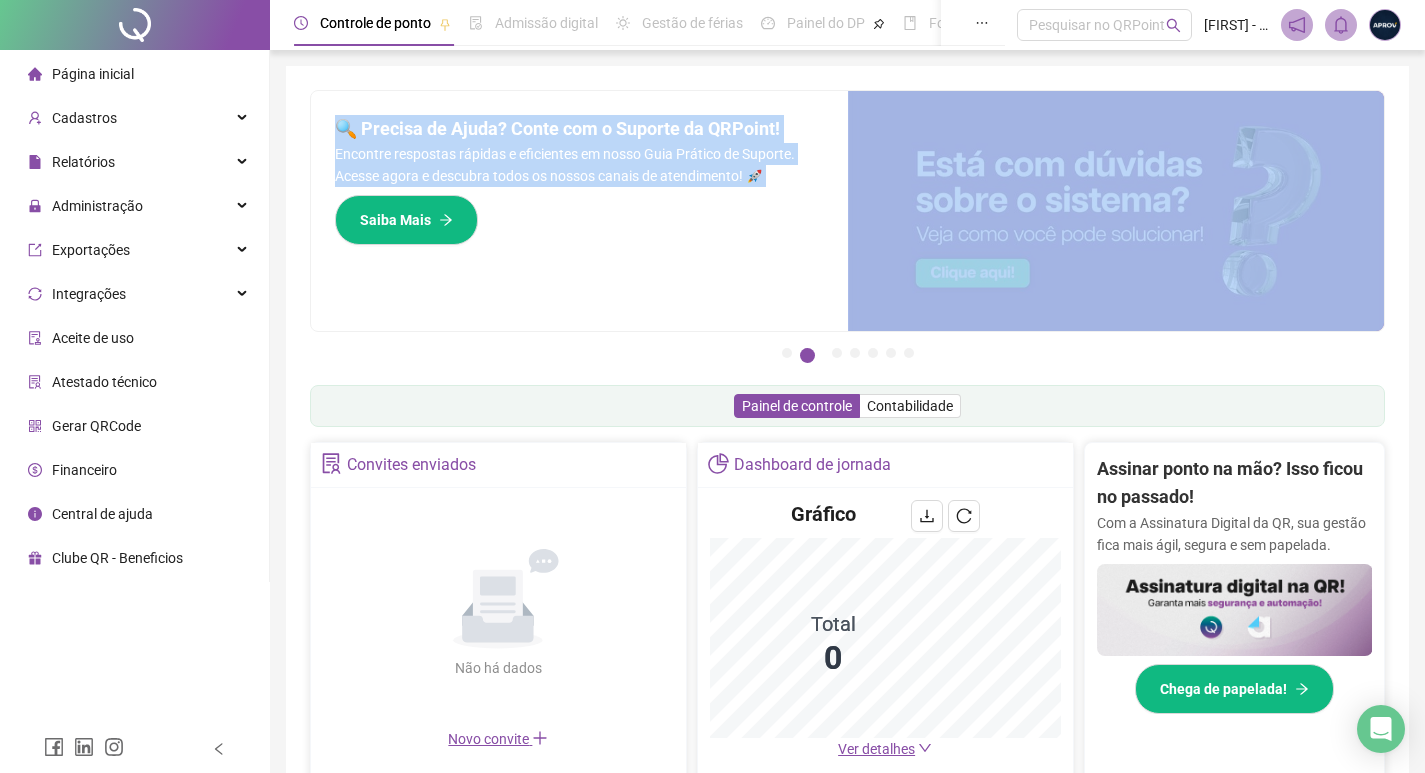 drag, startPoint x: 338, startPoint y: 127, endPoint x: 728, endPoint y: 208, distance: 398.32272 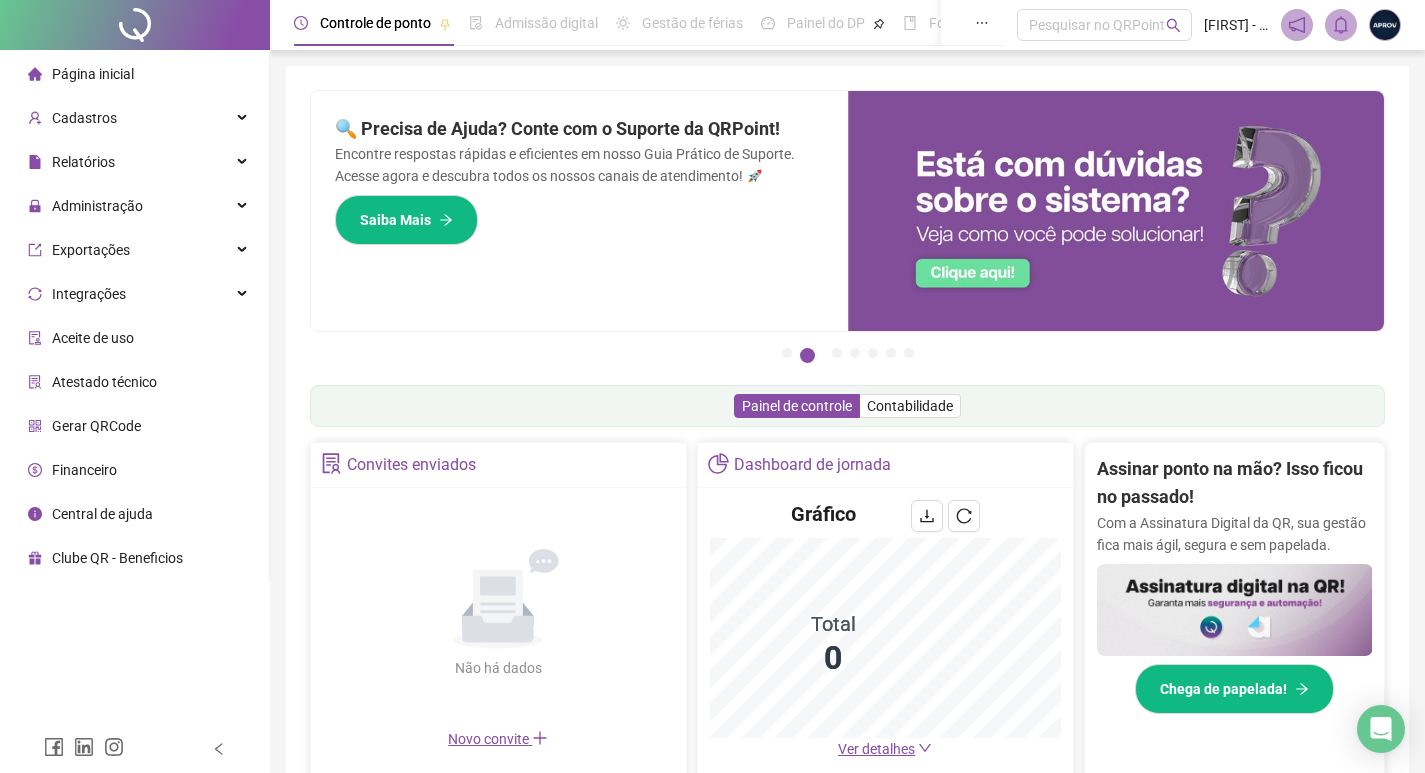 click on "Convites enviados" at bounding box center [498, 465] 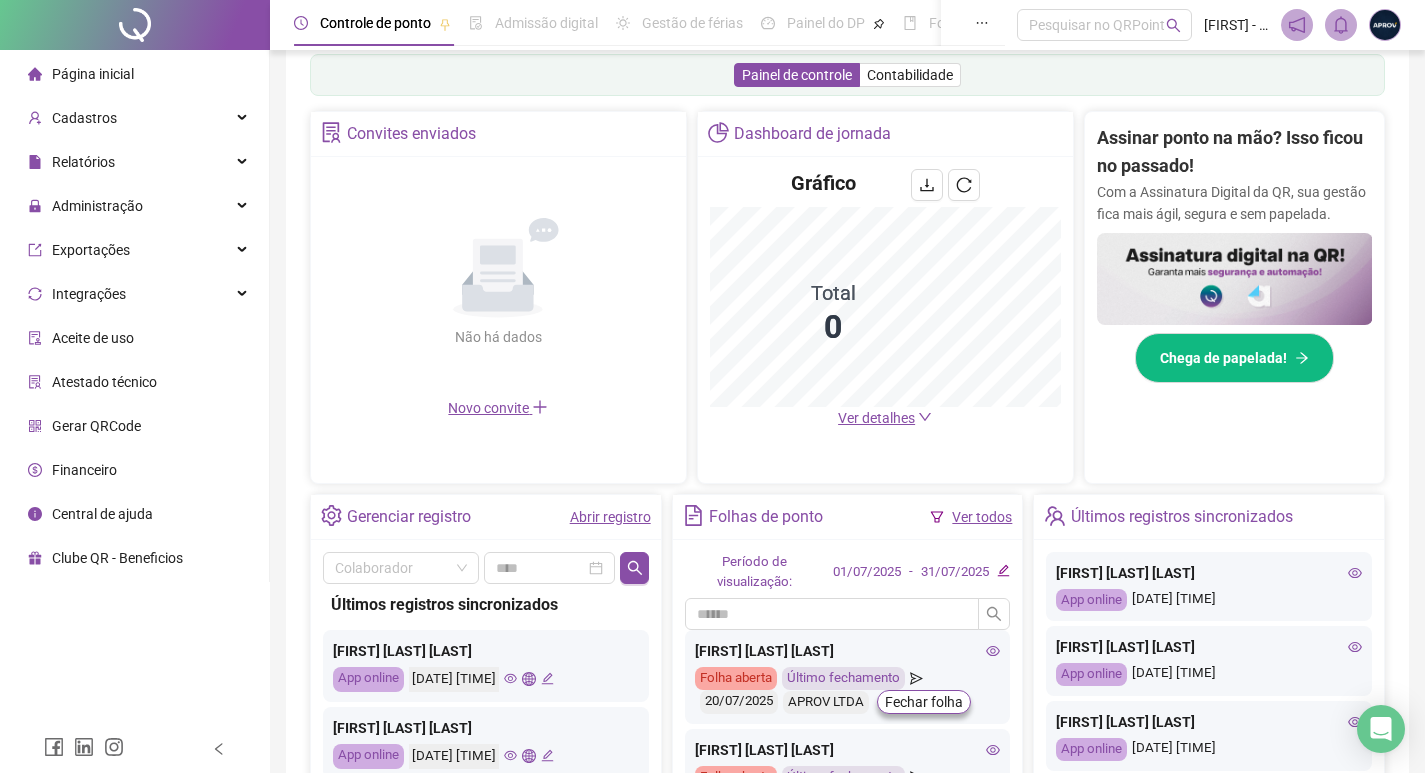 scroll, scrollTop: 333, scrollLeft: 0, axis: vertical 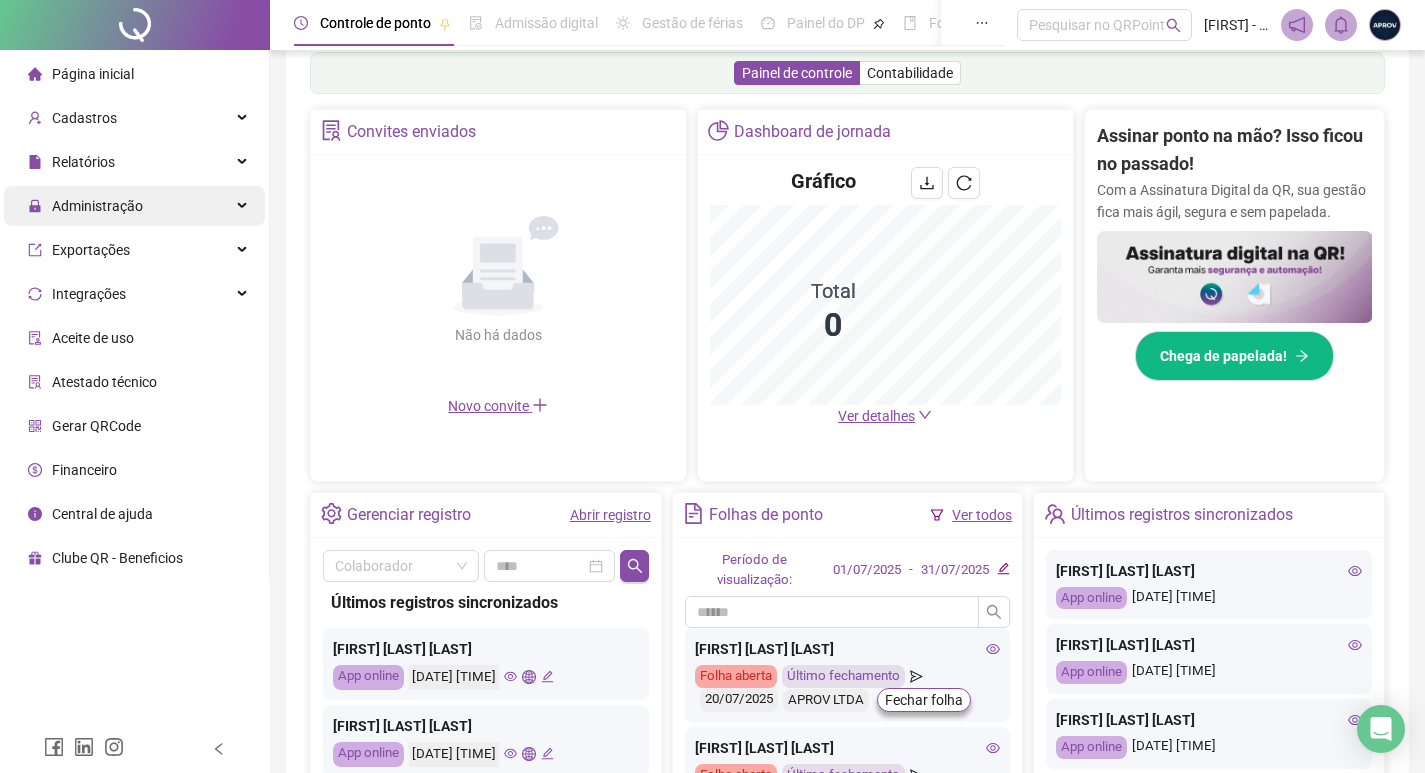 click on "Administração" at bounding box center [97, 206] 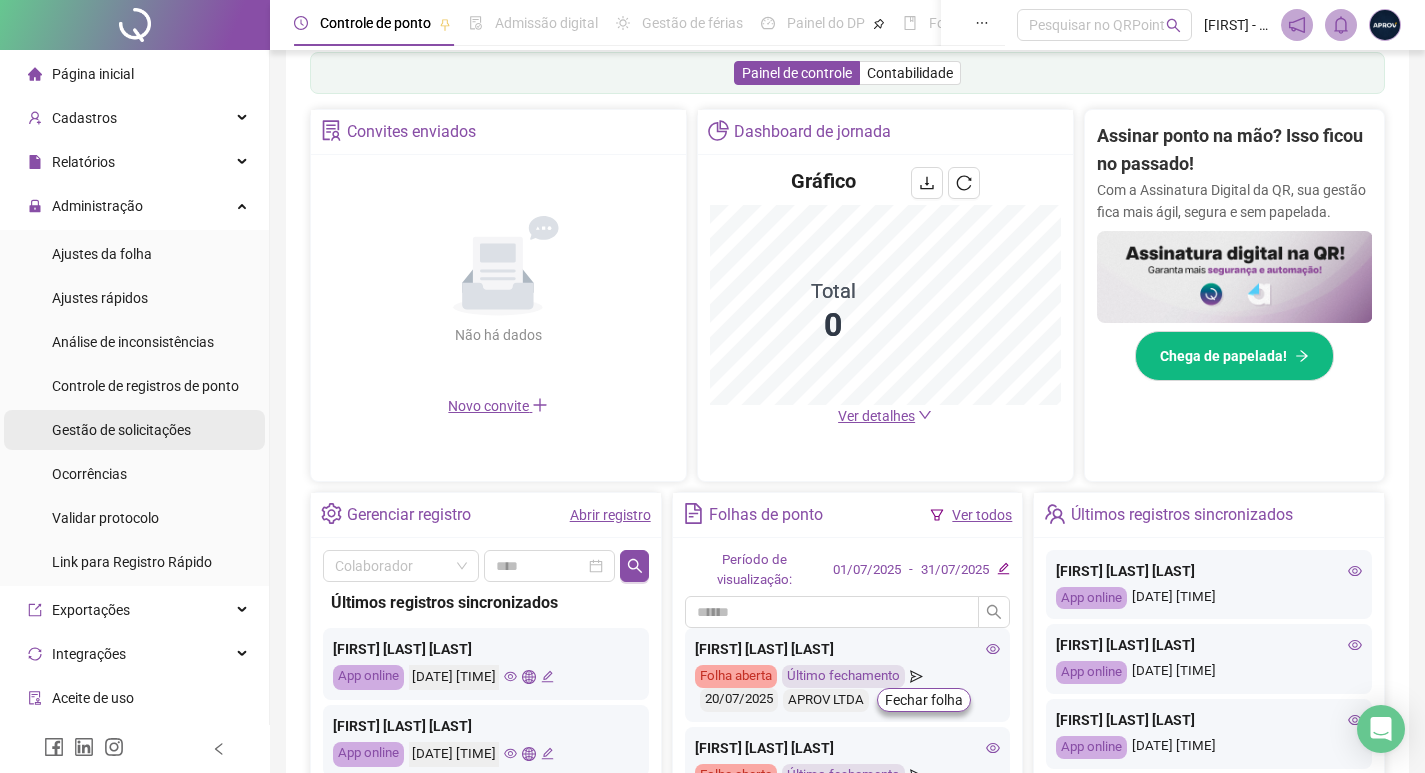 click on "Gestão de solicitações" at bounding box center (121, 430) 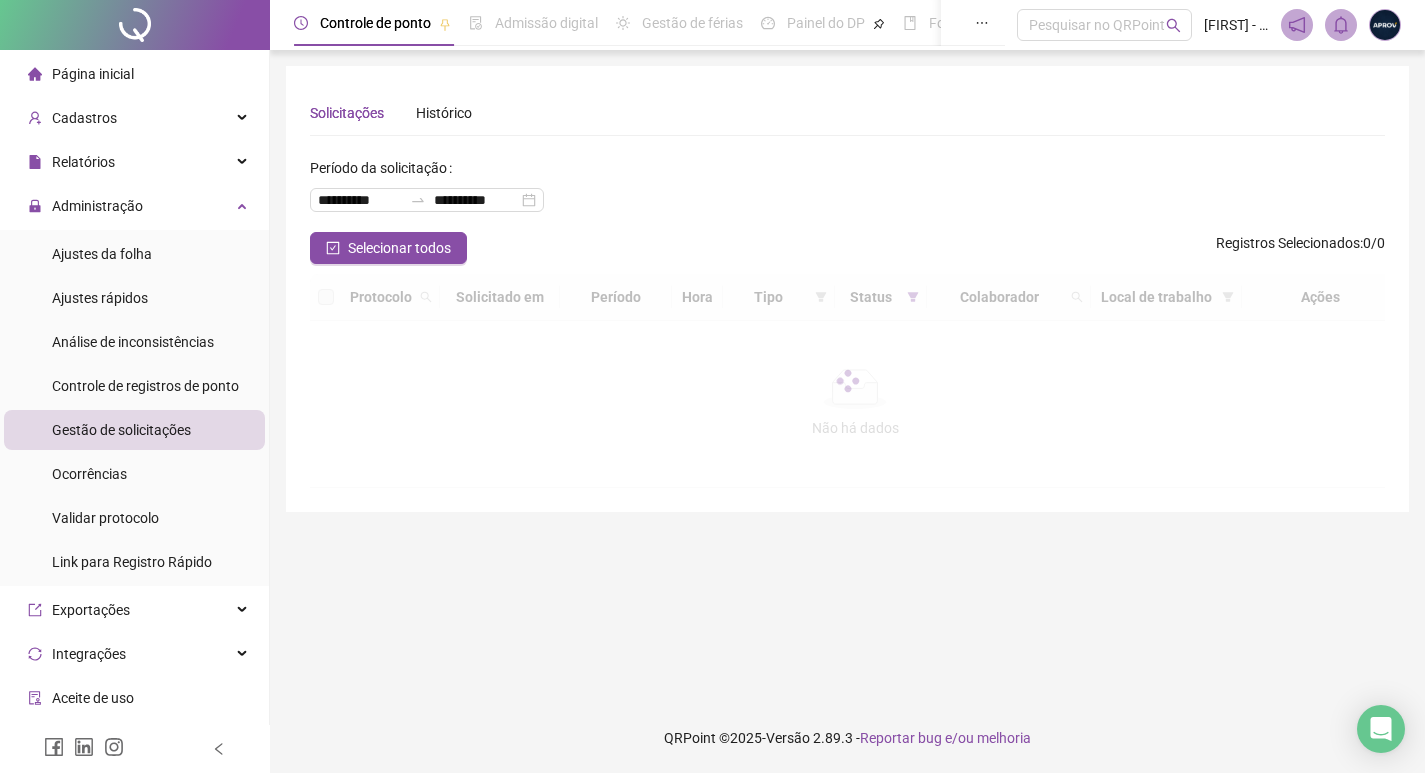 scroll, scrollTop: 0, scrollLeft: 0, axis: both 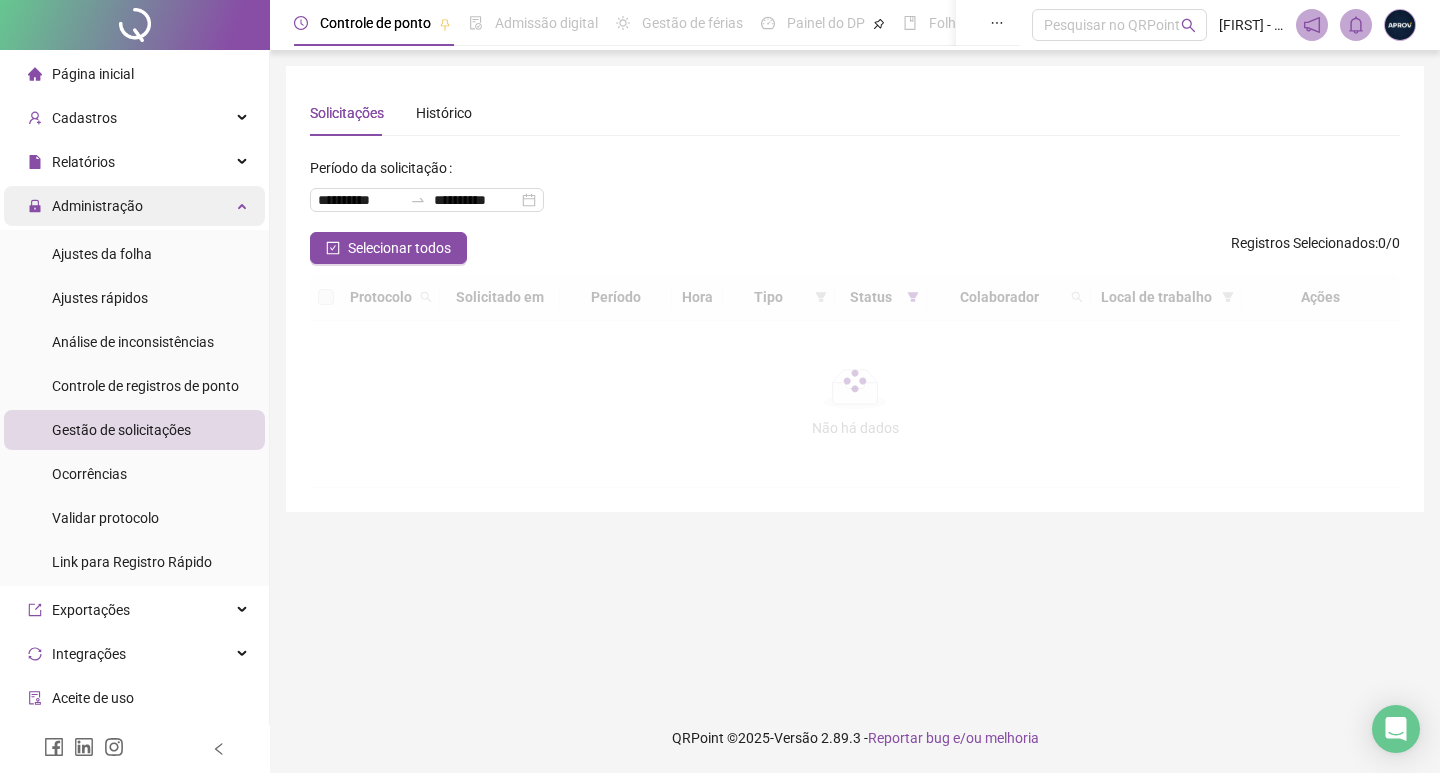 click on "Administração" at bounding box center (134, 206) 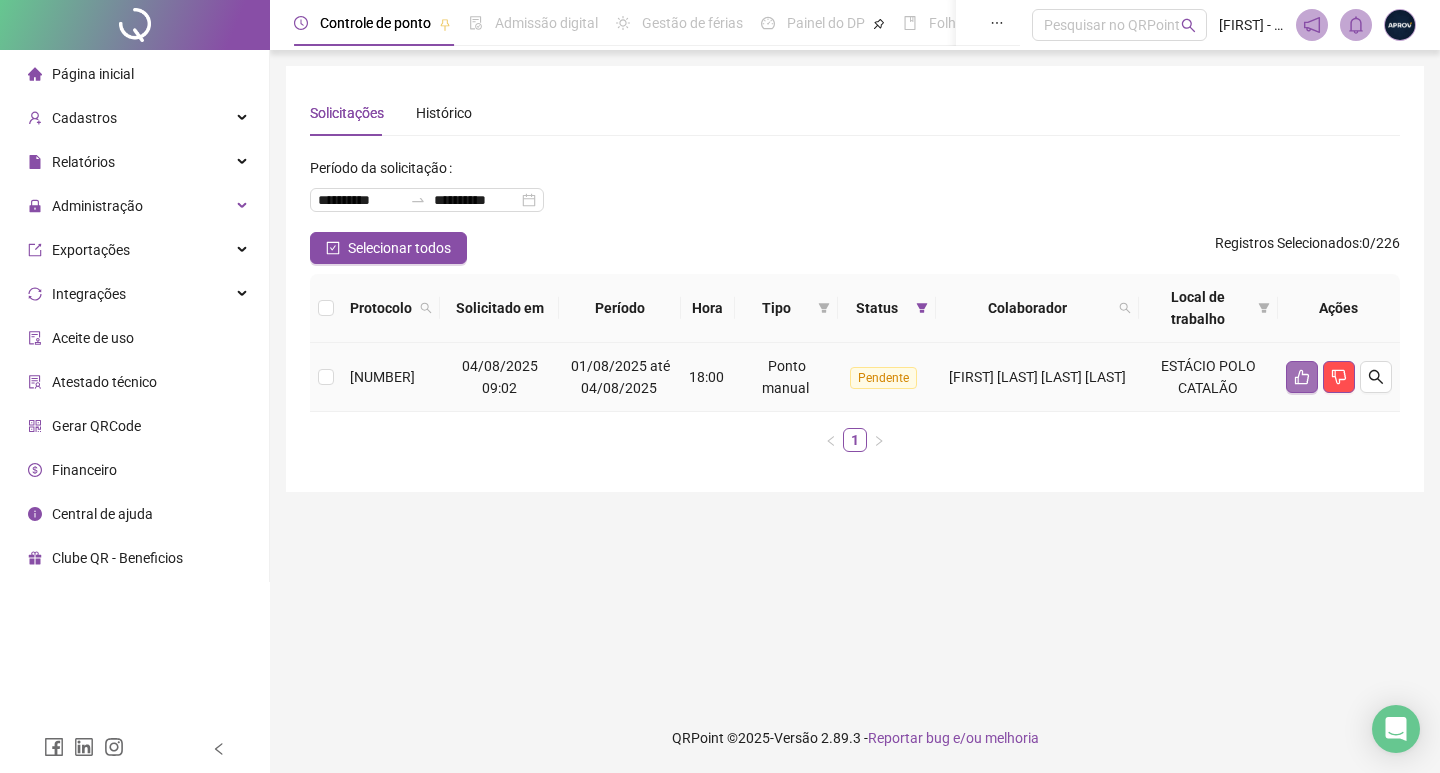 click at bounding box center (1302, 377) 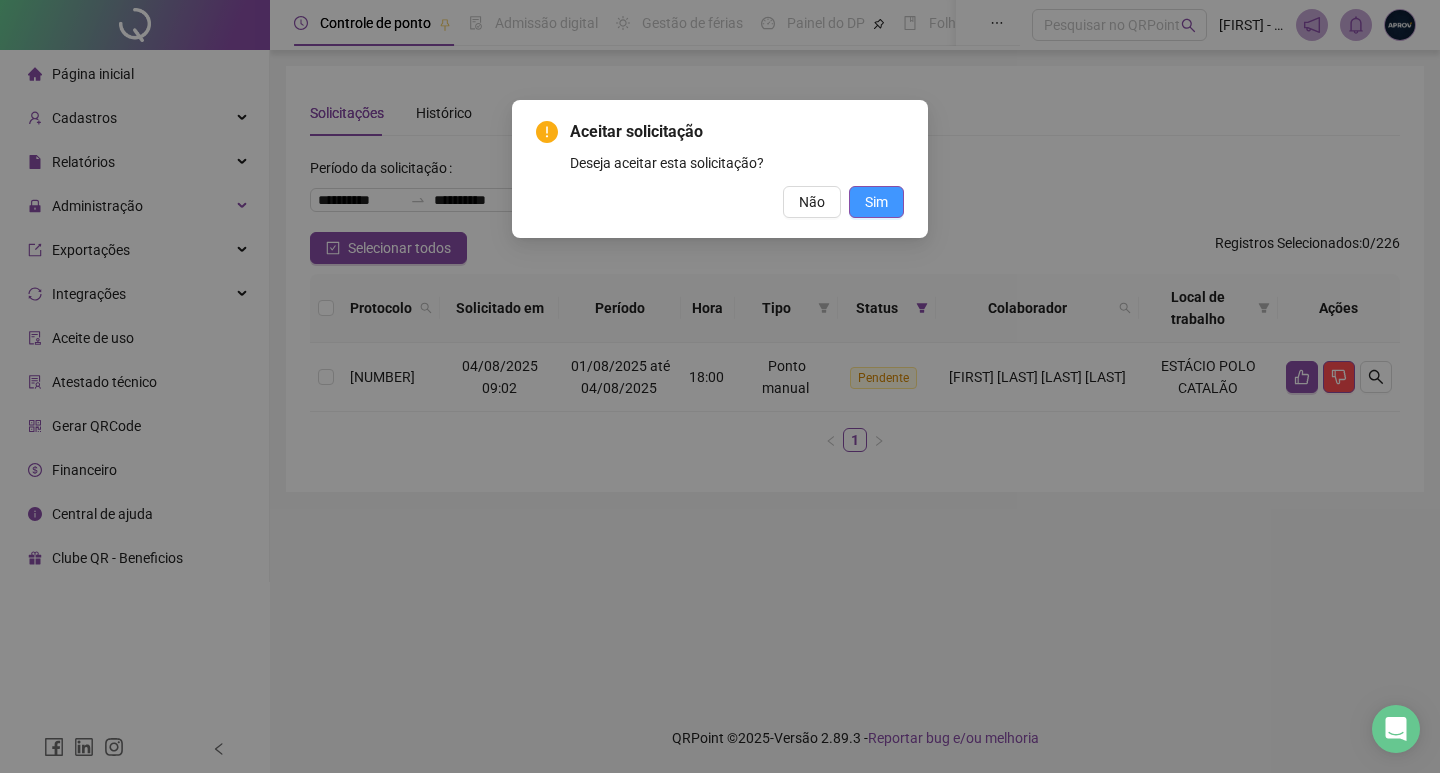 click on "Sim" at bounding box center (876, 202) 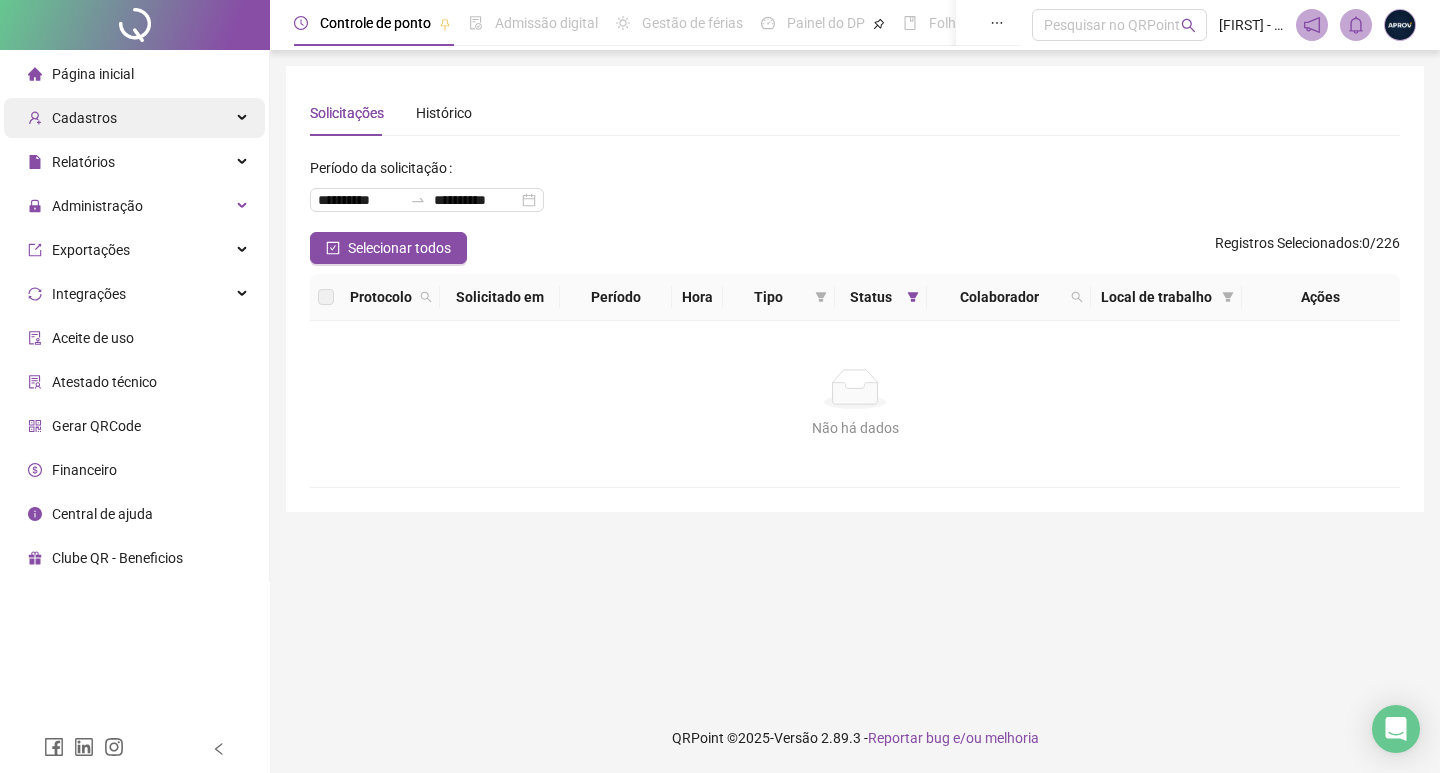 click on "Cadastros" at bounding box center [84, 118] 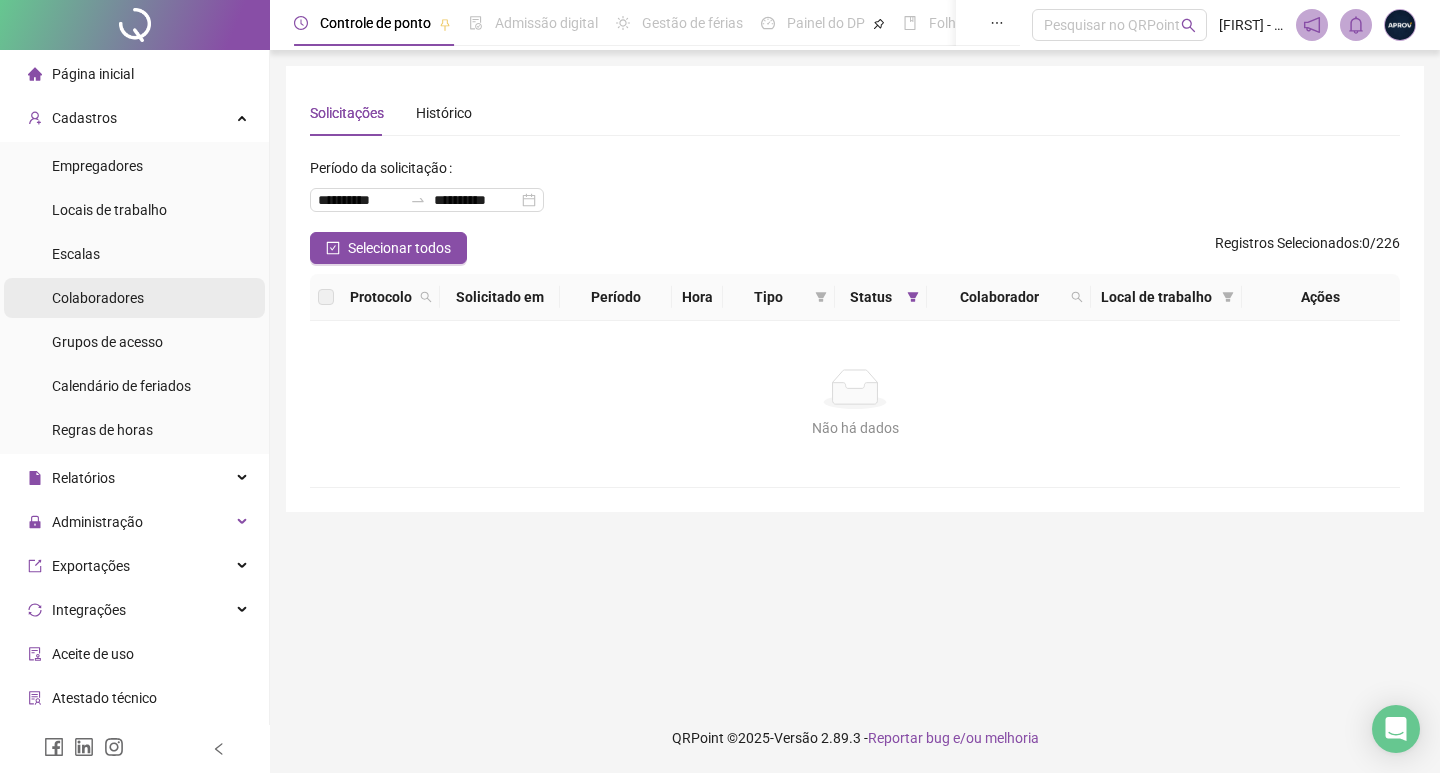 click on "Colaboradores" at bounding box center (98, 298) 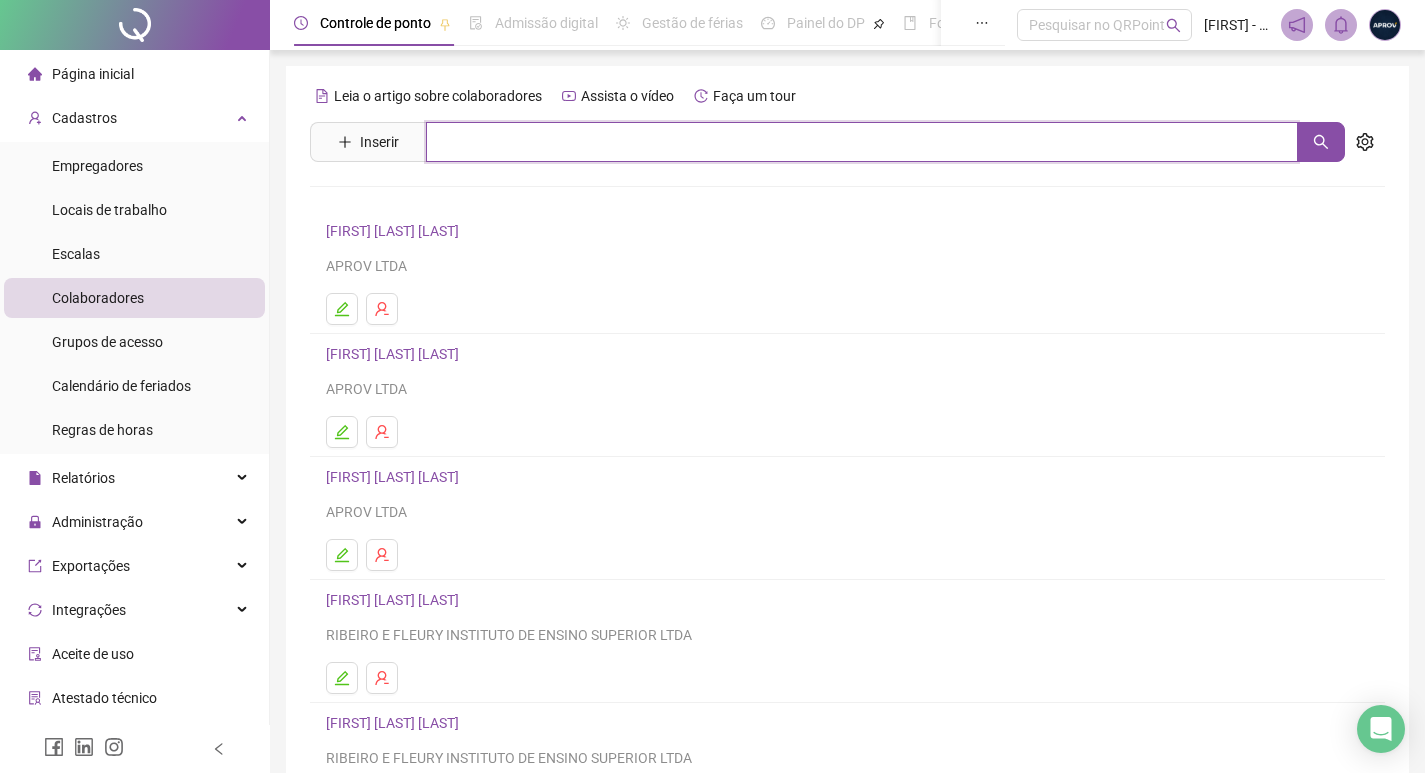 click at bounding box center [862, 142] 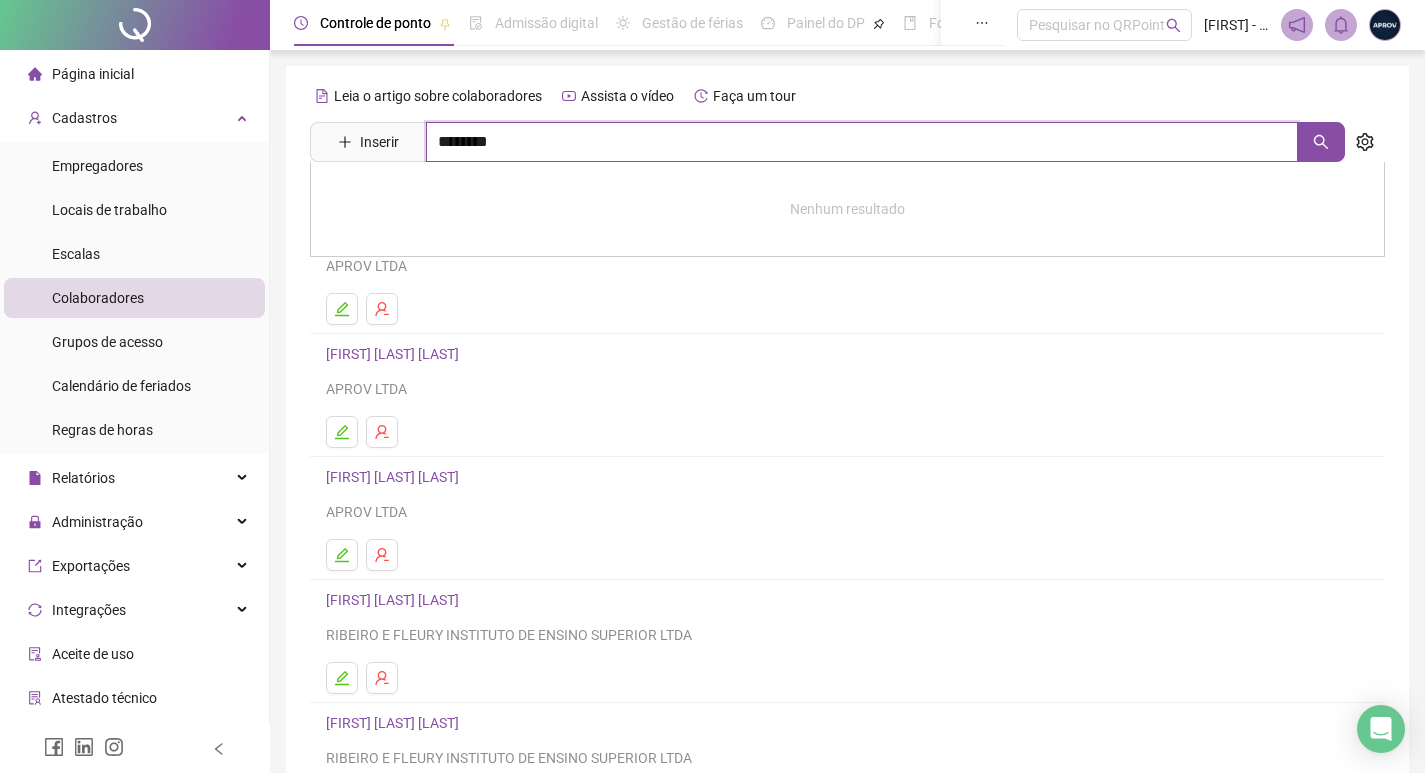 type on "*******" 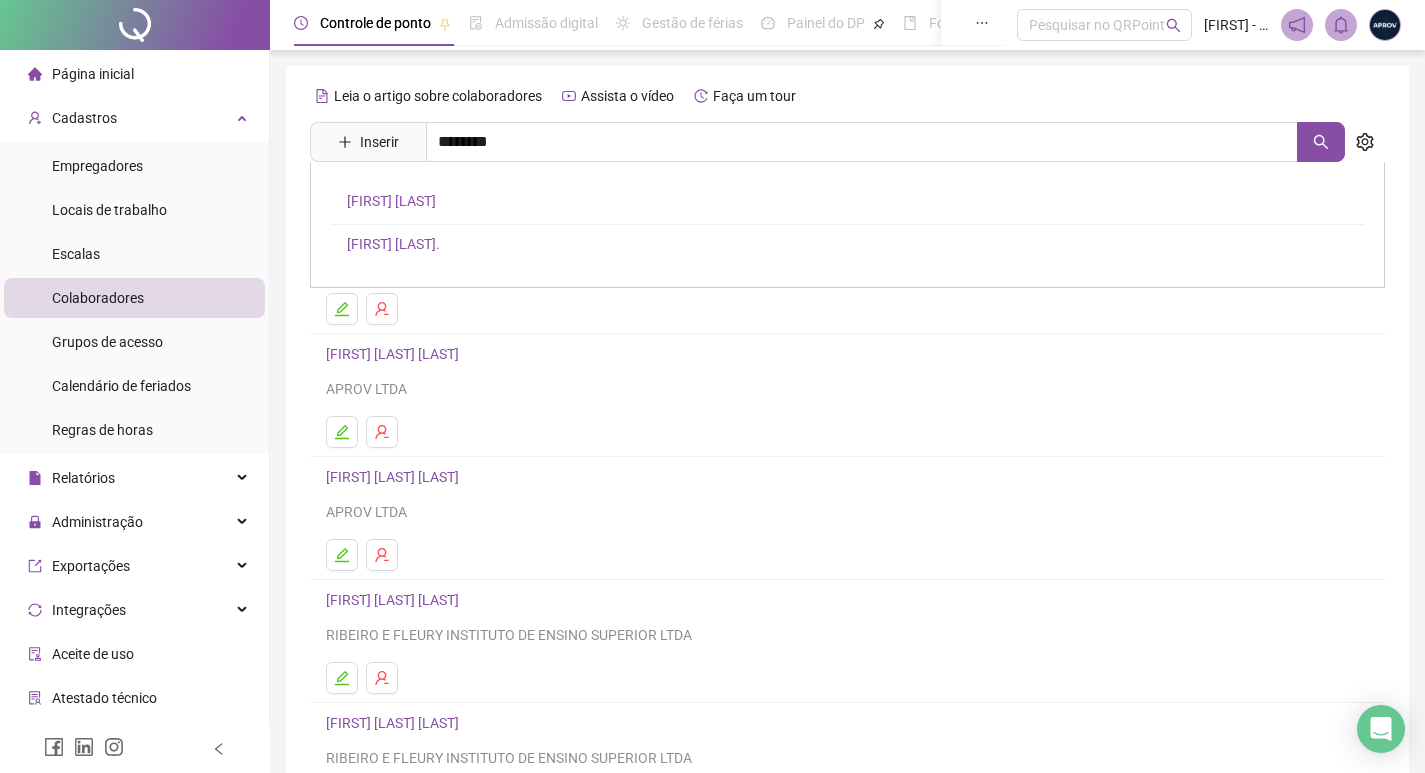 click on "[FIRST] [LAST]." at bounding box center [393, 244] 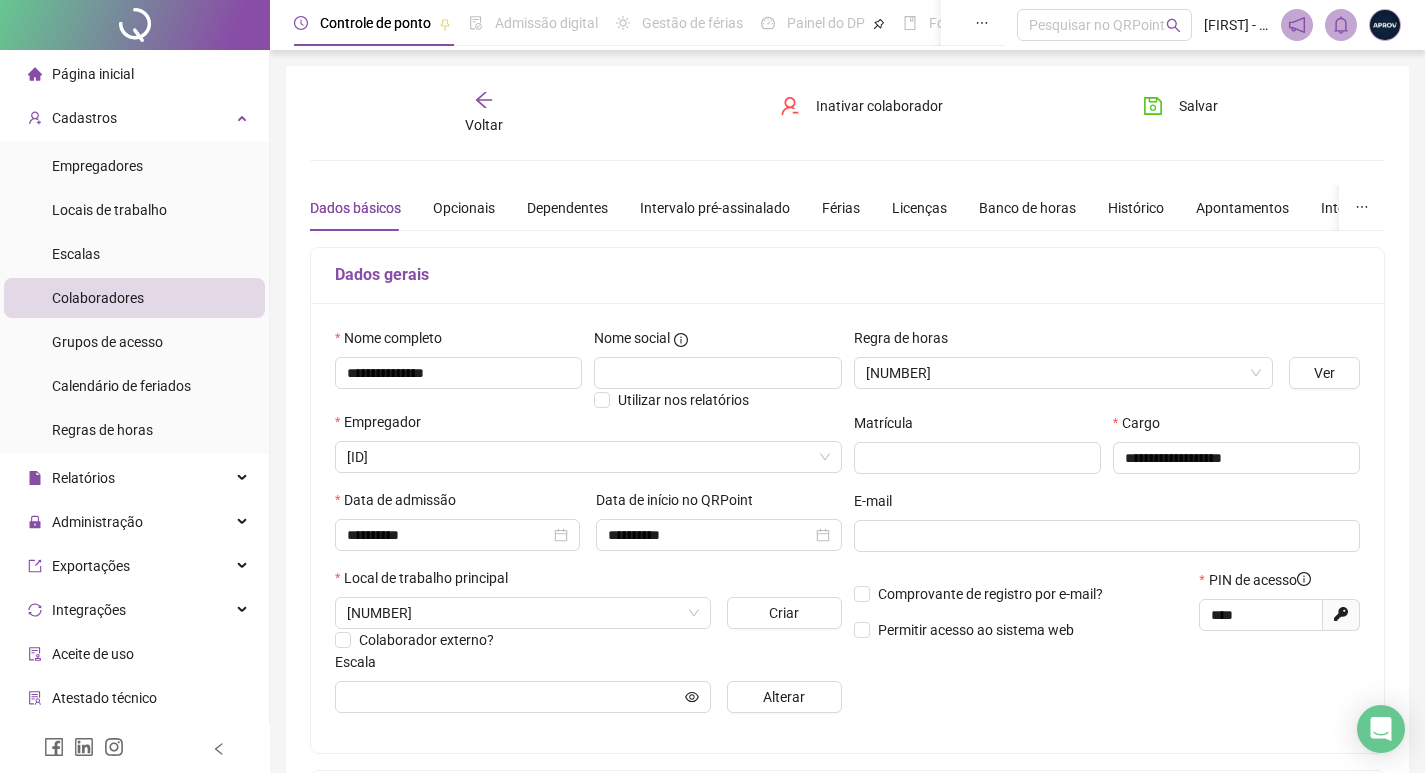 type on "**********" 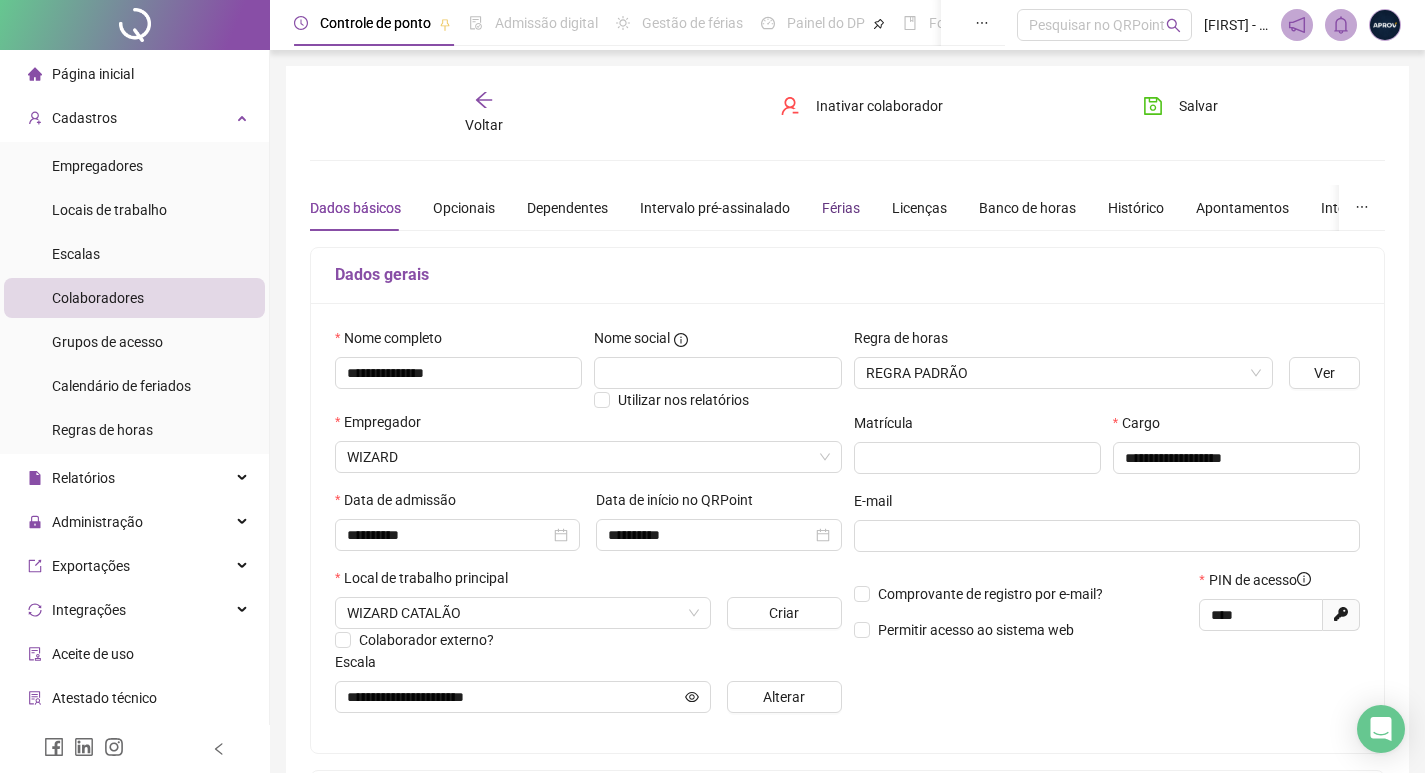 click on "Férias" at bounding box center (841, 208) 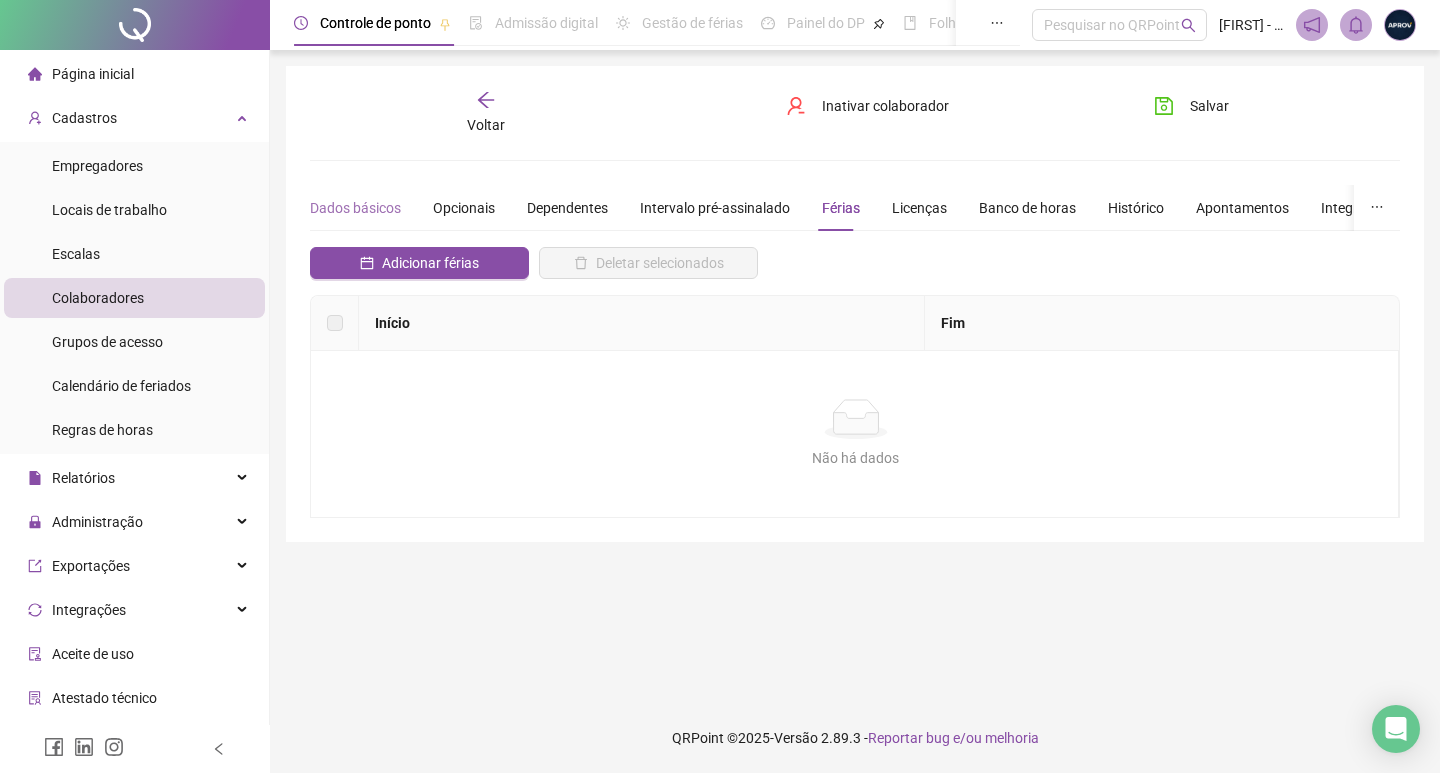 click on "Dados básicos" at bounding box center (355, 208) 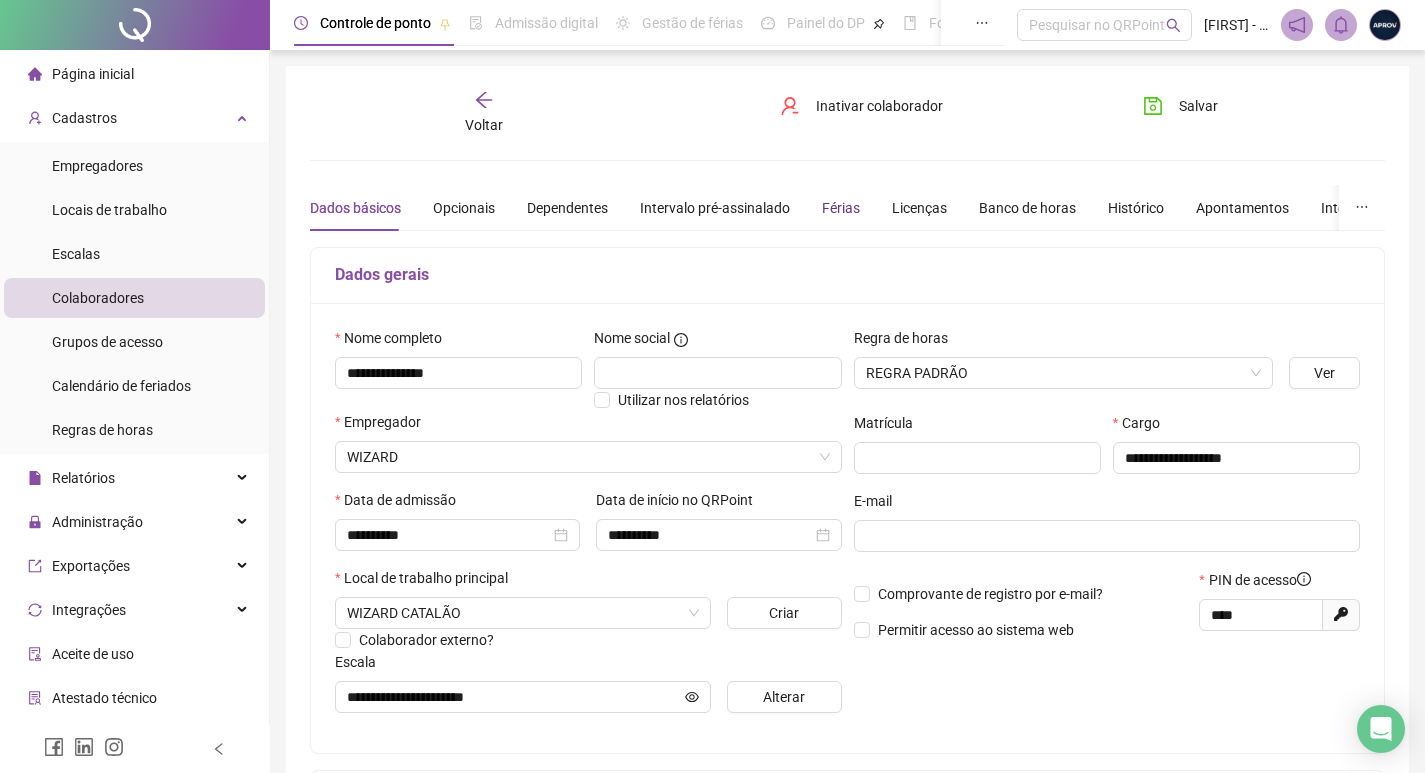 click on "Férias" at bounding box center [841, 208] 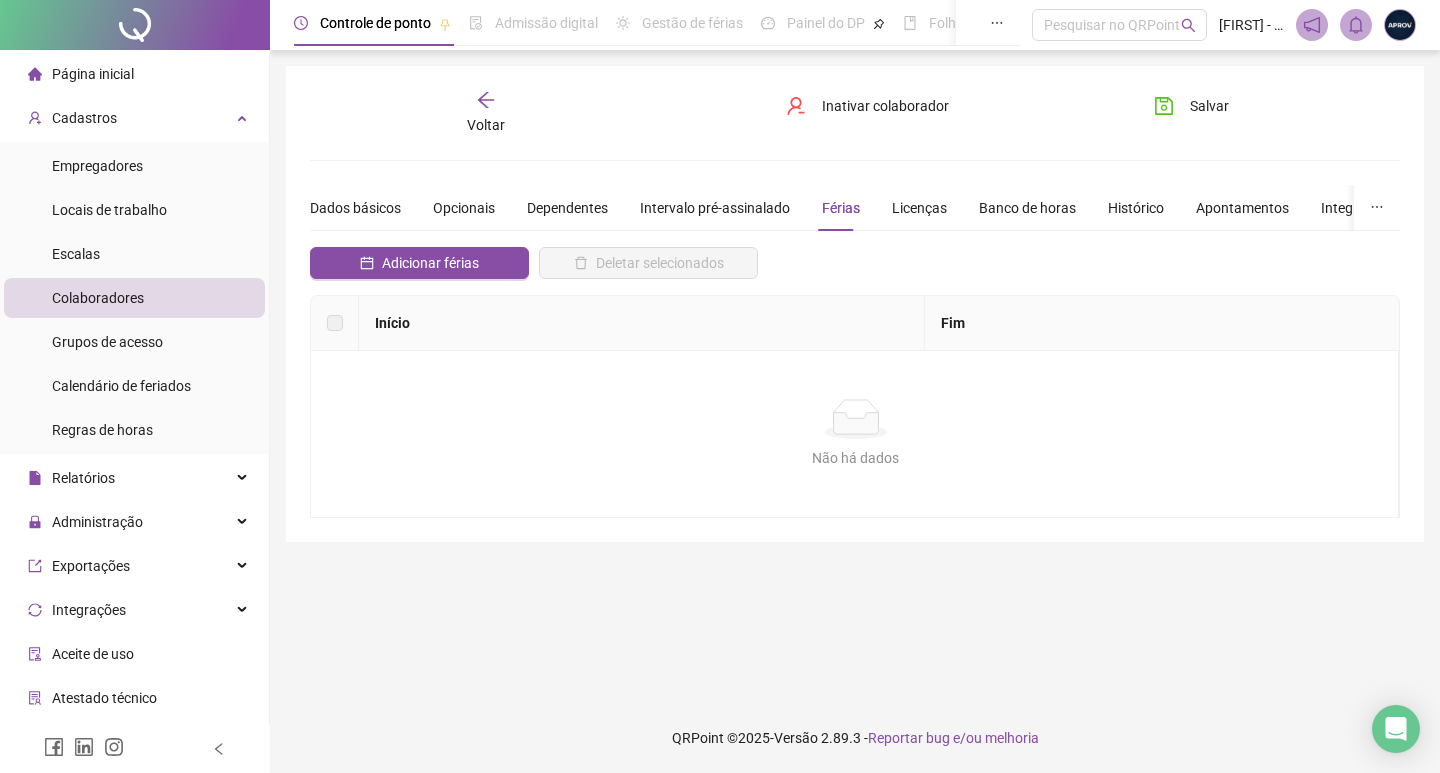 click on "Voltar" at bounding box center [486, 125] 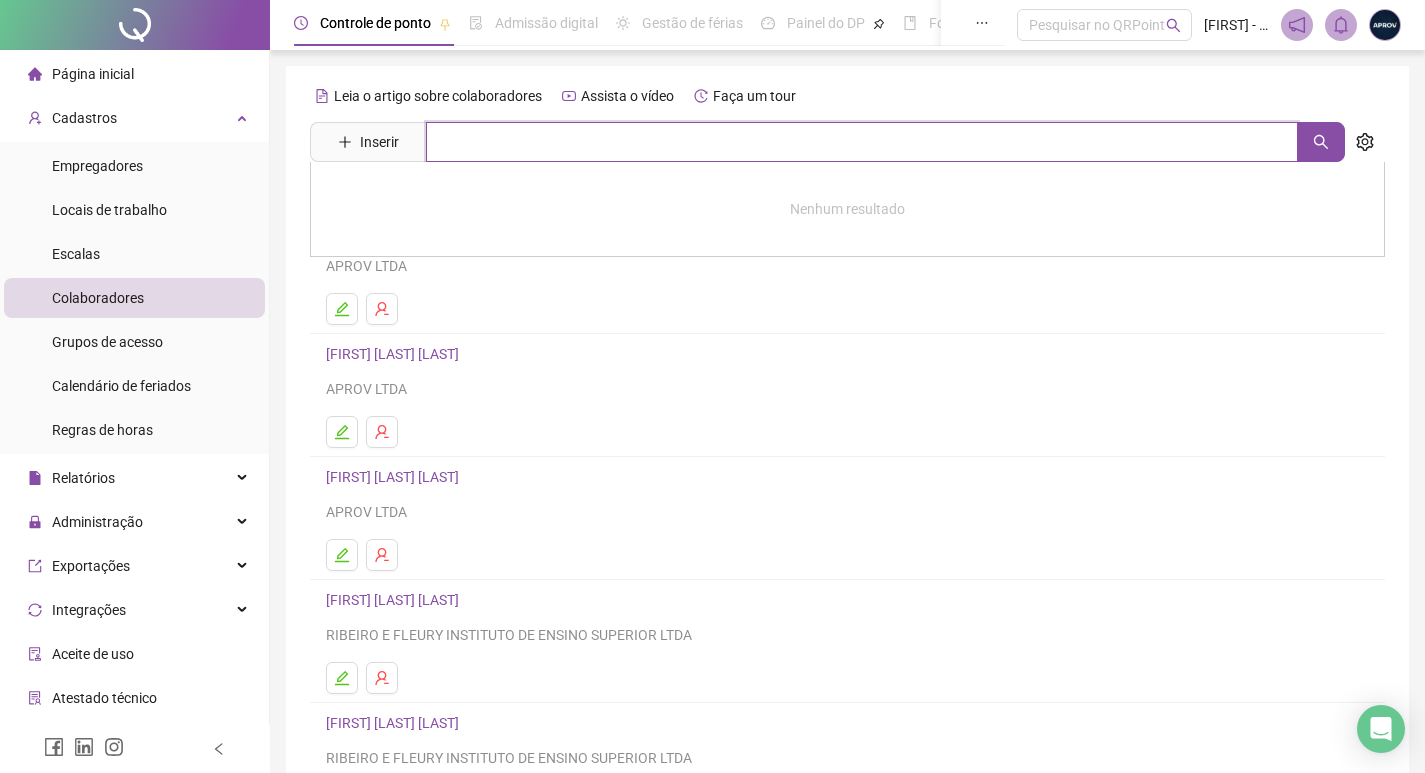 click at bounding box center [862, 142] 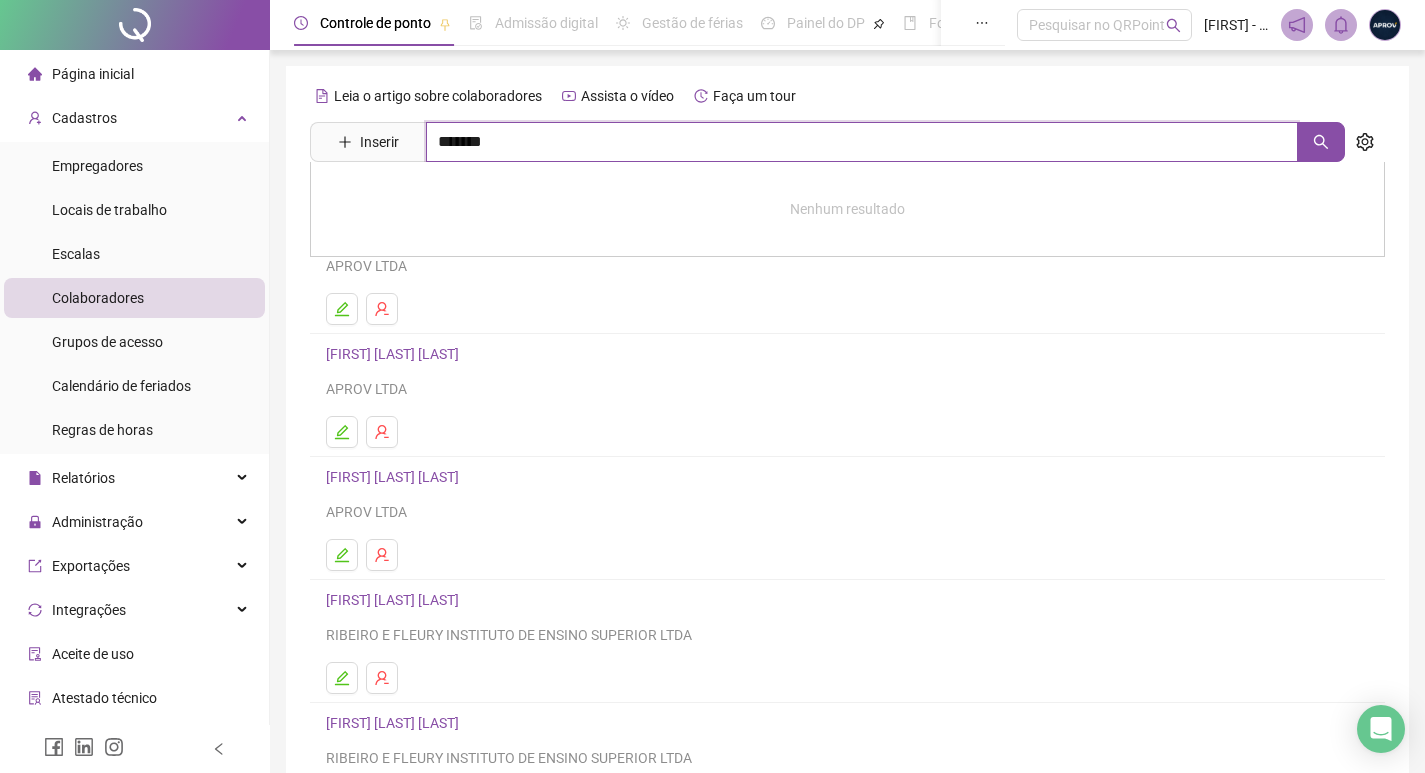 type on "*******" 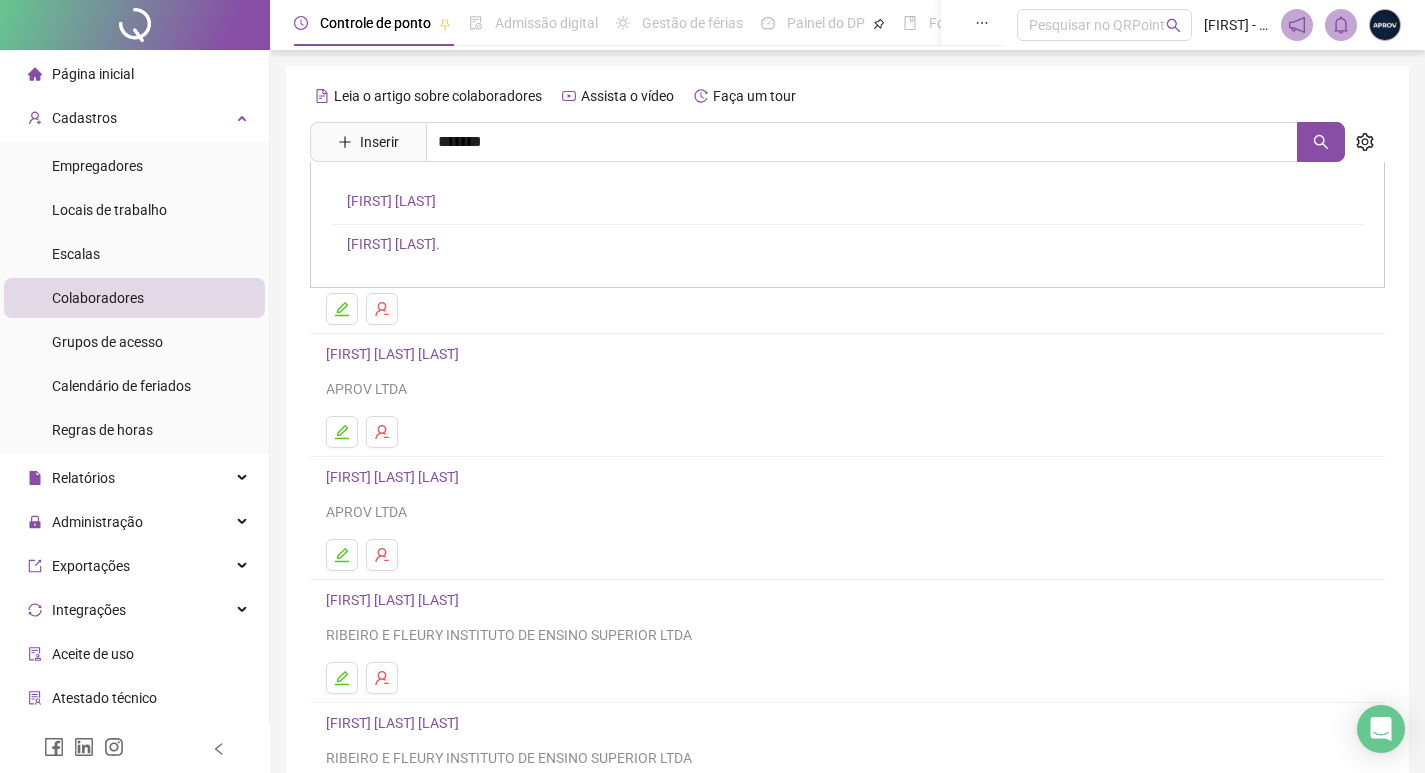 click on "[FIRST] [LAST]." at bounding box center [393, 244] 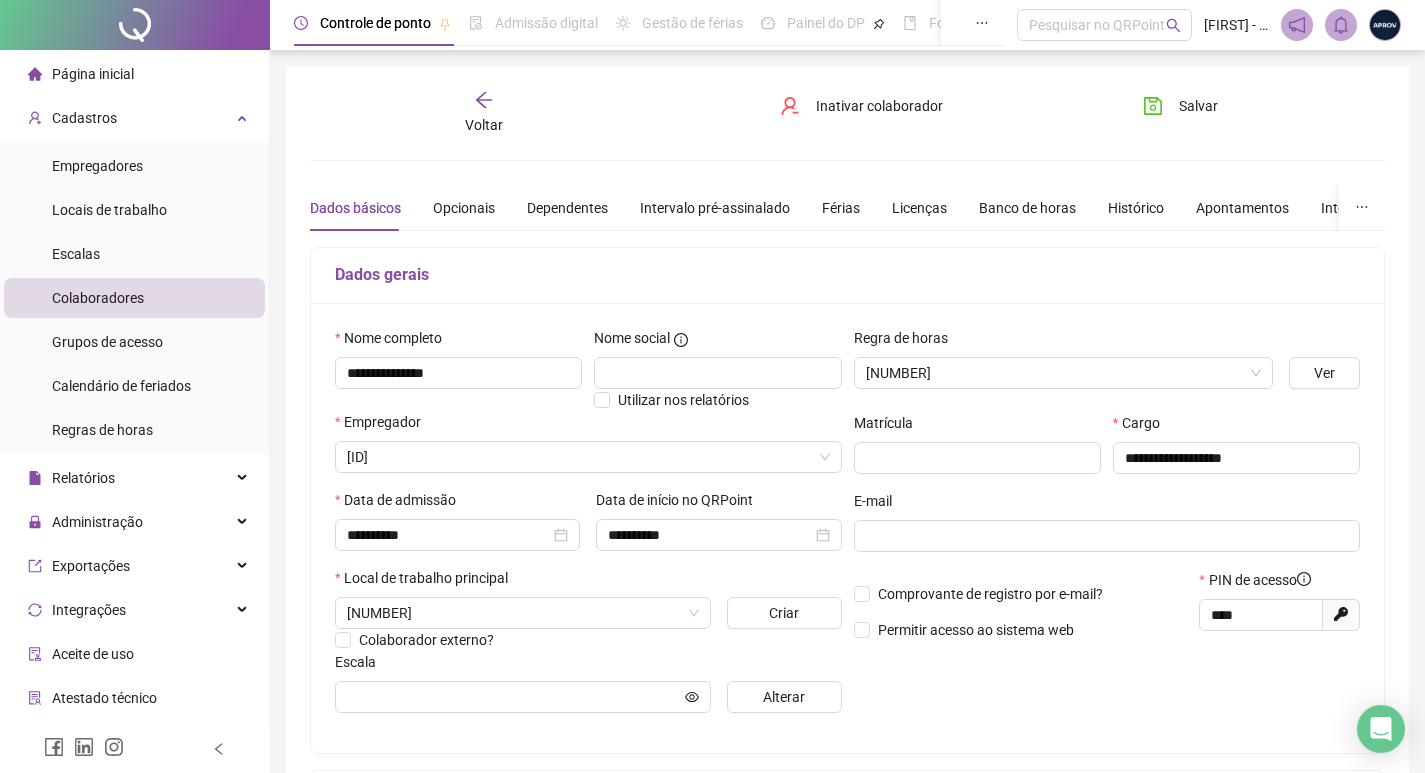 type on "**********" 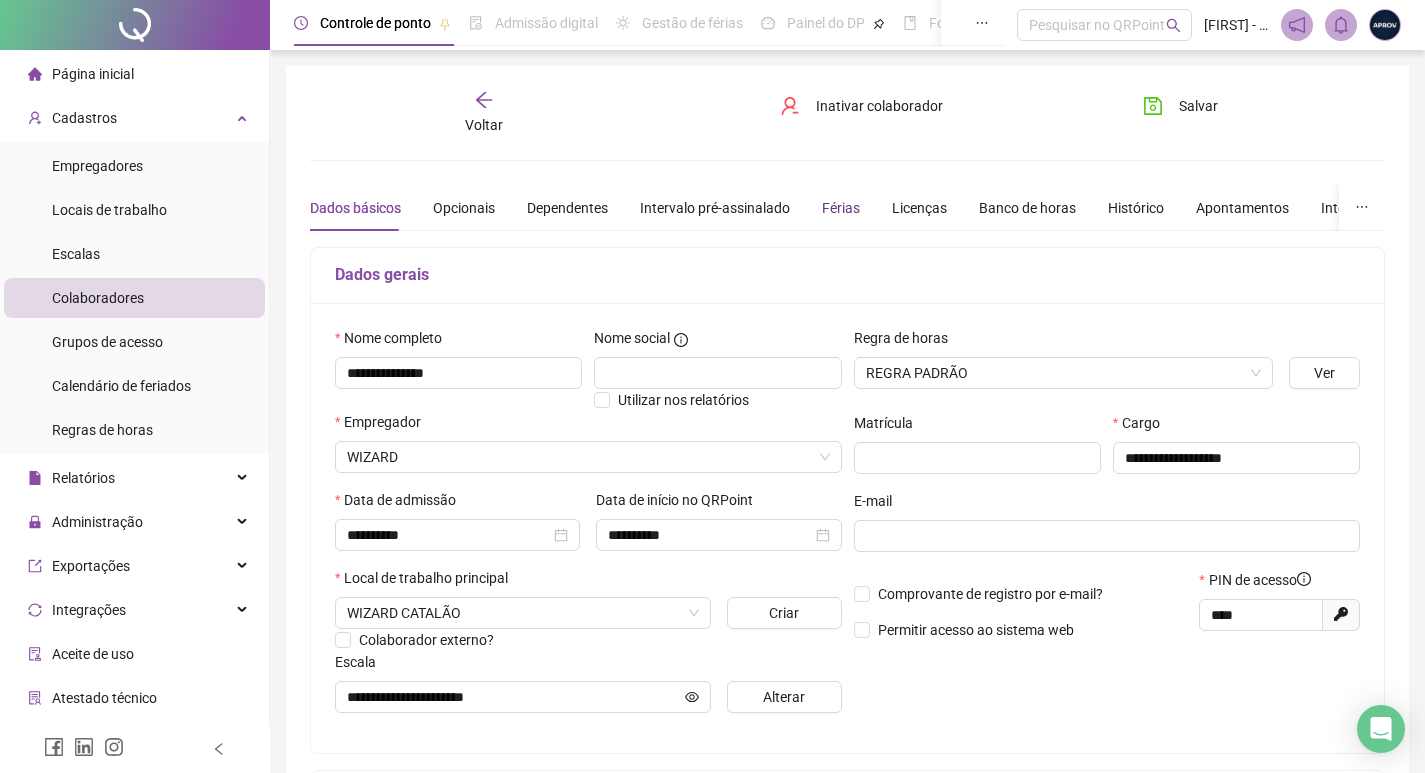 click on "Férias" at bounding box center [841, 208] 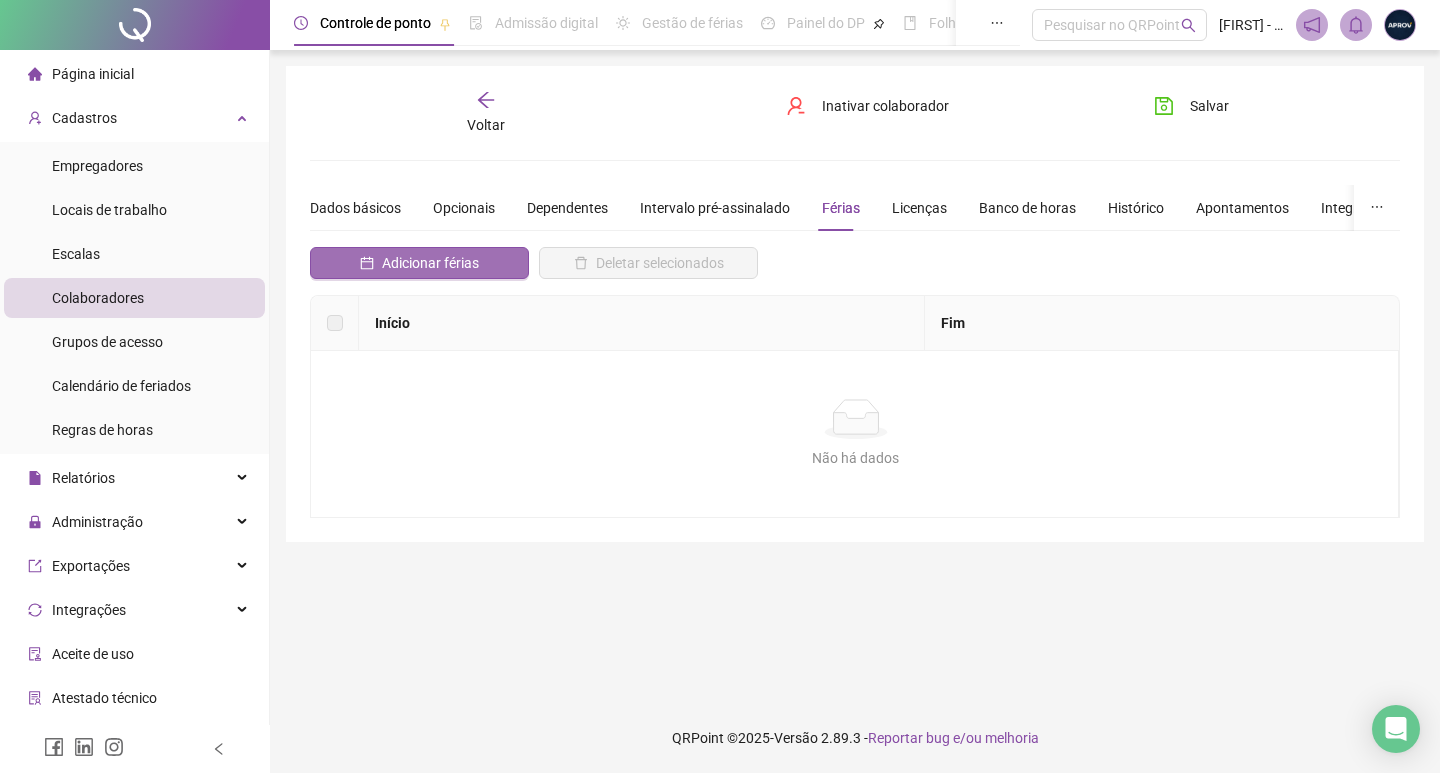 click on "Adicionar férias" at bounding box center (430, 263) 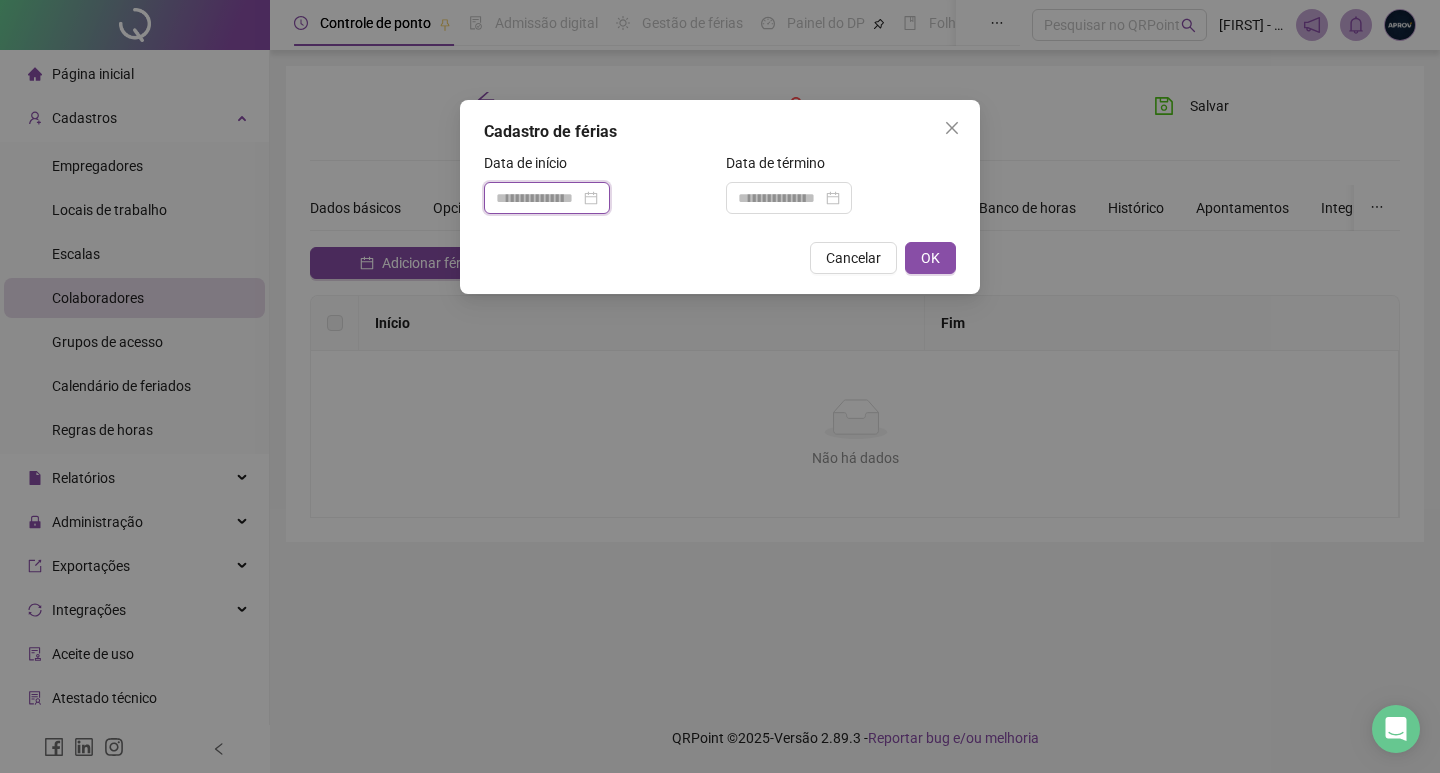 click at bounding box center [538, 198] 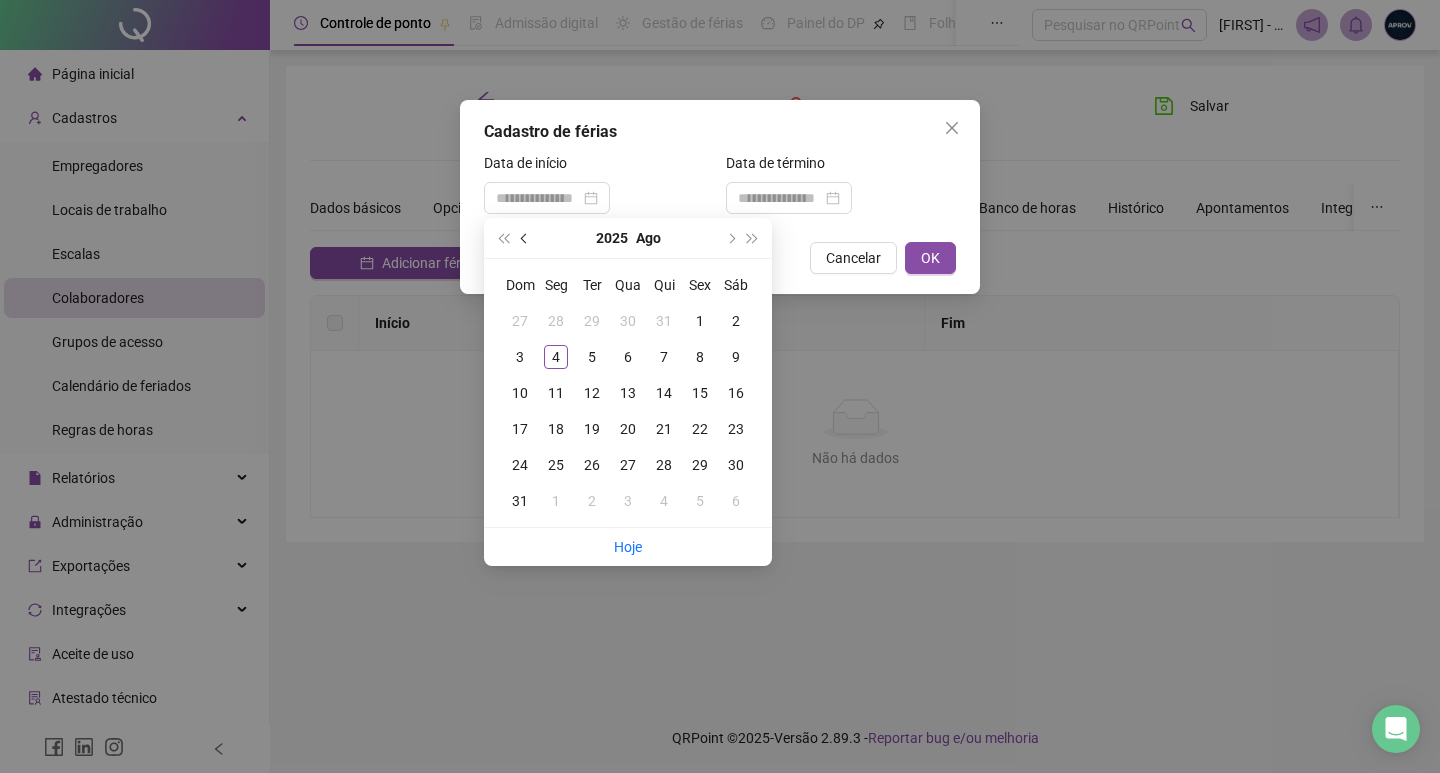 click at bounding box center [525, 238] 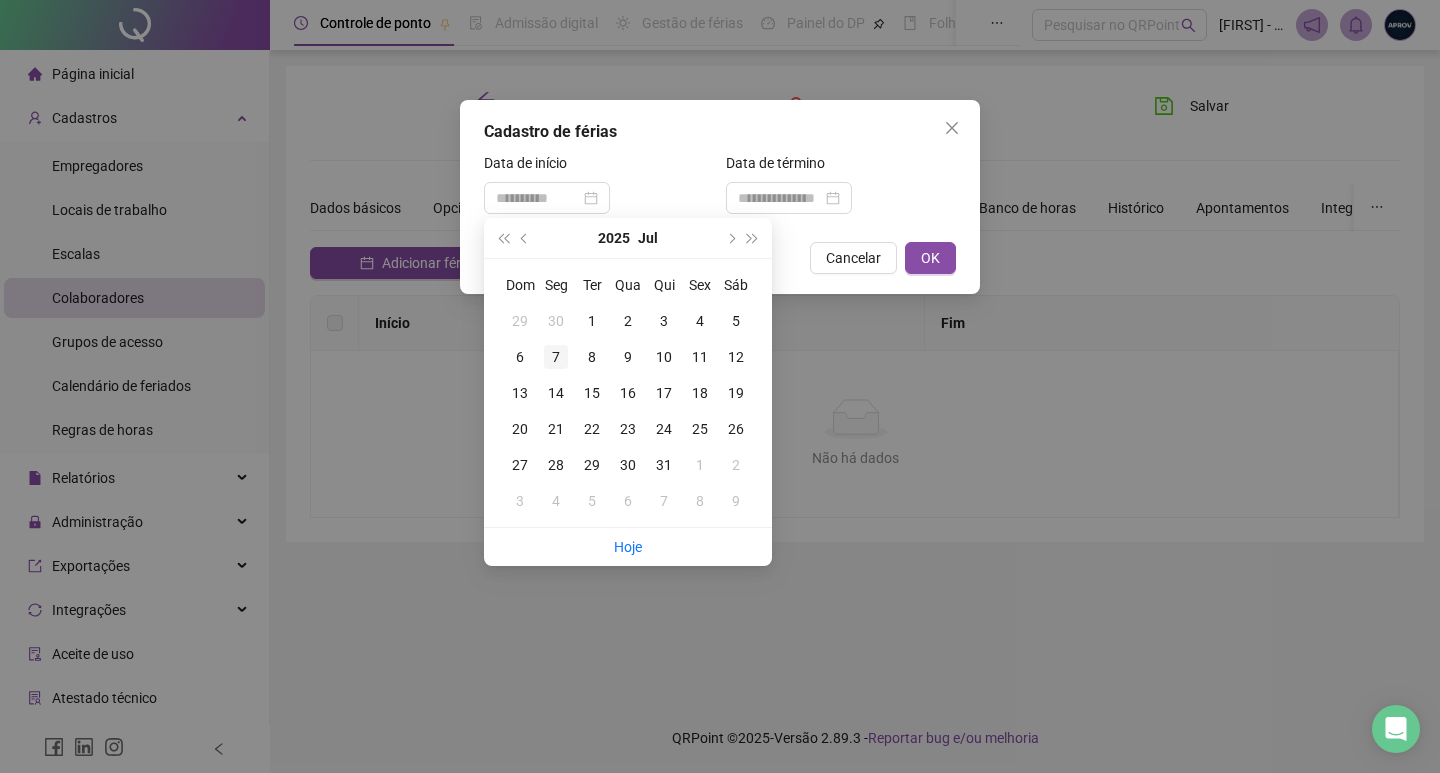 type on "**********" 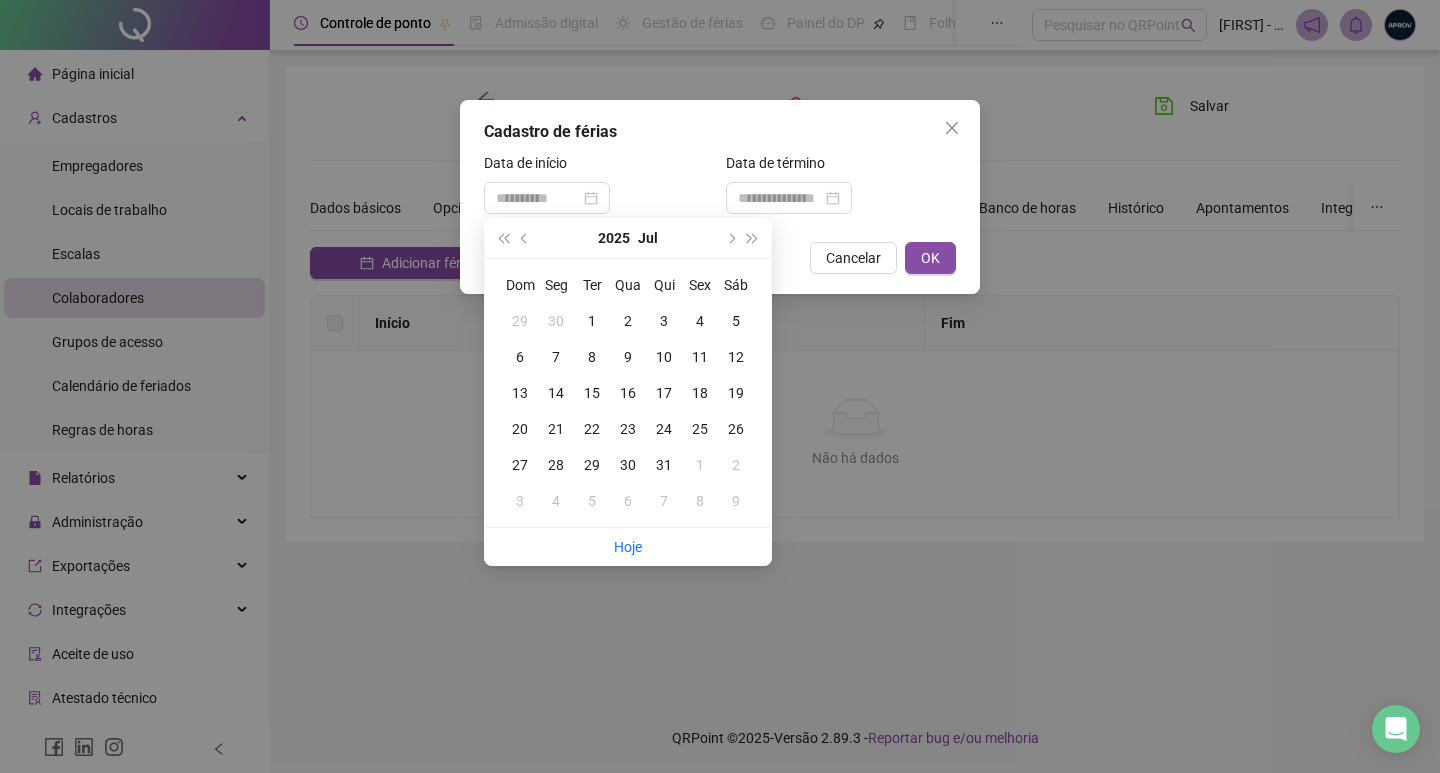 drag, startPoint x: 559, startPoint y: 348, endPoint x: 631, endPoint y: 292, distance: 91.214035 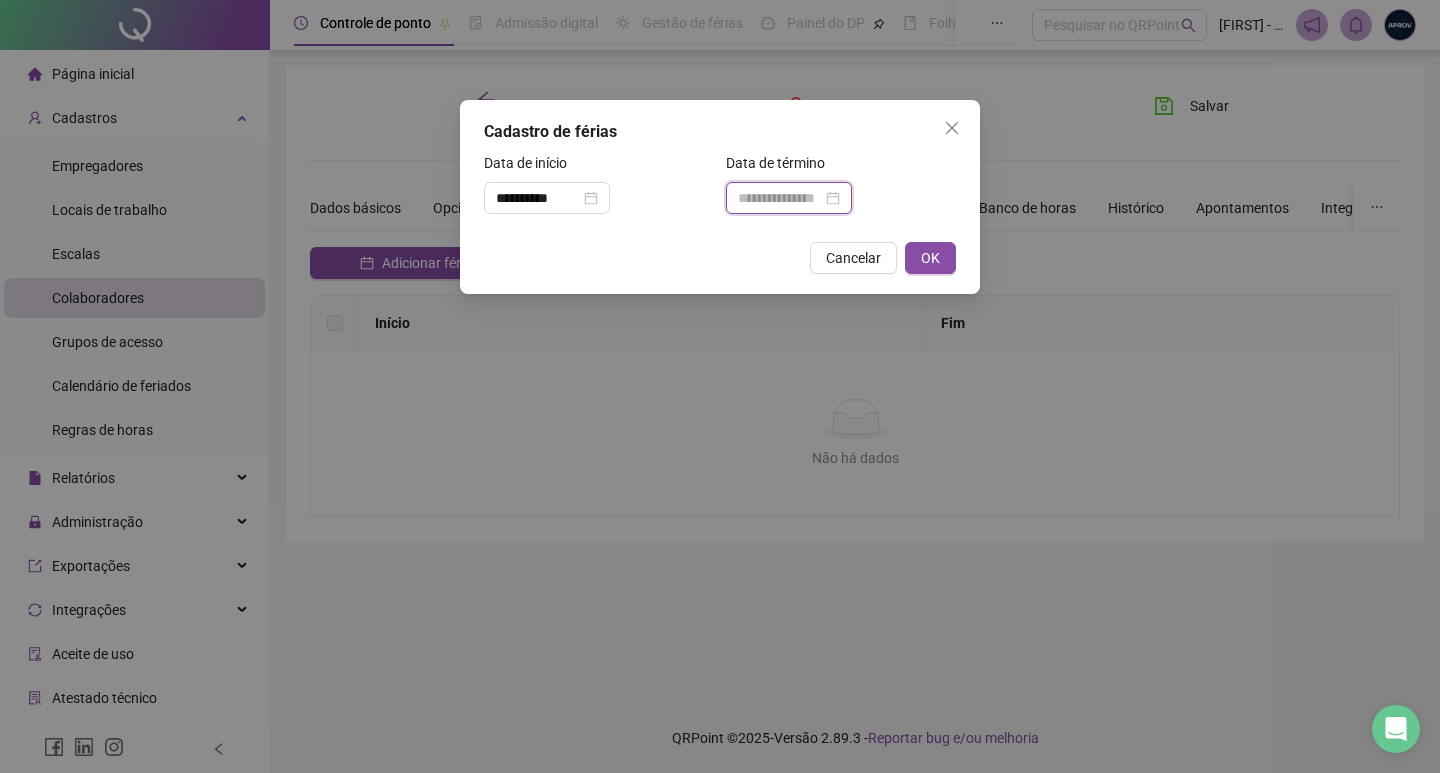 click at bounding box center (780, 198) 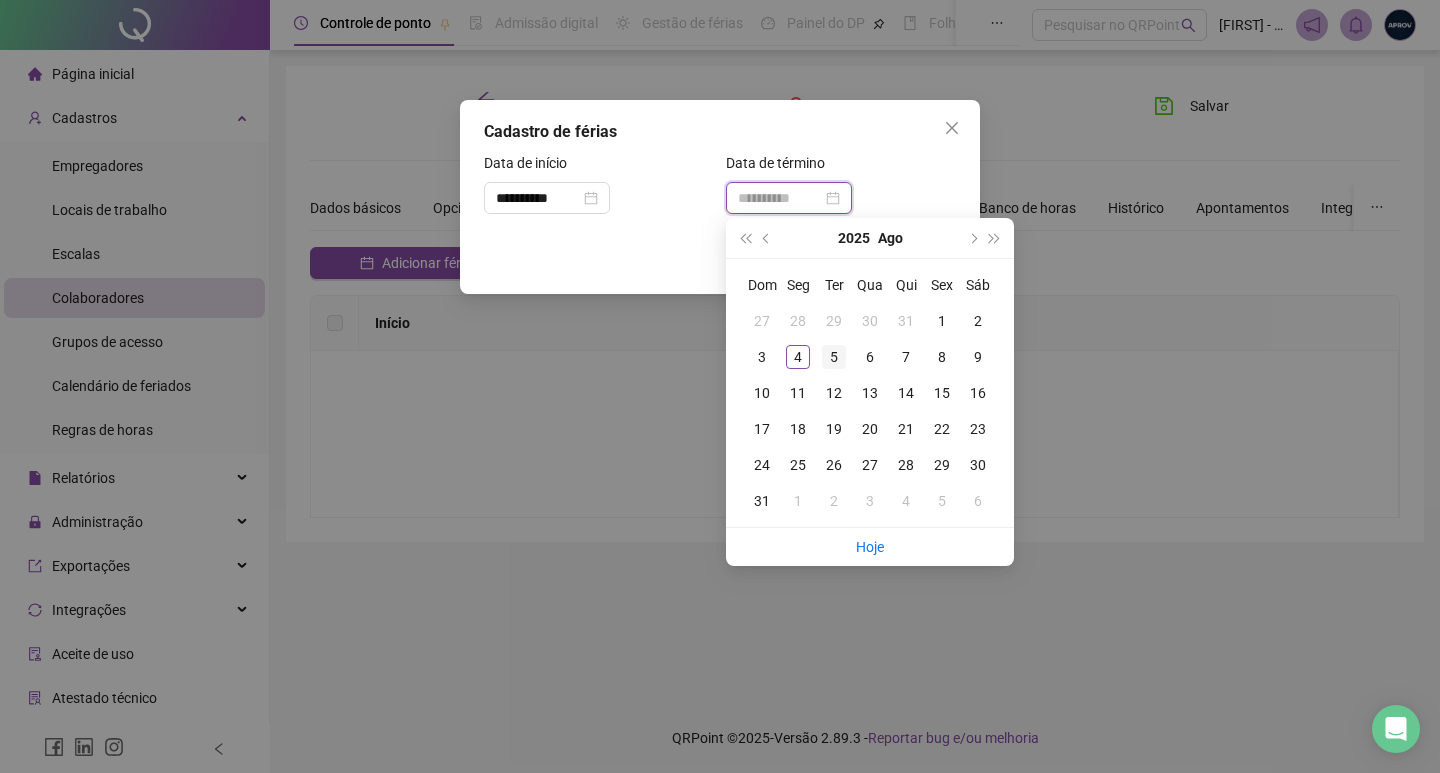 type on "**********" 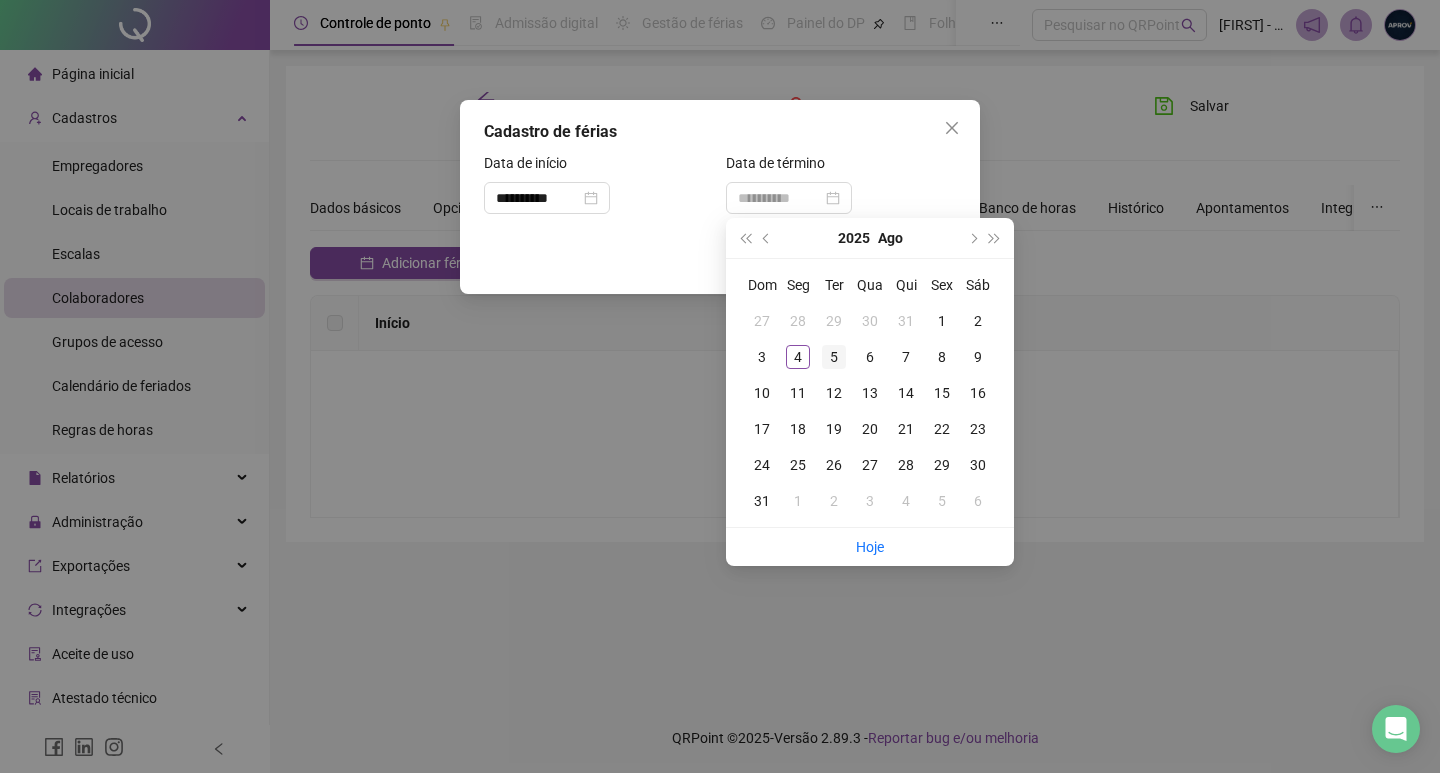 click on "5" at bounding box center [834, 357] 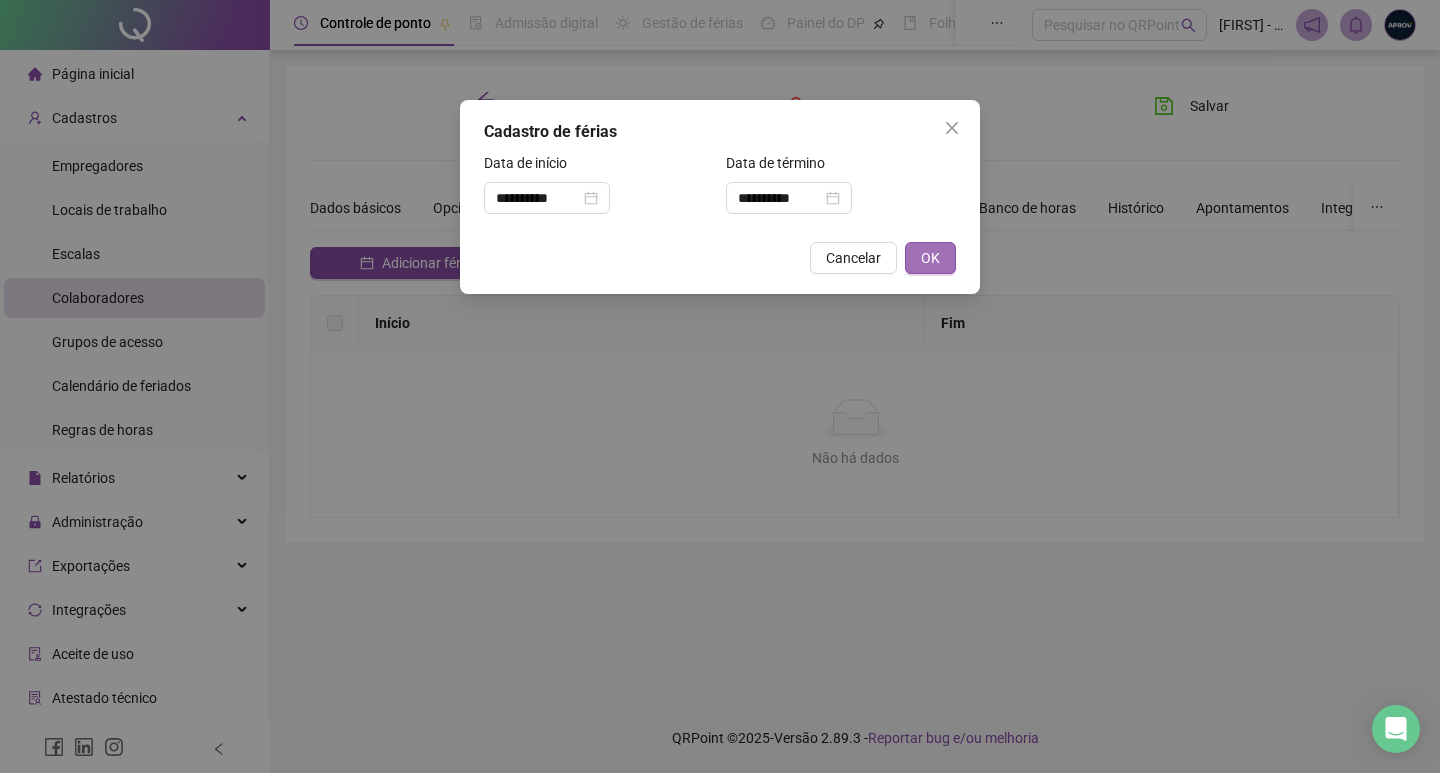 click on "OK" at bounding box center (930, 258) 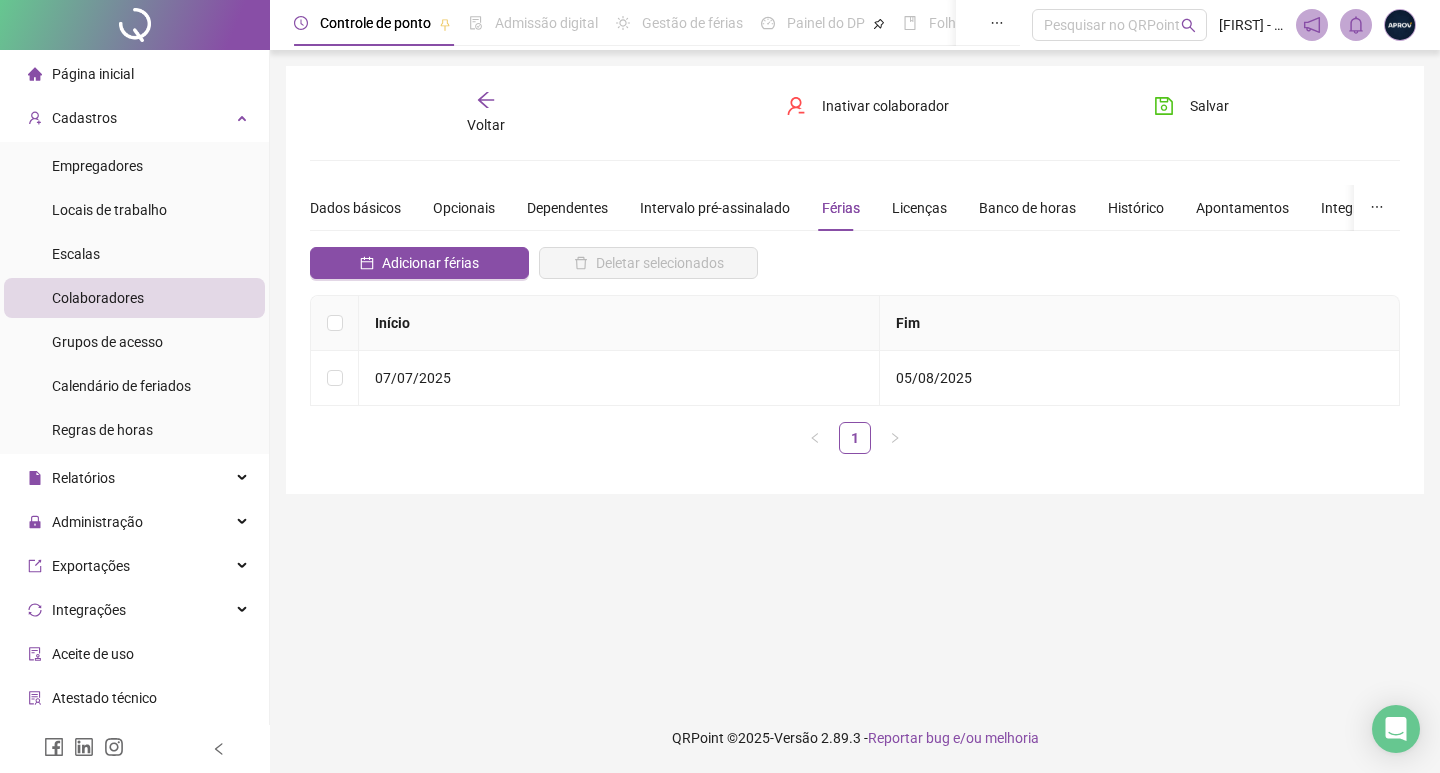 click 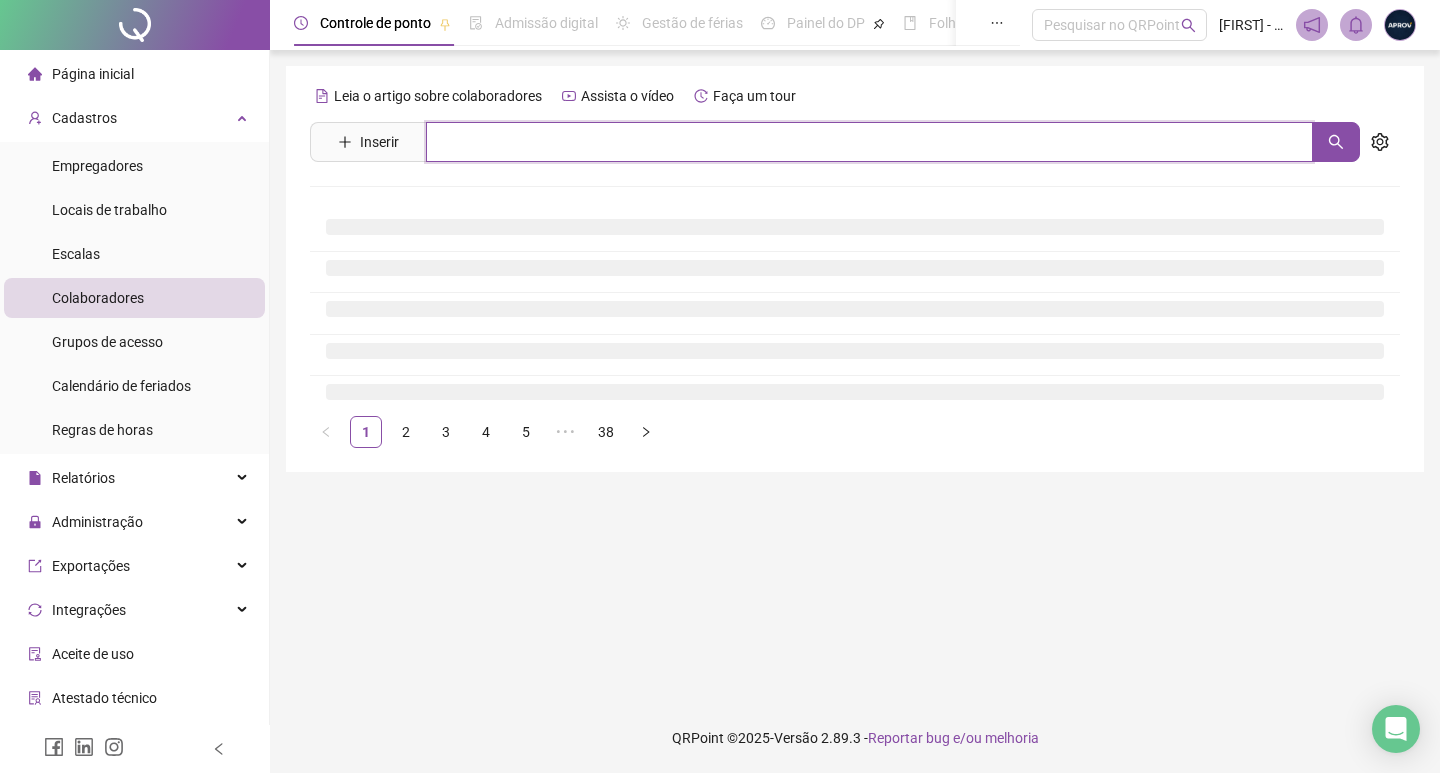 click at bounding box center [869, 142] 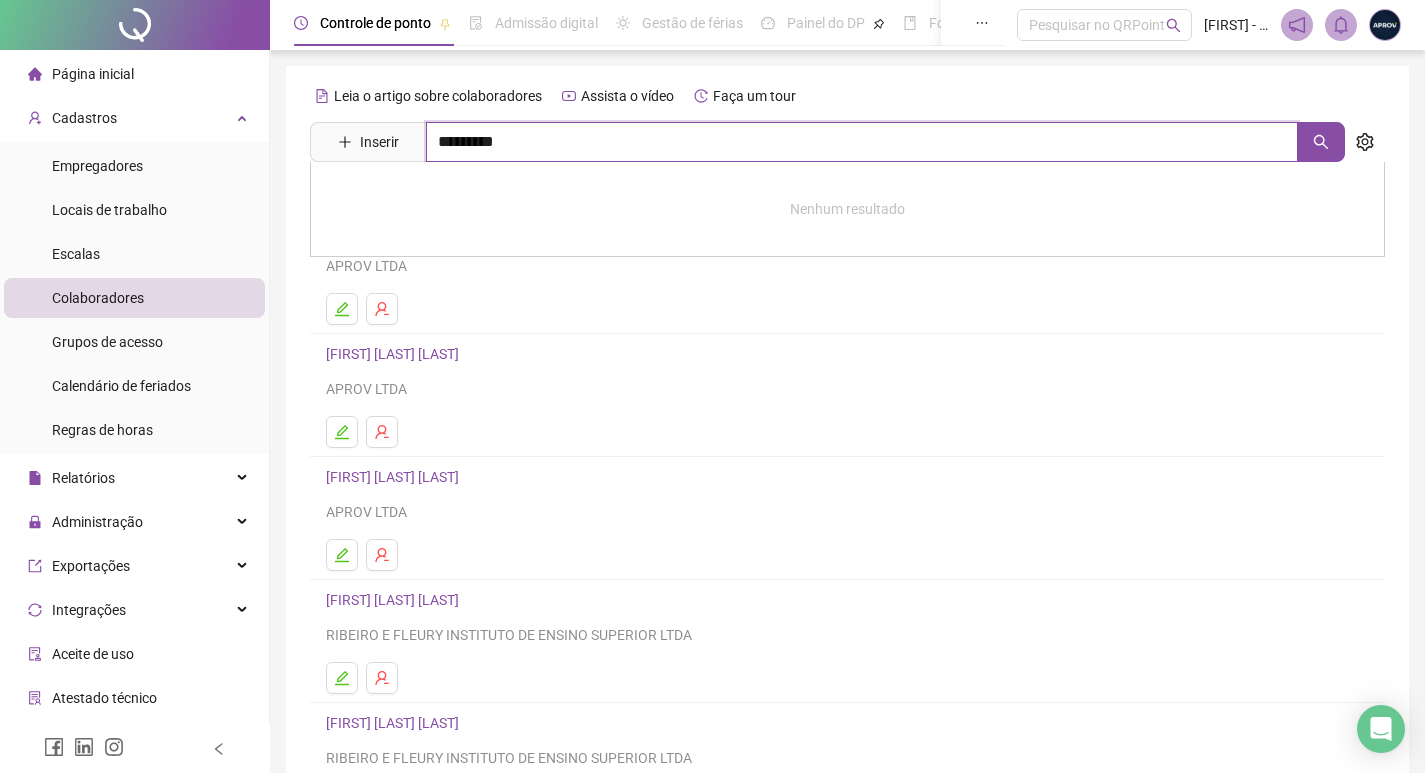 type on "*********" 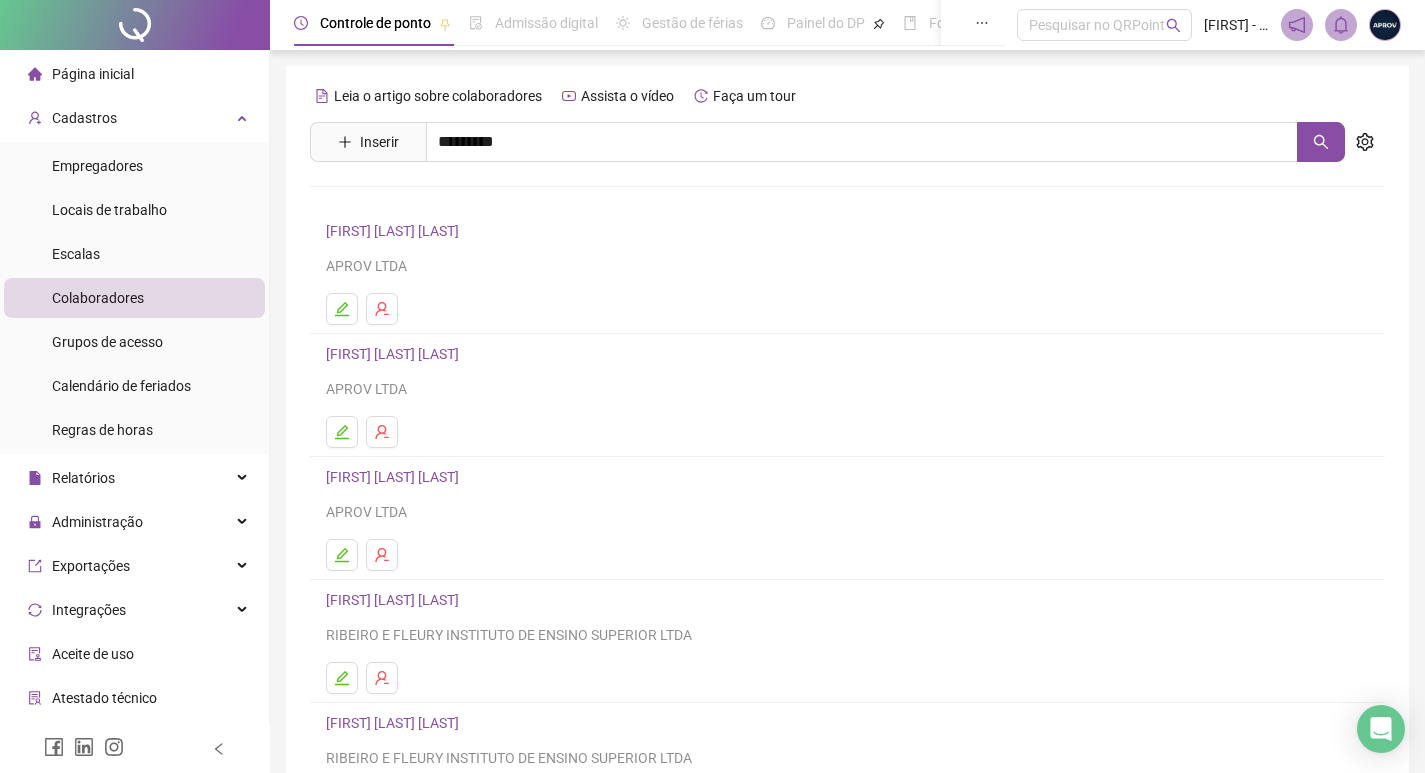 click on "[FIRST] [LAST] [LAST]" at bounding box center [413, 201] 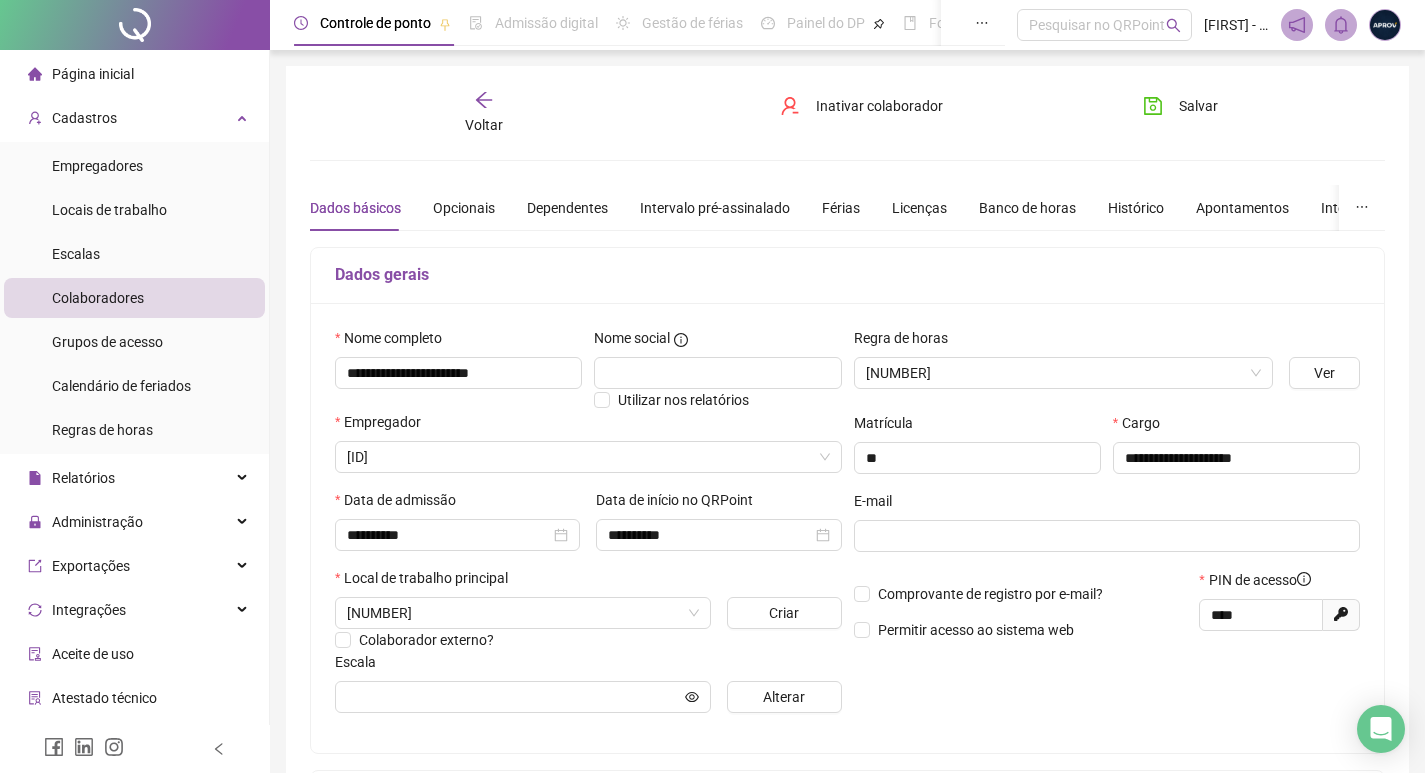 type on "**********" 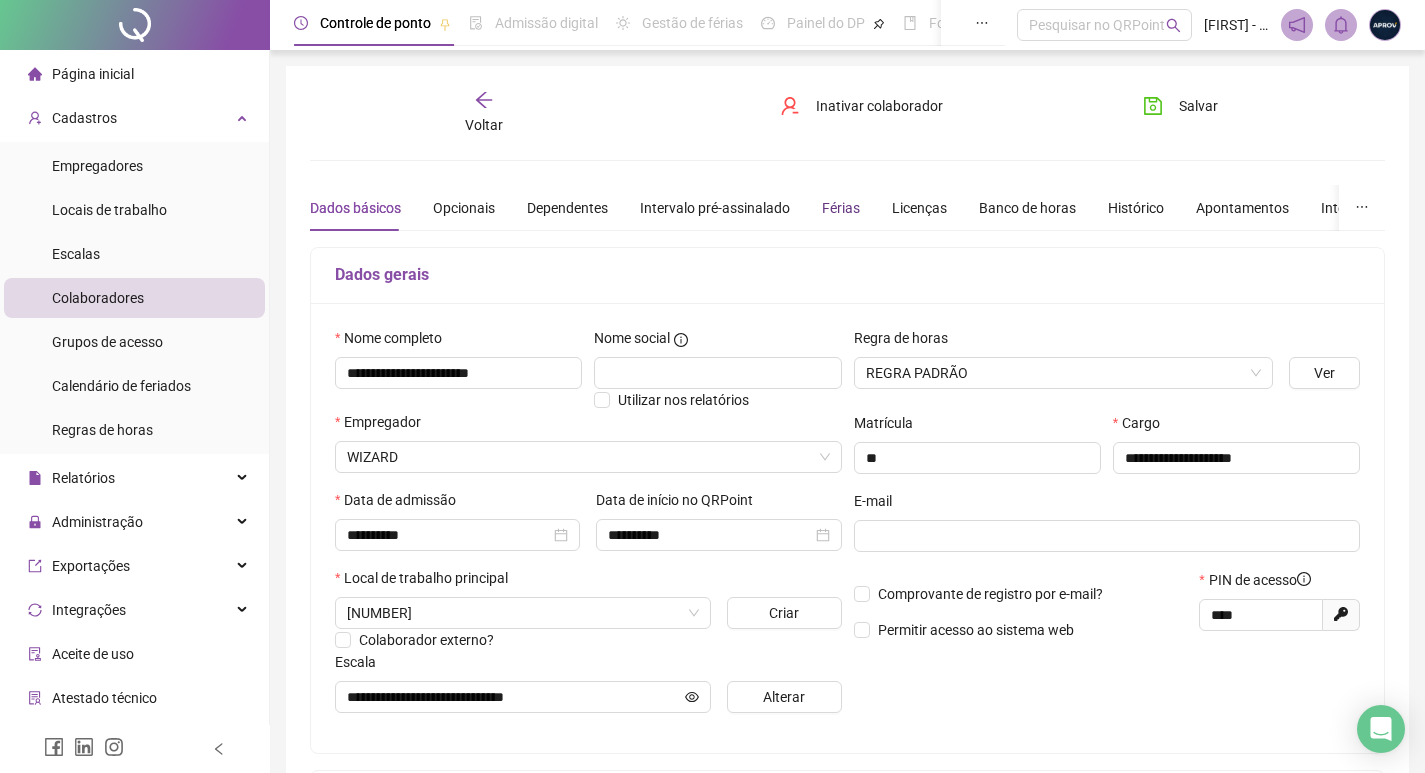 click on "Férias" at bounding box center [841, 208] 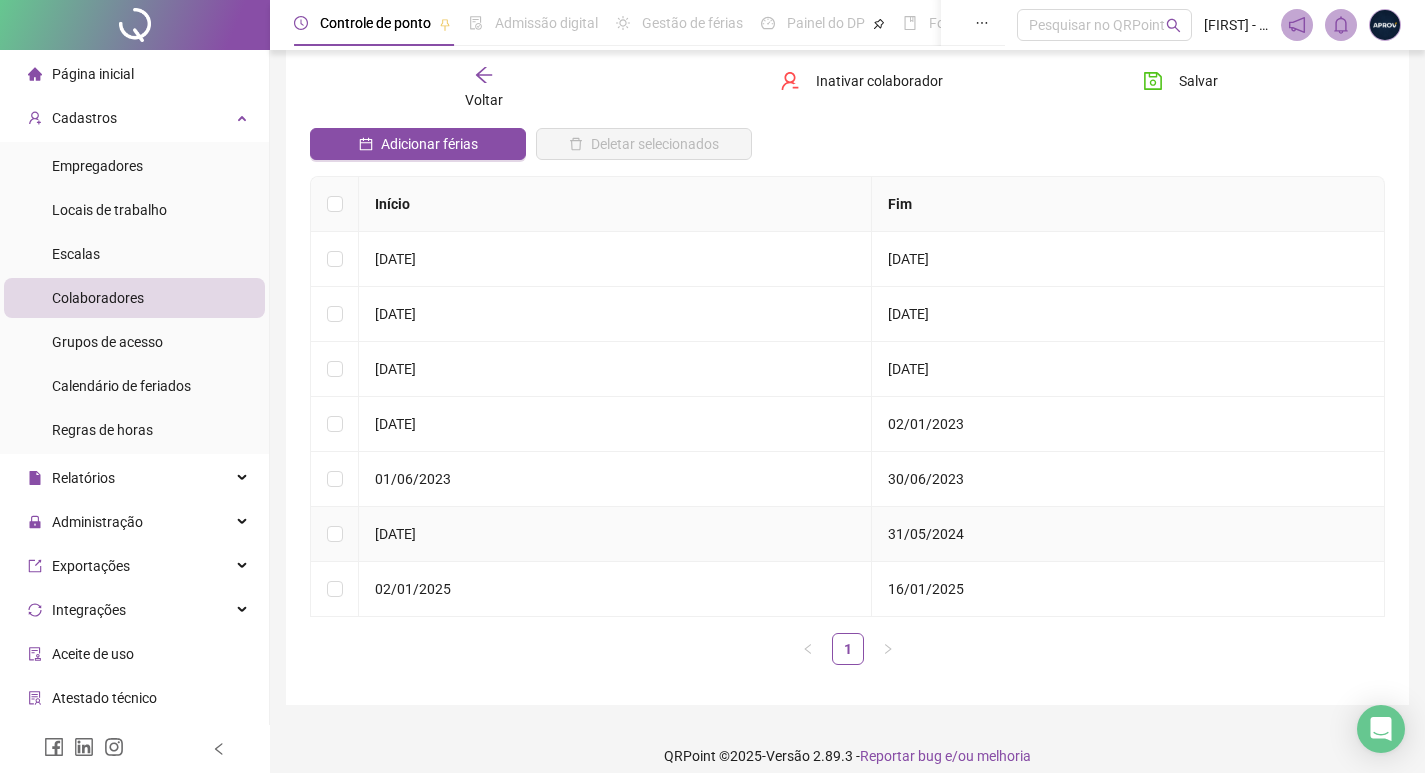 scroll, scrollTop: 137, scrollLeft: 0, axis: vertical 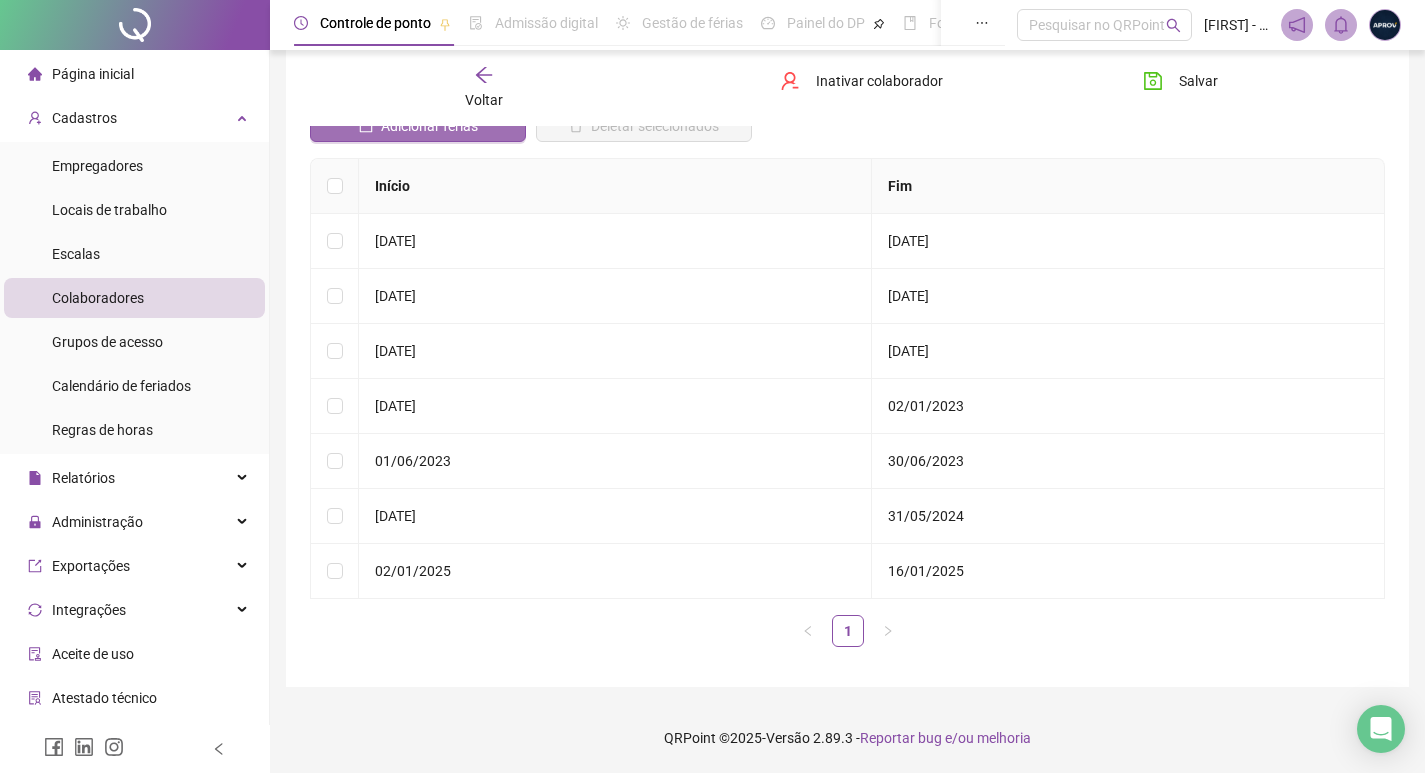 click on "Adicionar férias" at bounding box center [429, 126] 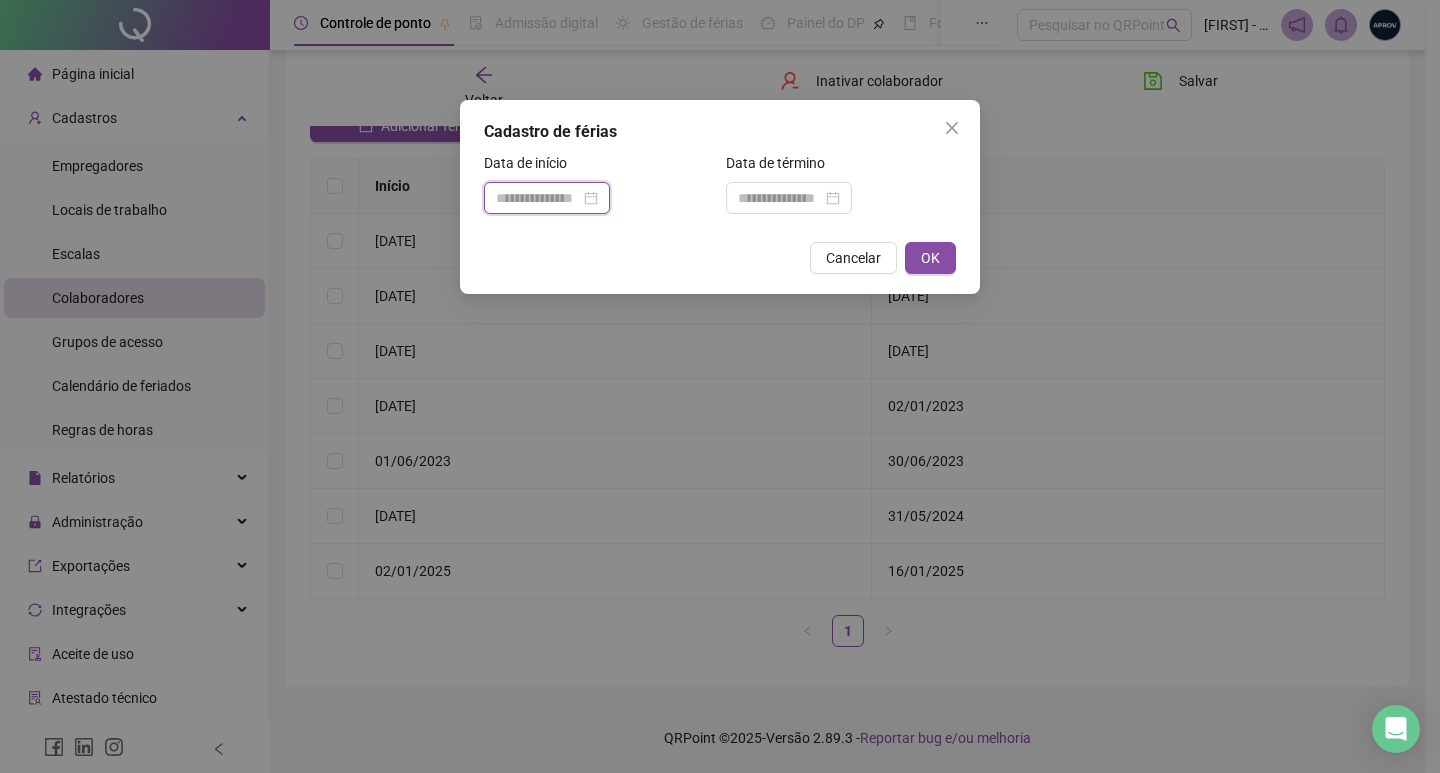 click at bounding box center [538, 198] 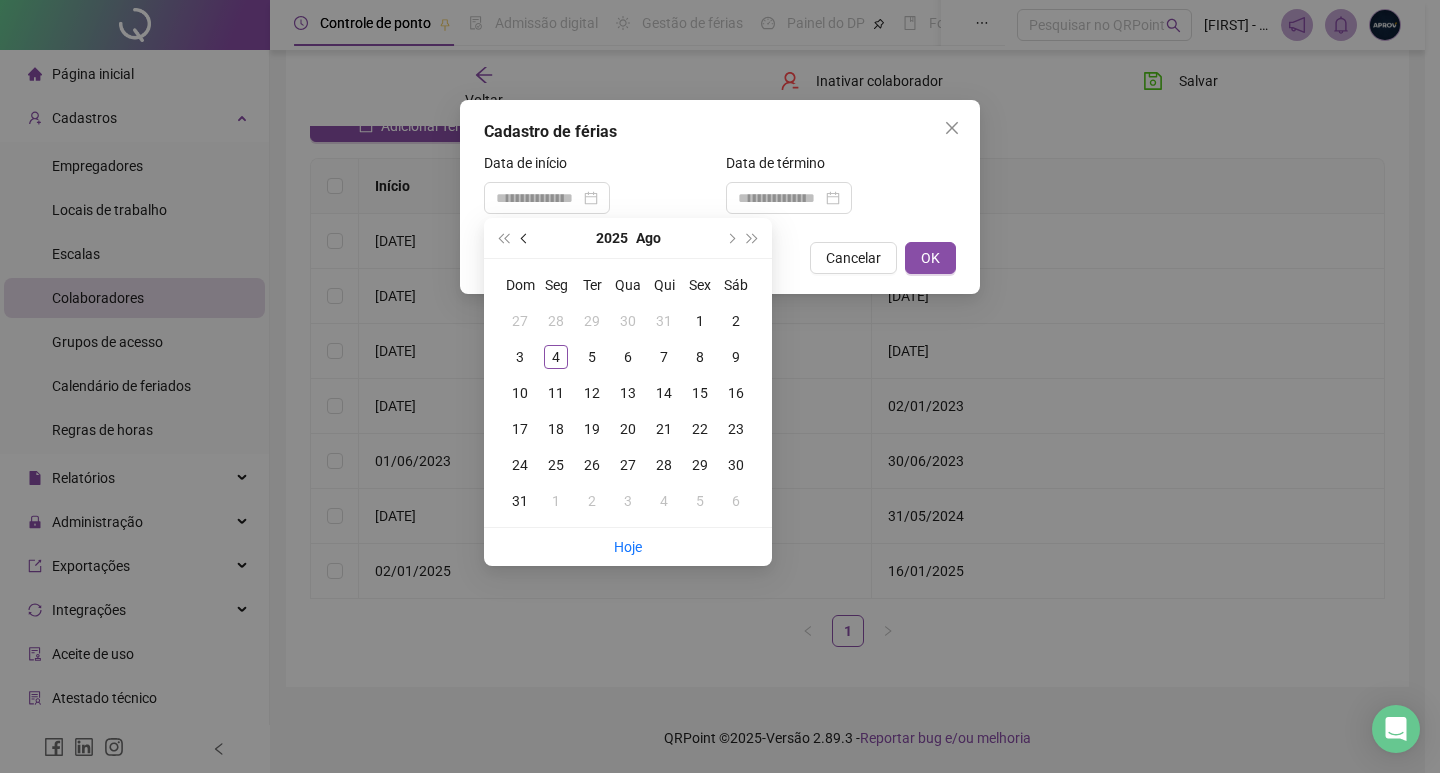 click at bounding box center [526, 238] 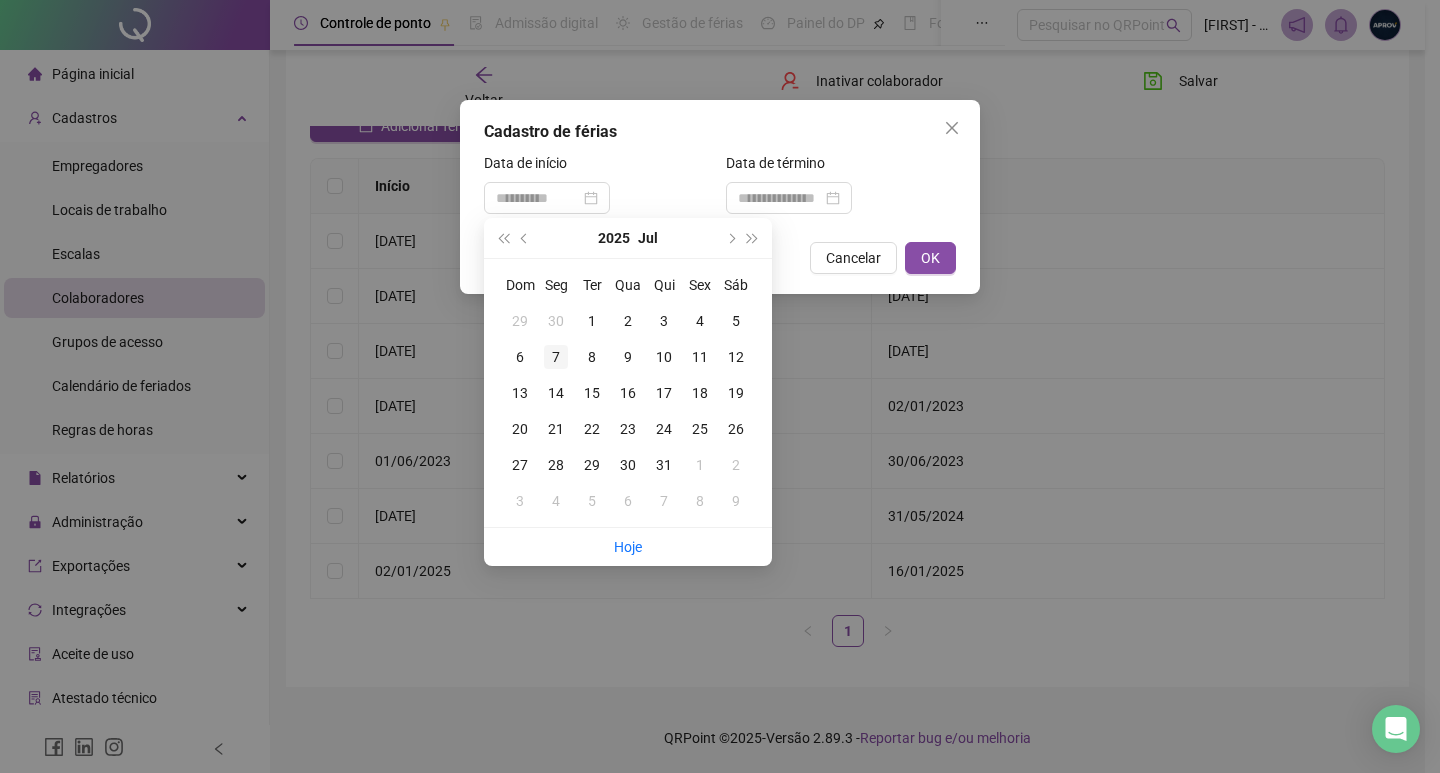 type on "**********" 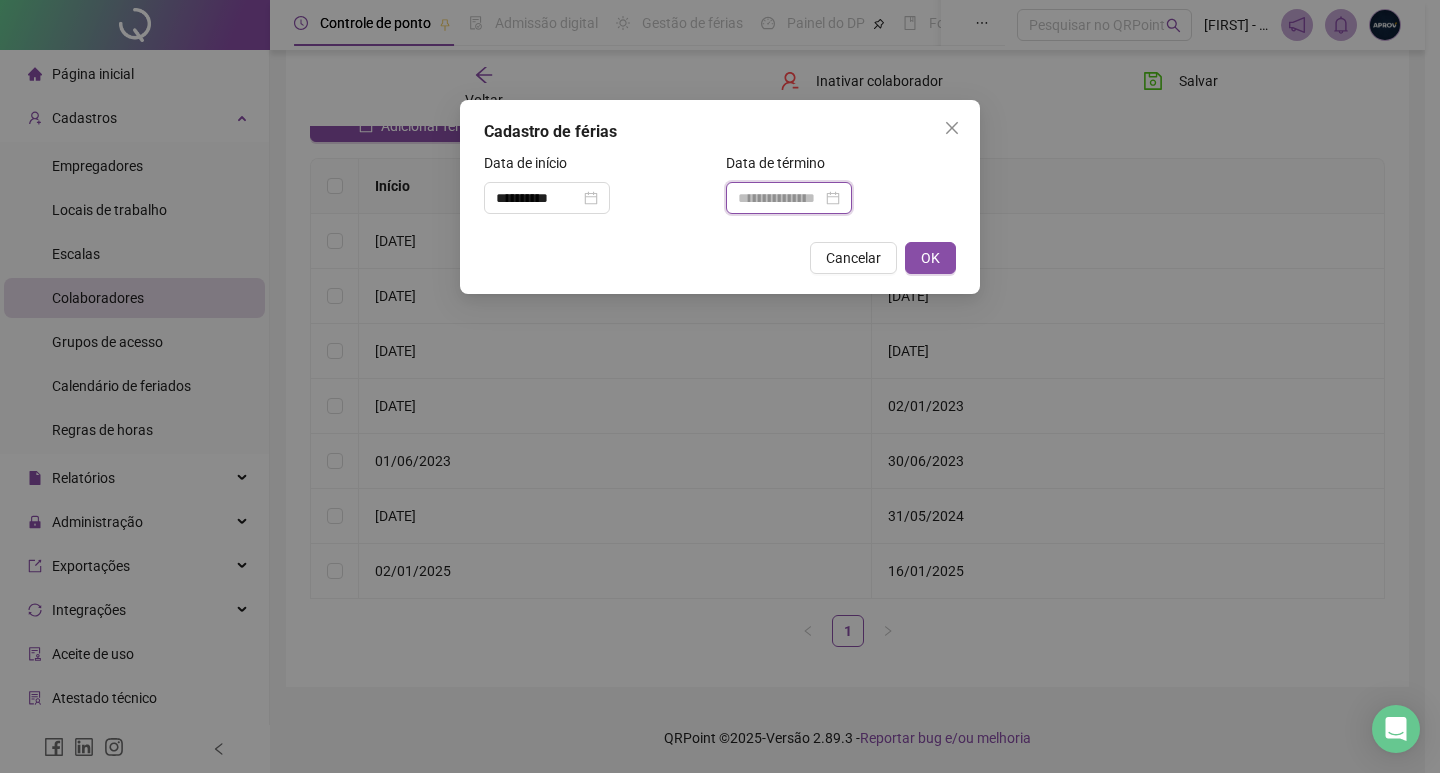 click at bounding box center (780, 198) 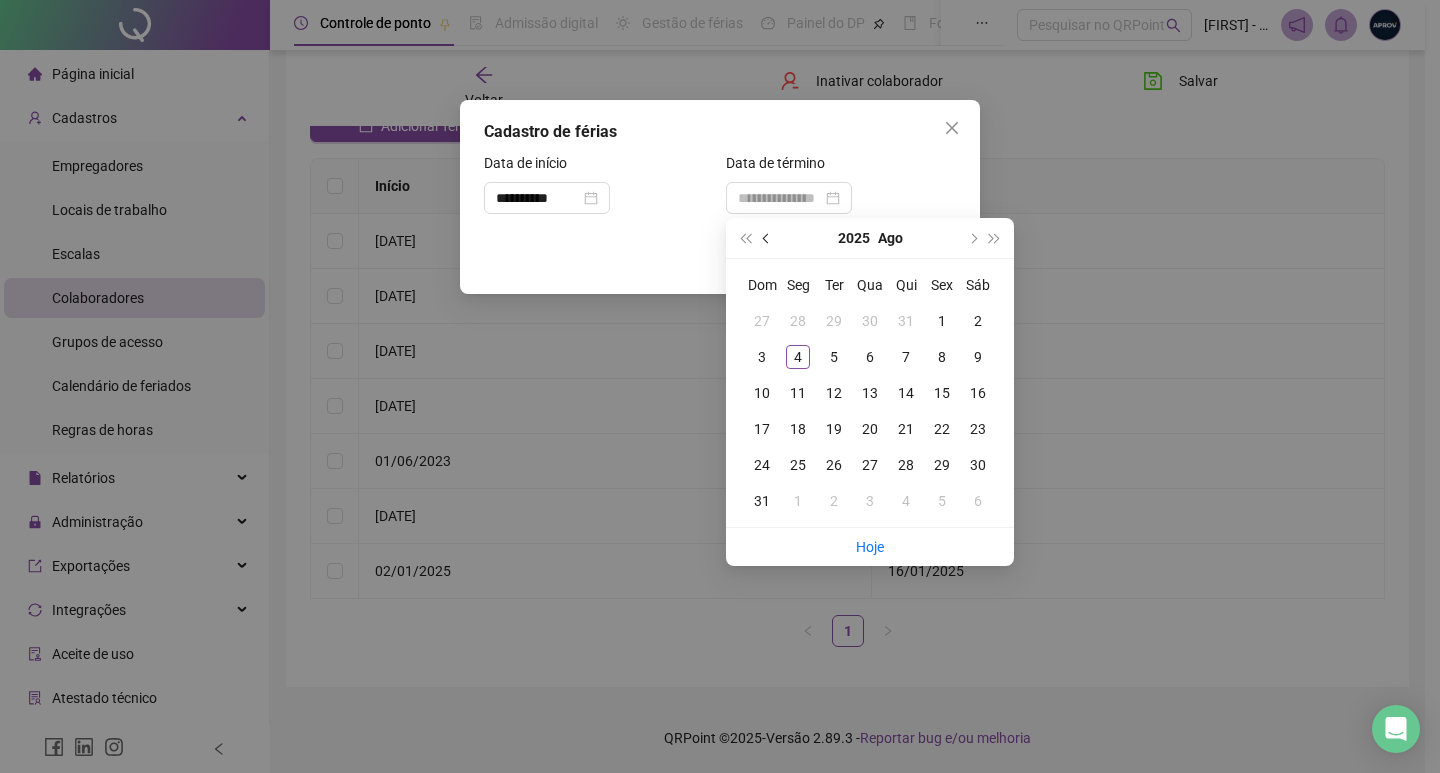 click at bounding box center [768, 238] 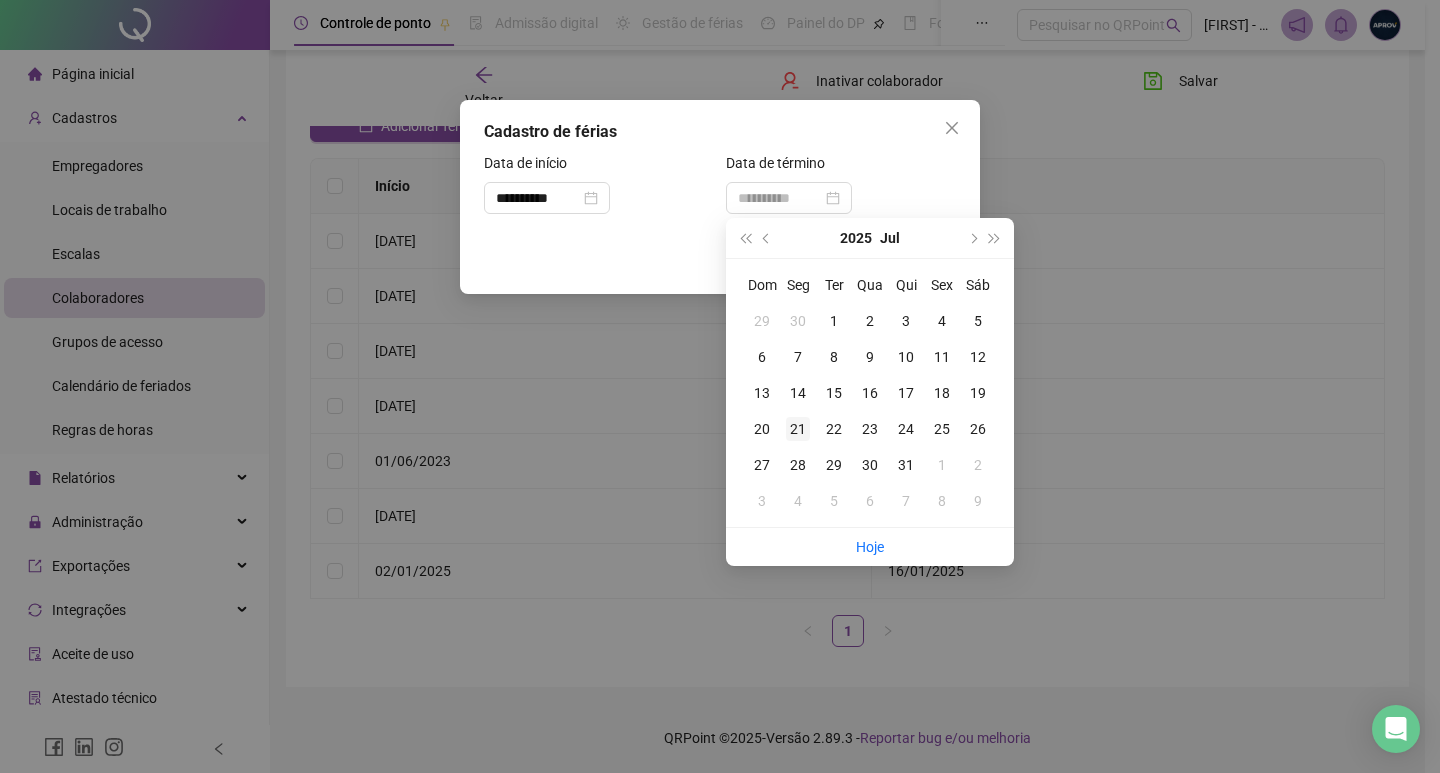 type on "**********" 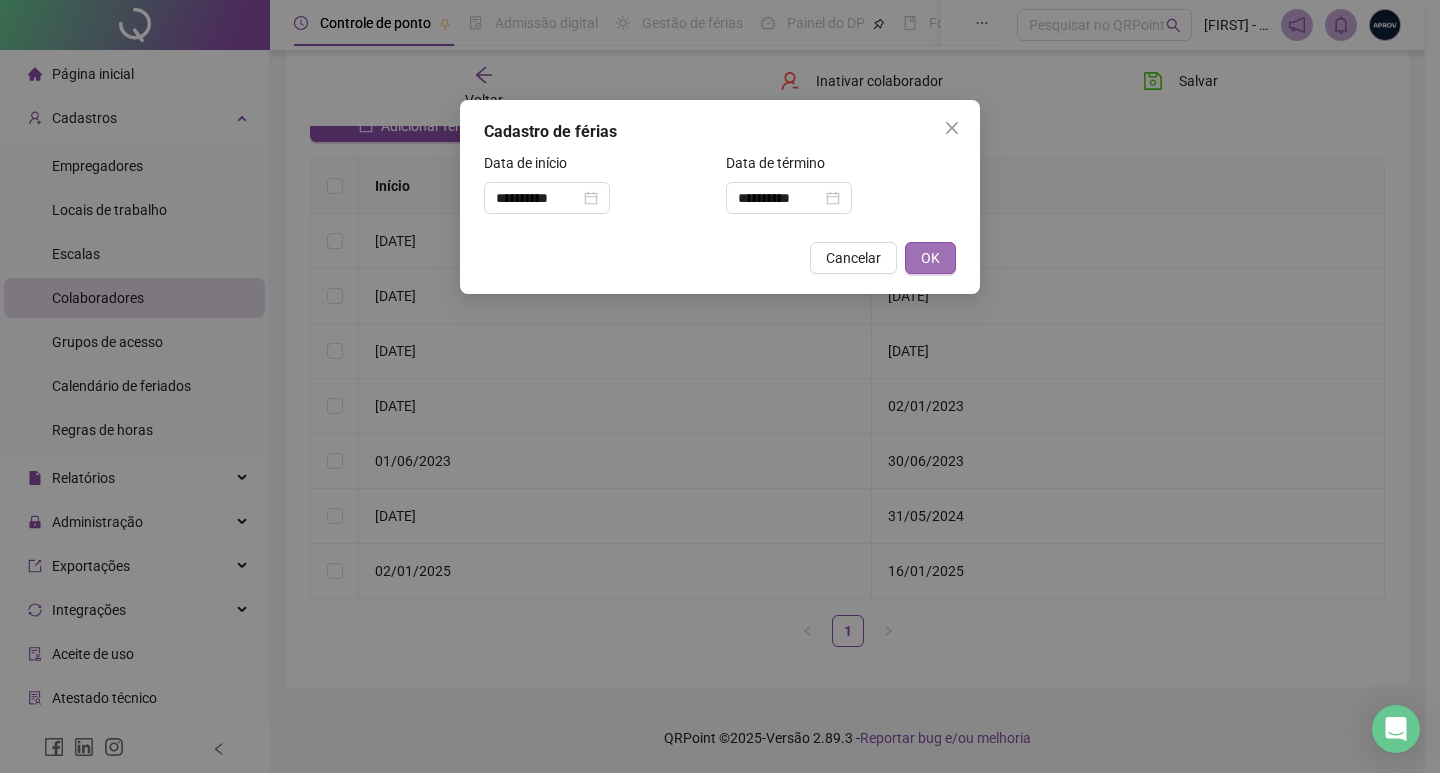 click on "OK" at bounding box center [930, 258] 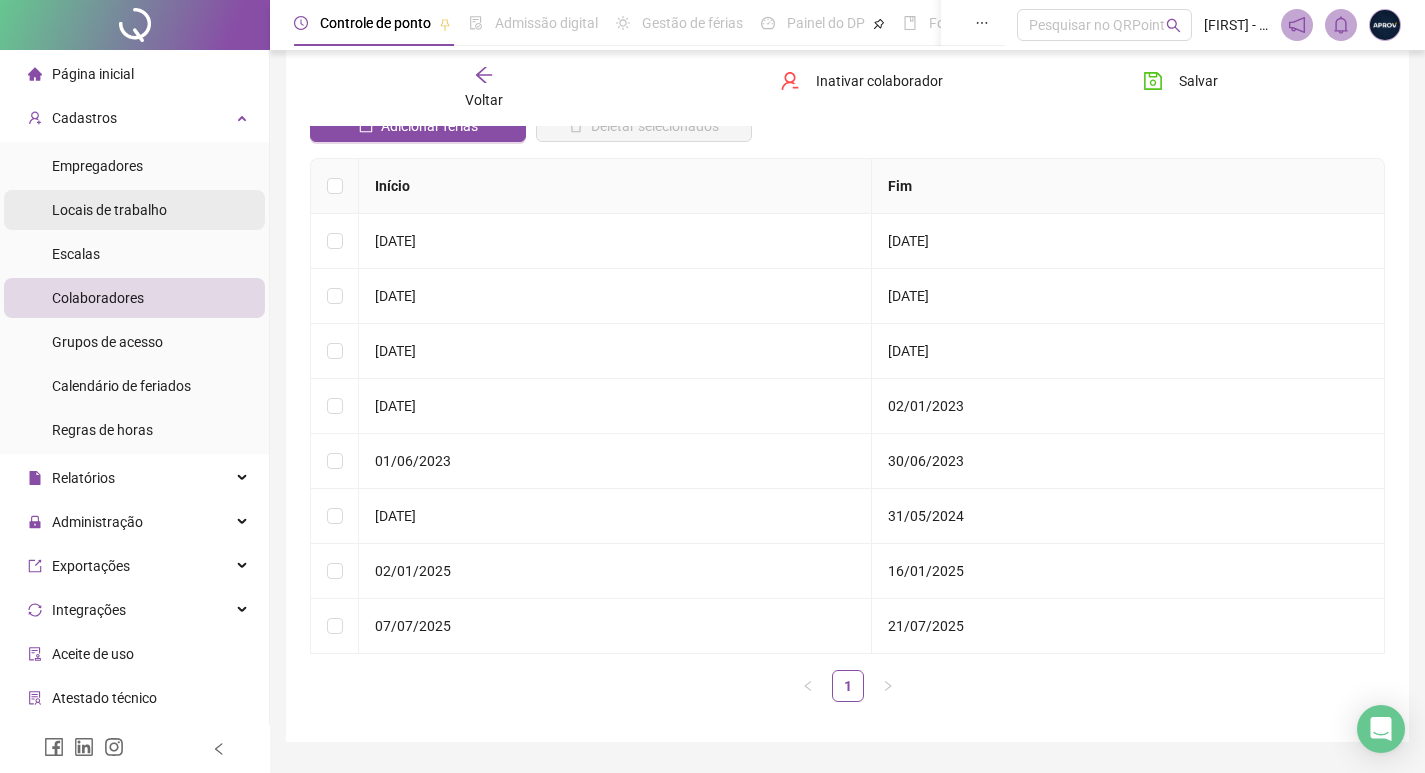 click on "Locais de trabalho" at bounding box center [109, 210] 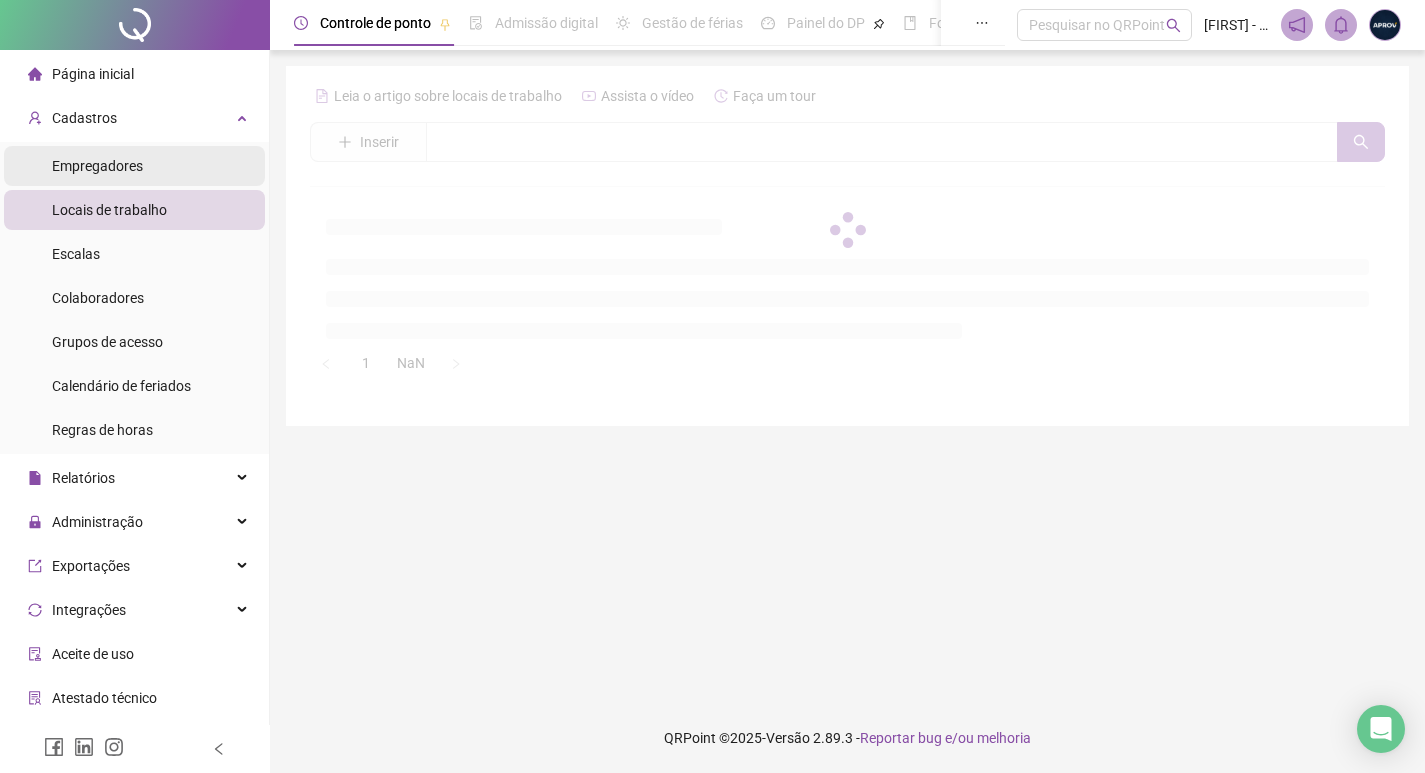 click on "Empregadores" at bounding box center [97, 166] 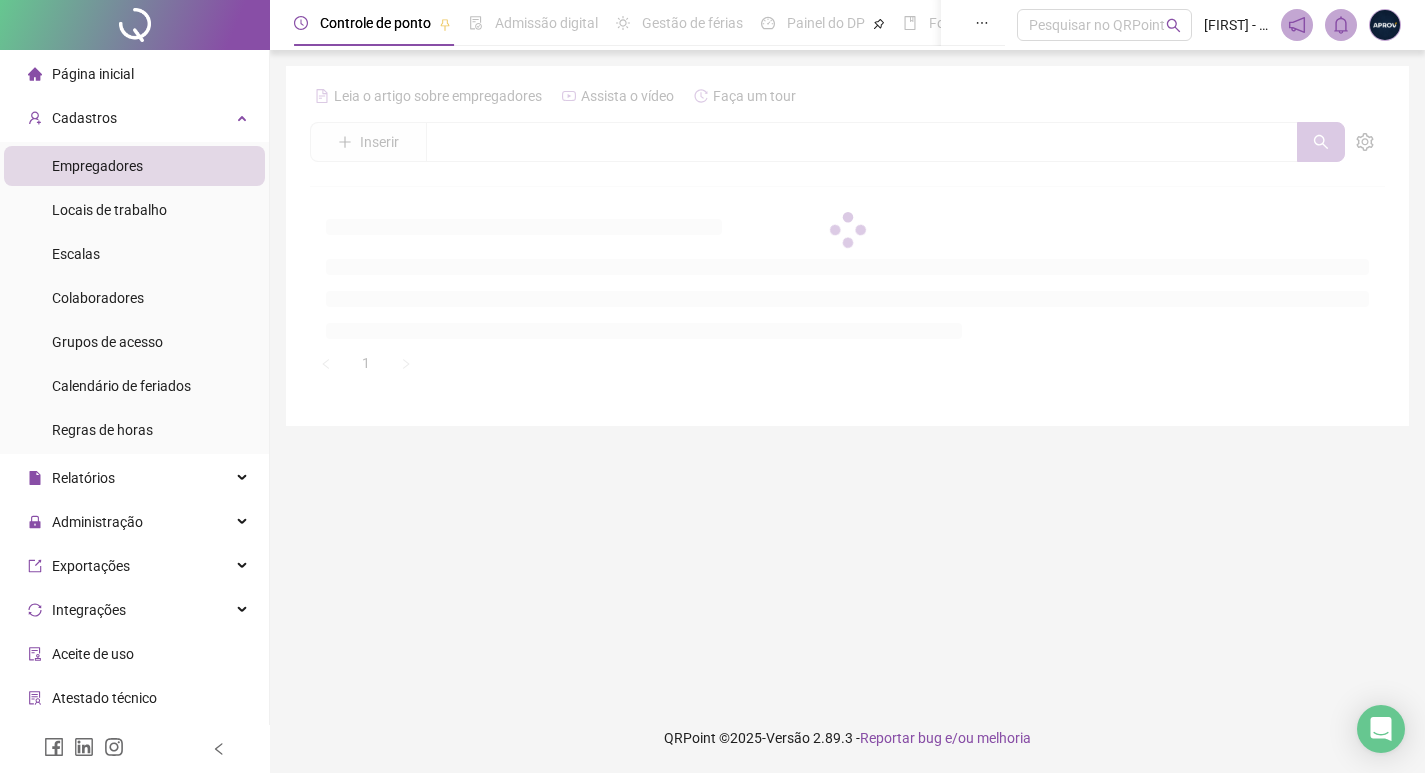 scroll, scrollTop: 0, scrollLeft: 0, axis: both 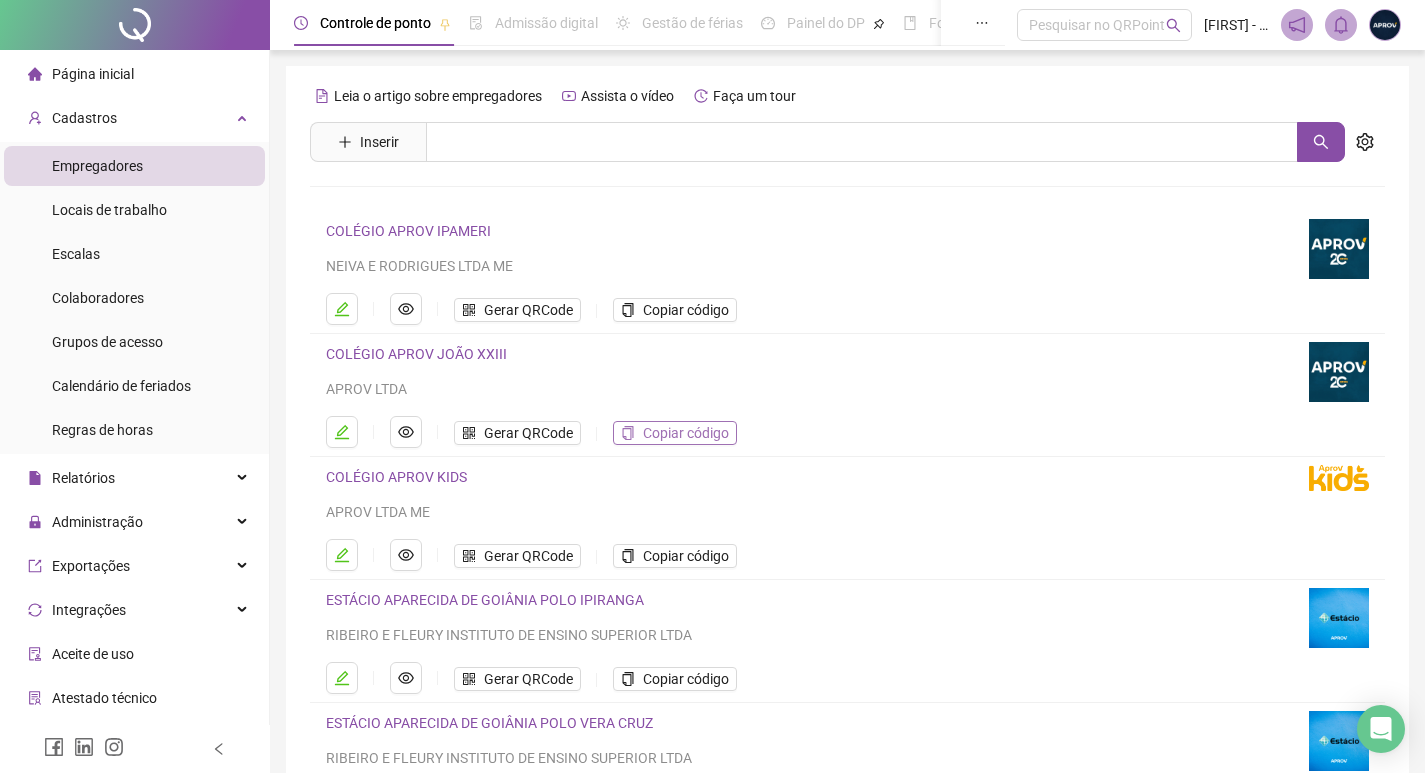 click on "Copiar código" at bounding box center [686, 433] 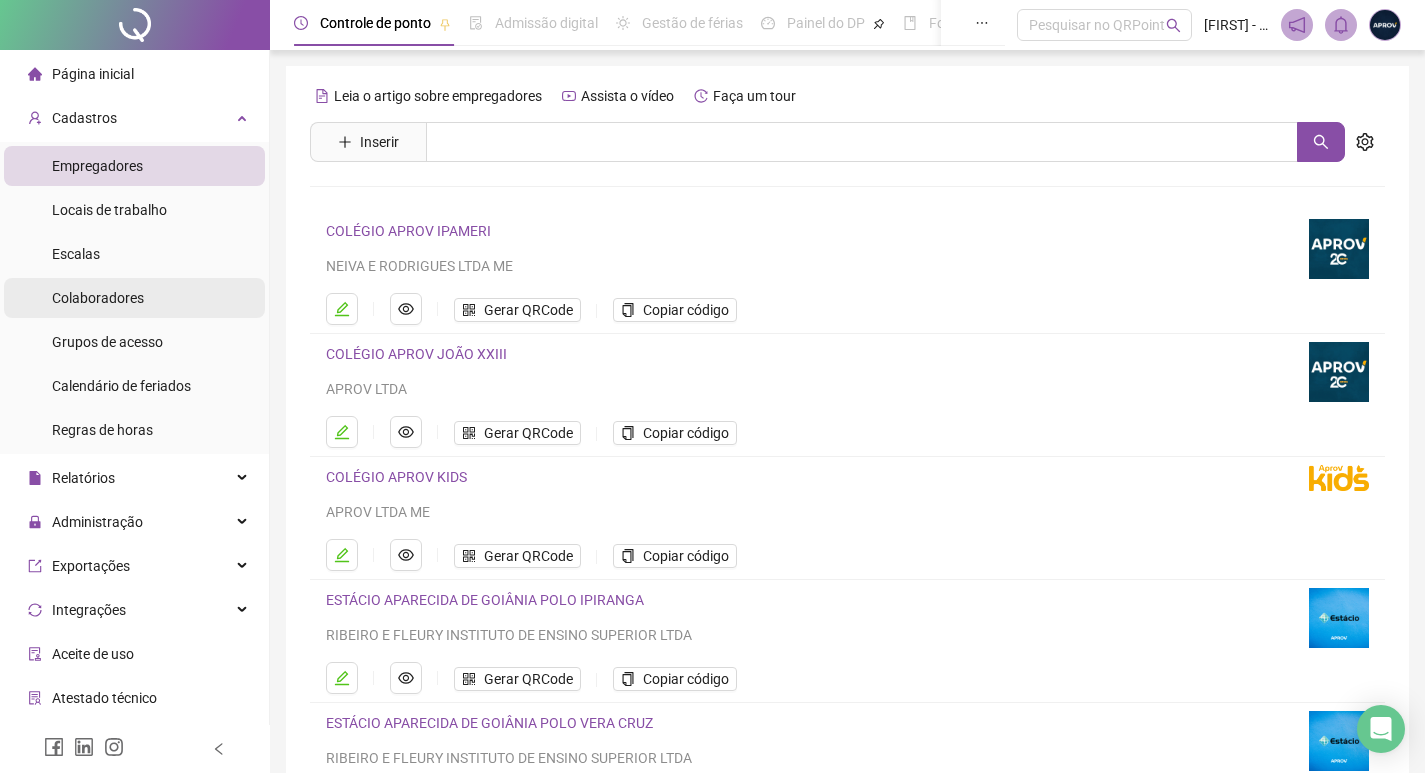 click on "Colaboradores" at bounding box center (98, 298) 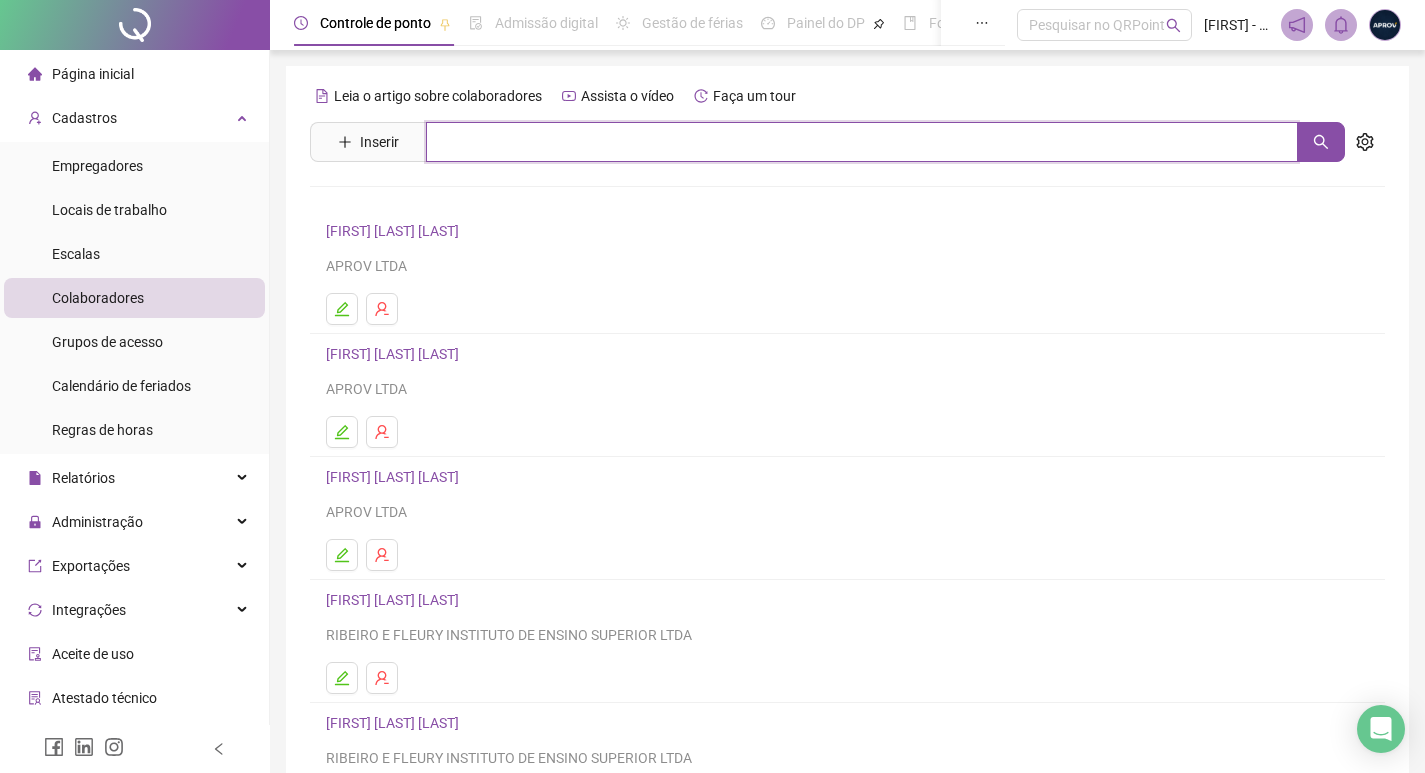 click at bounding box center [862, 142] 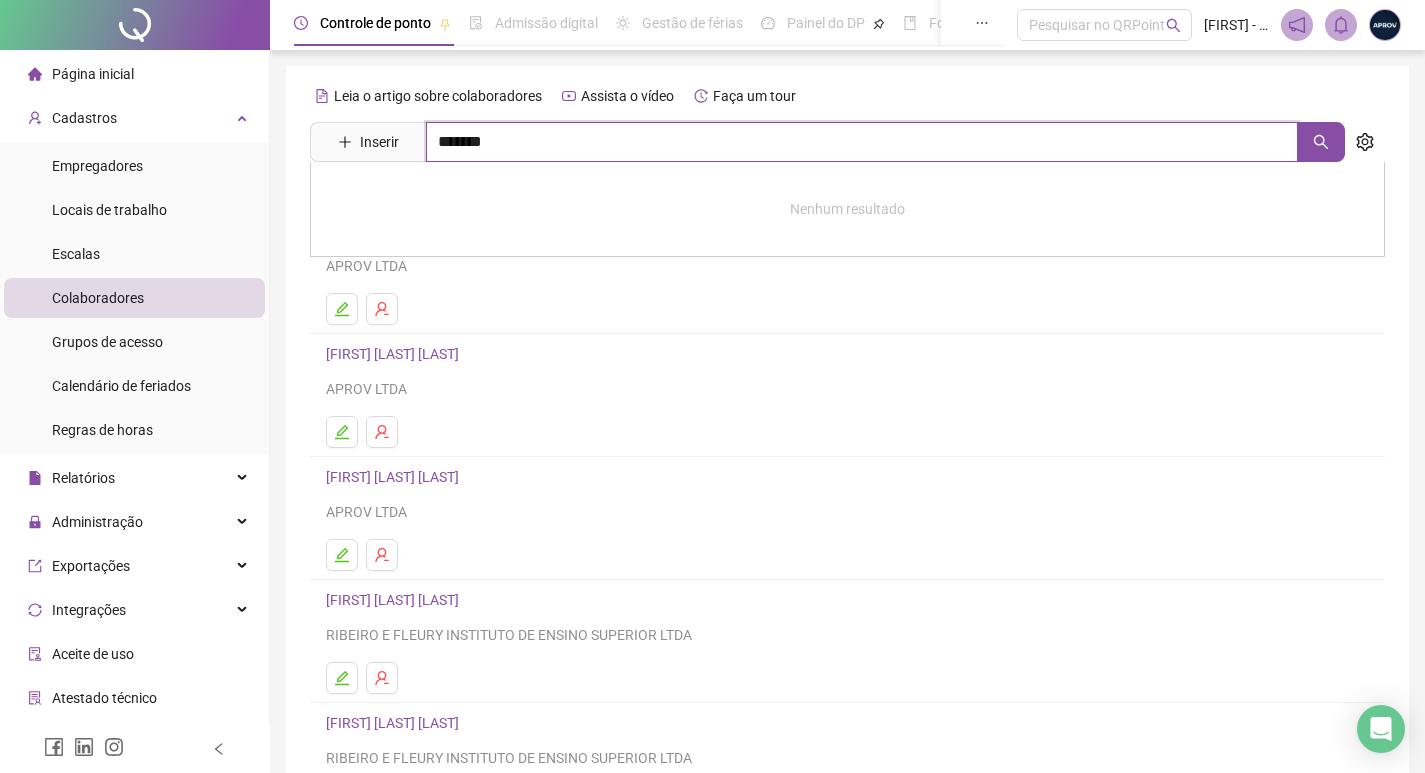 type on "*******" 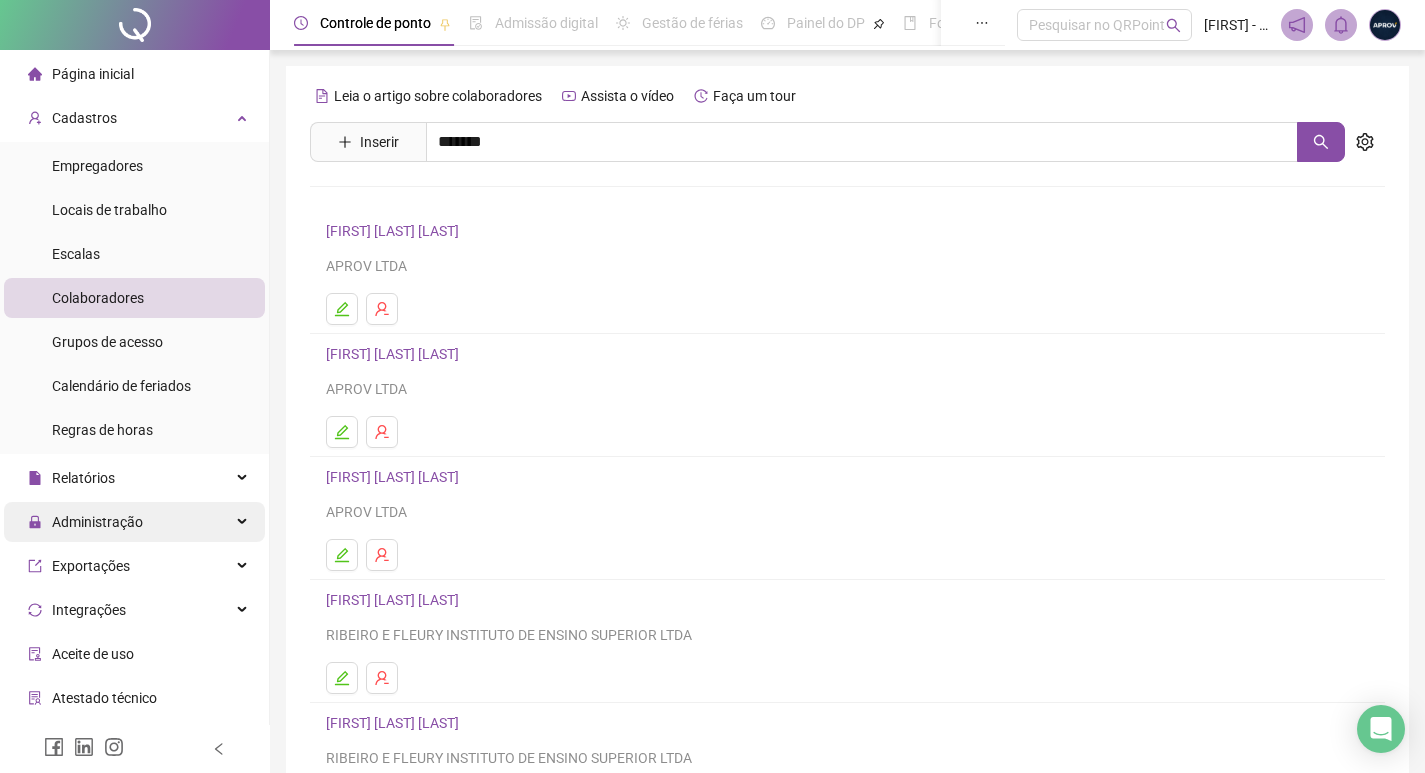 drag, startPoint x: 490, startPoint y: 202, endPoint x: 88, endPoint y: 511, distance: 507.0355 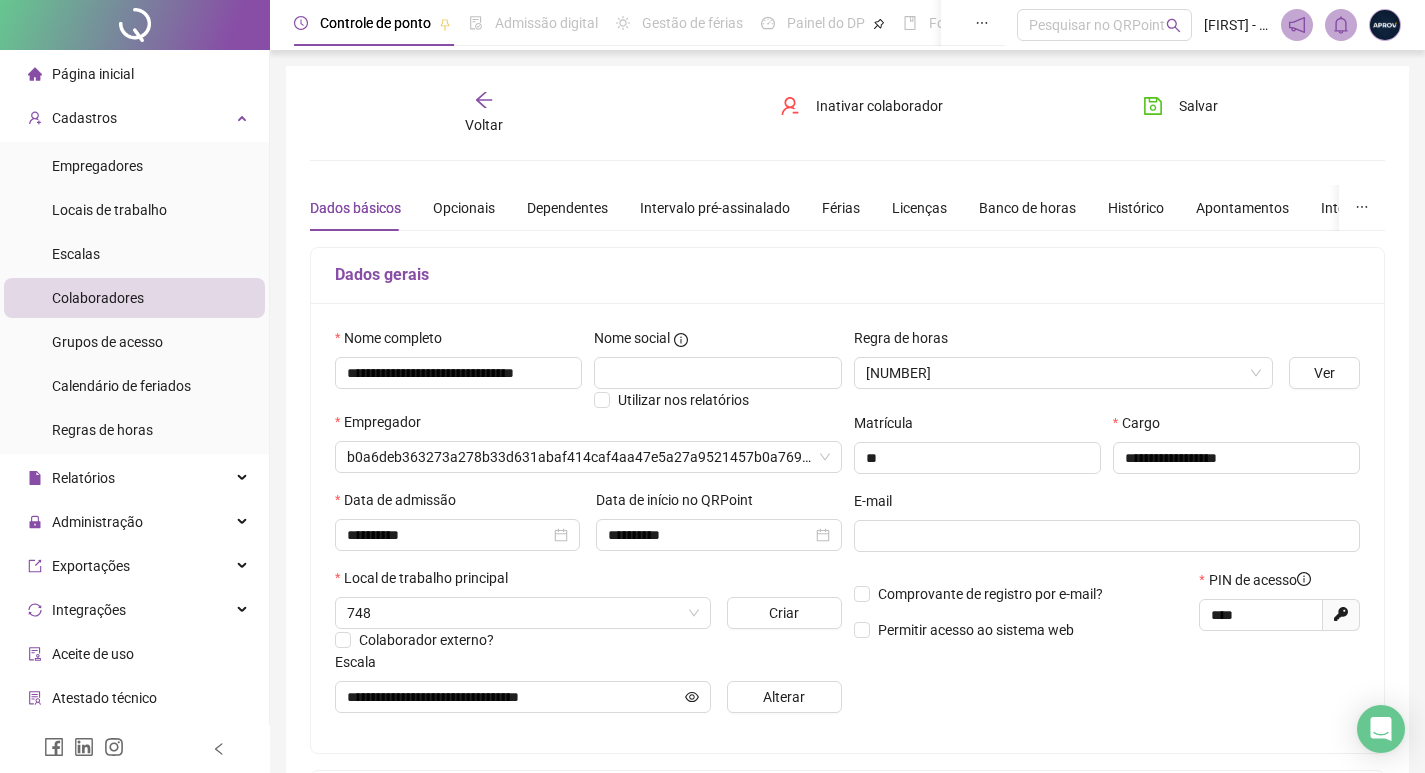type on "**********" 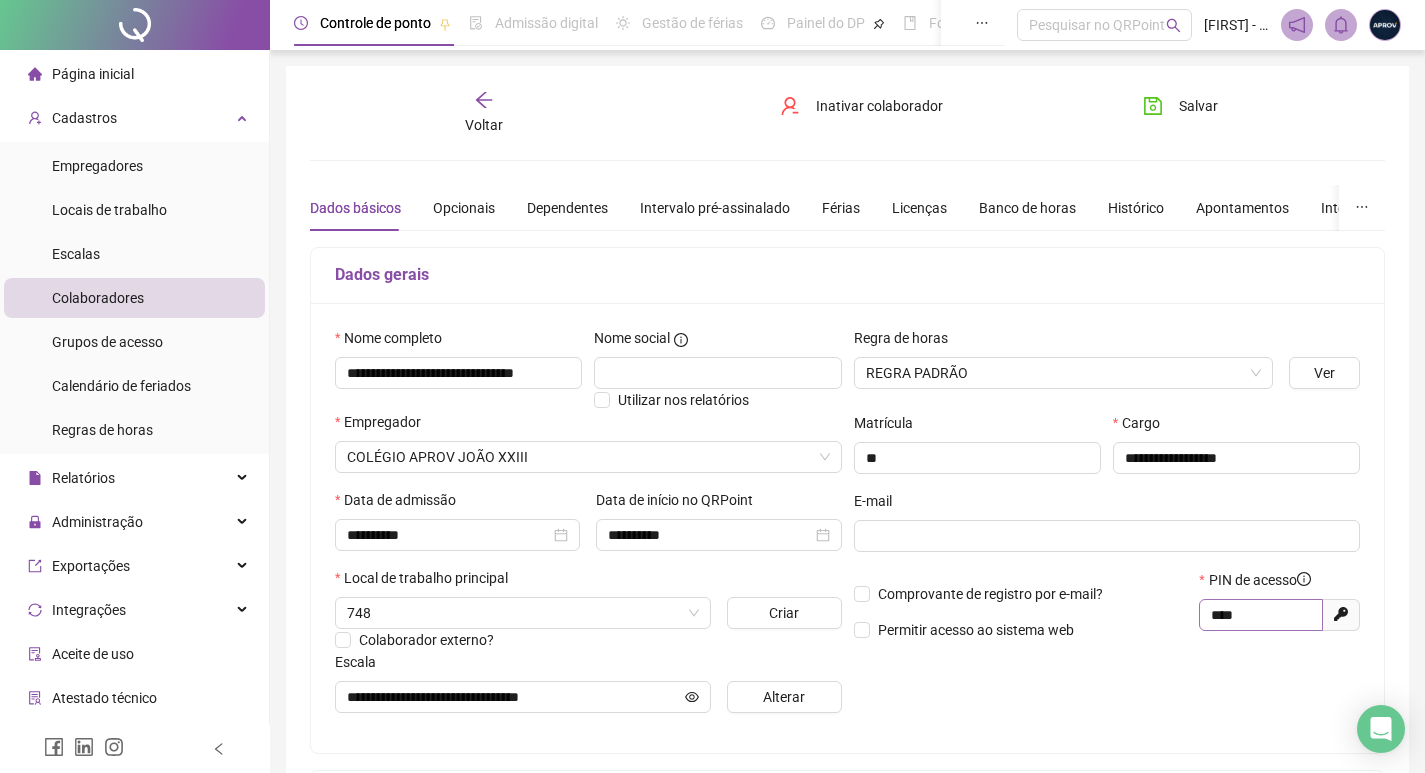 click on "****" at bounding box center (1261, 615) 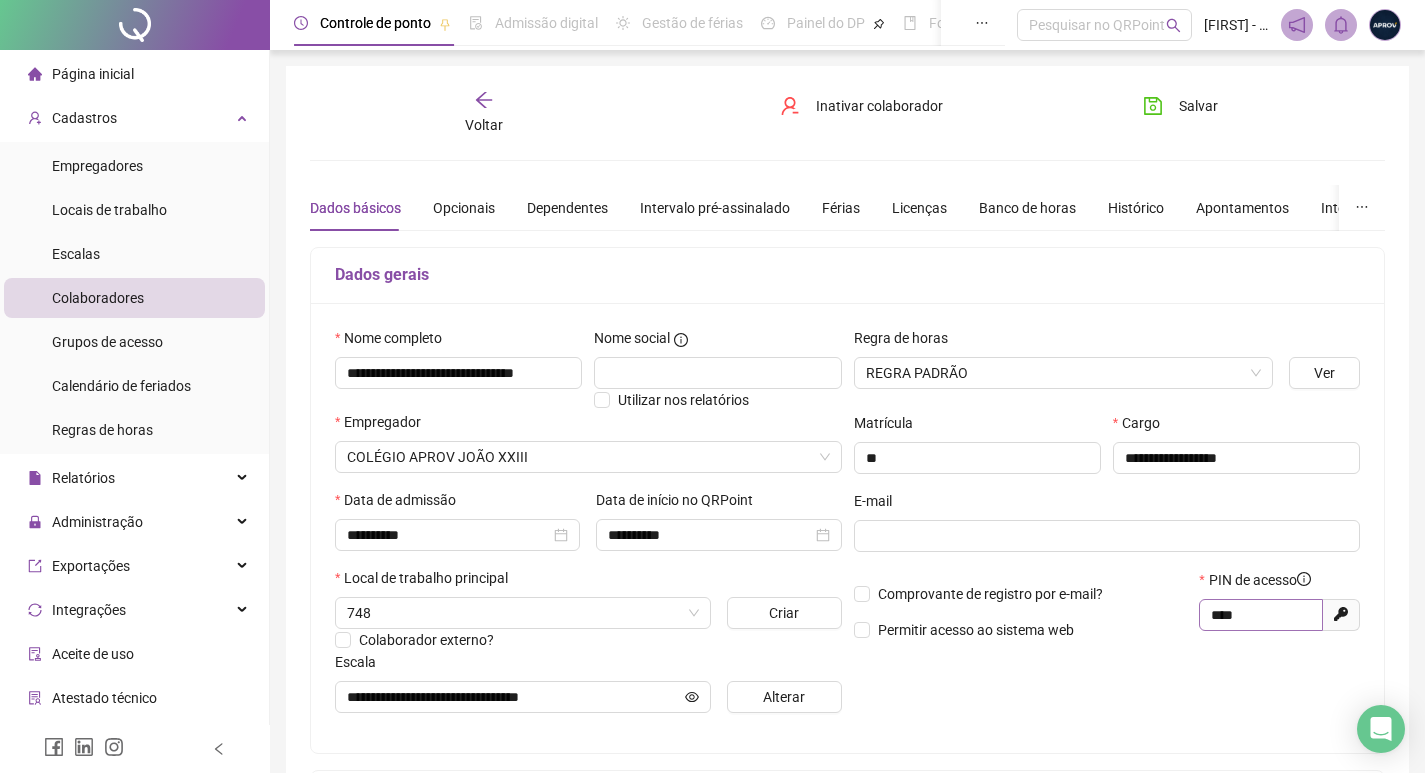 click on "****" at bounding box center [1261, 615] 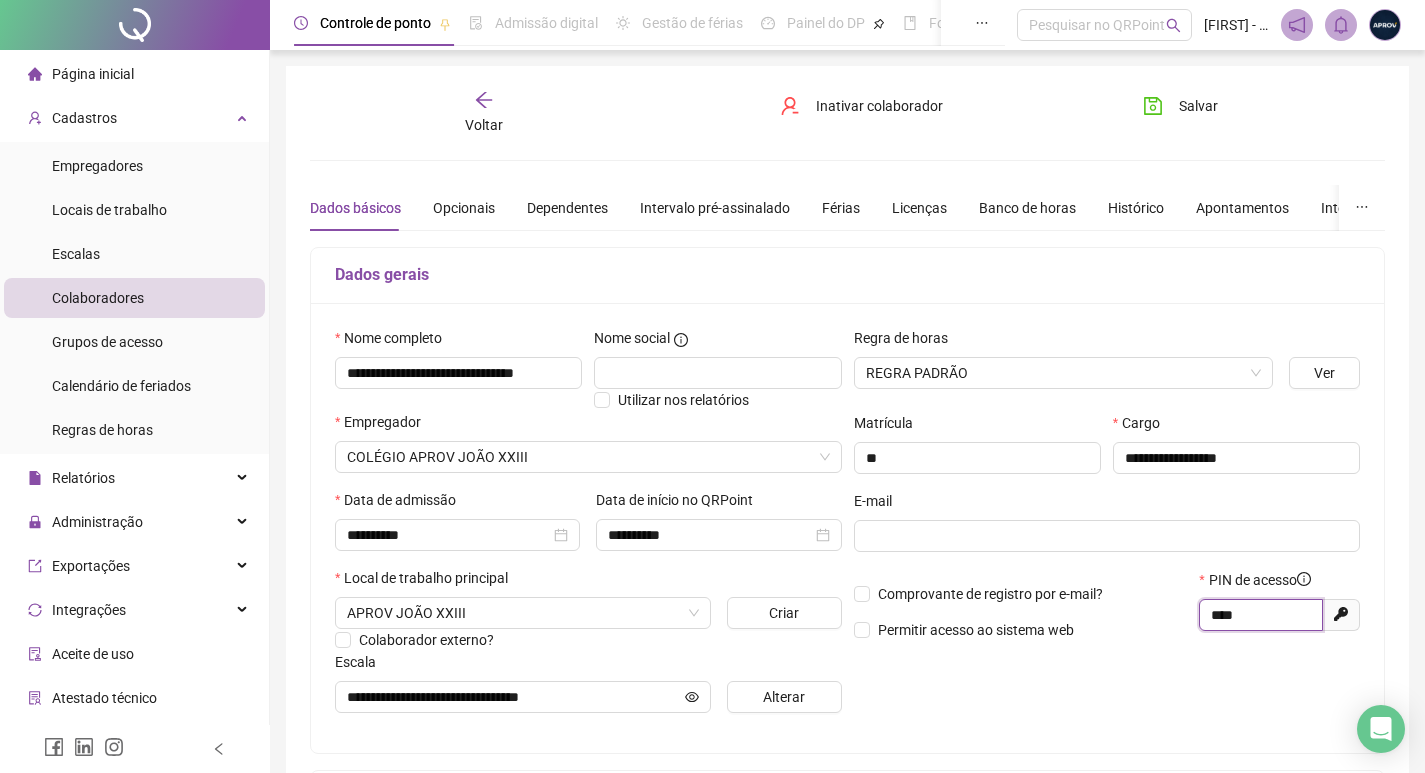 click on "****" at bounding box center (1259, 615) 